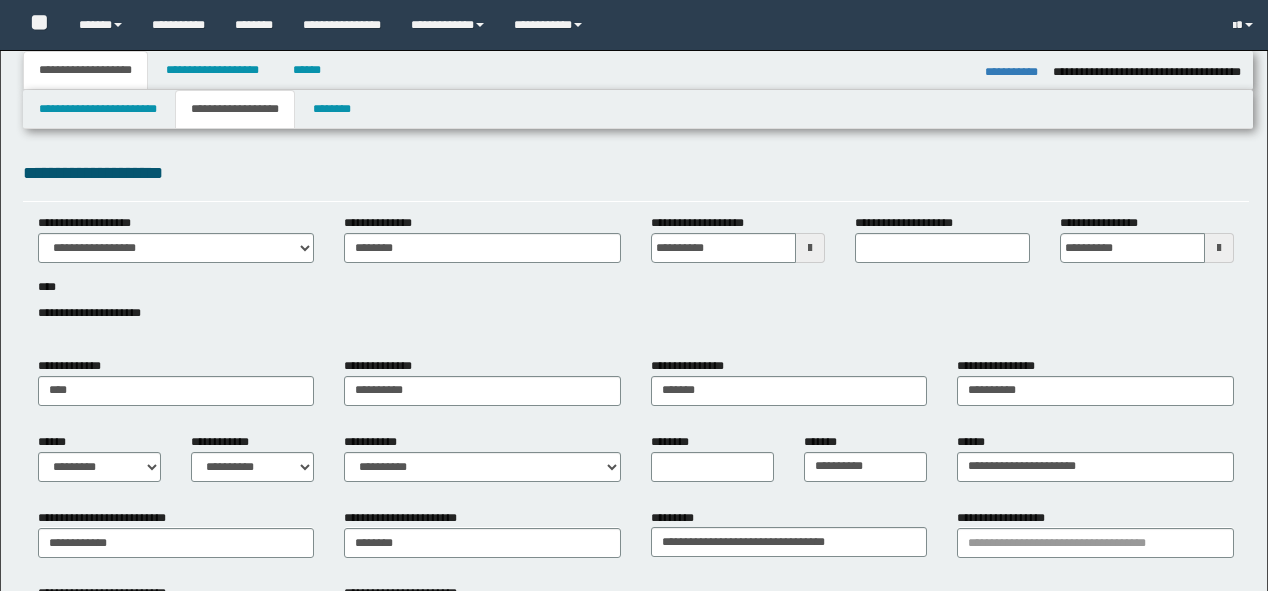 select on "*" 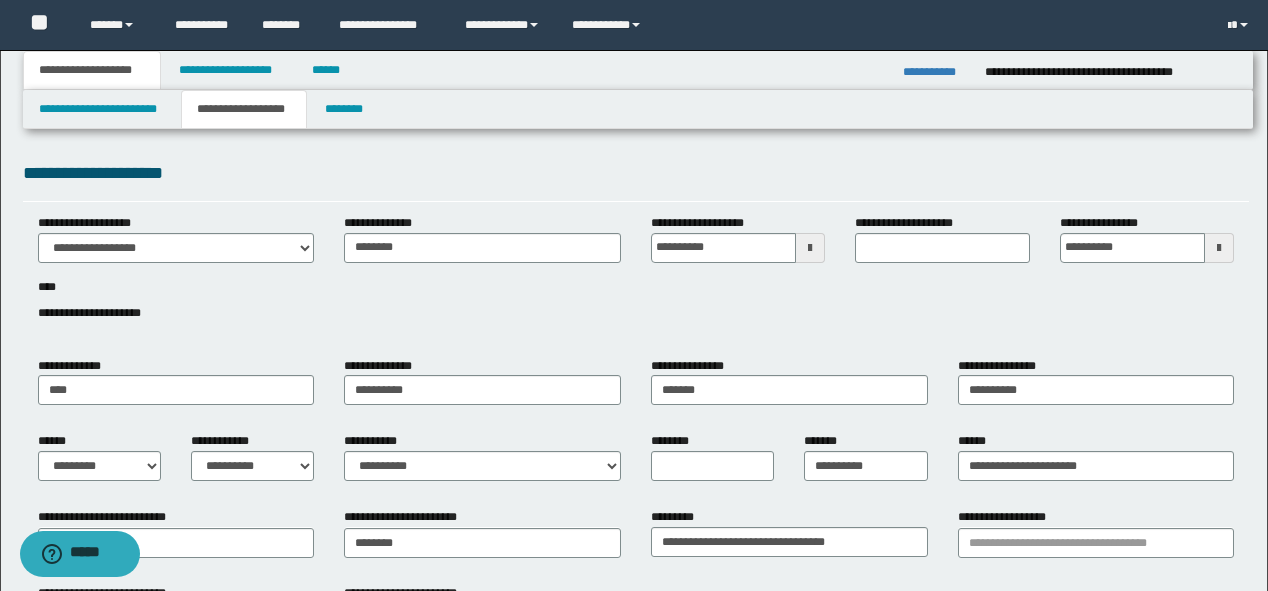 scroll, scrollTop: 0, scrollLeft: 0, axis: both 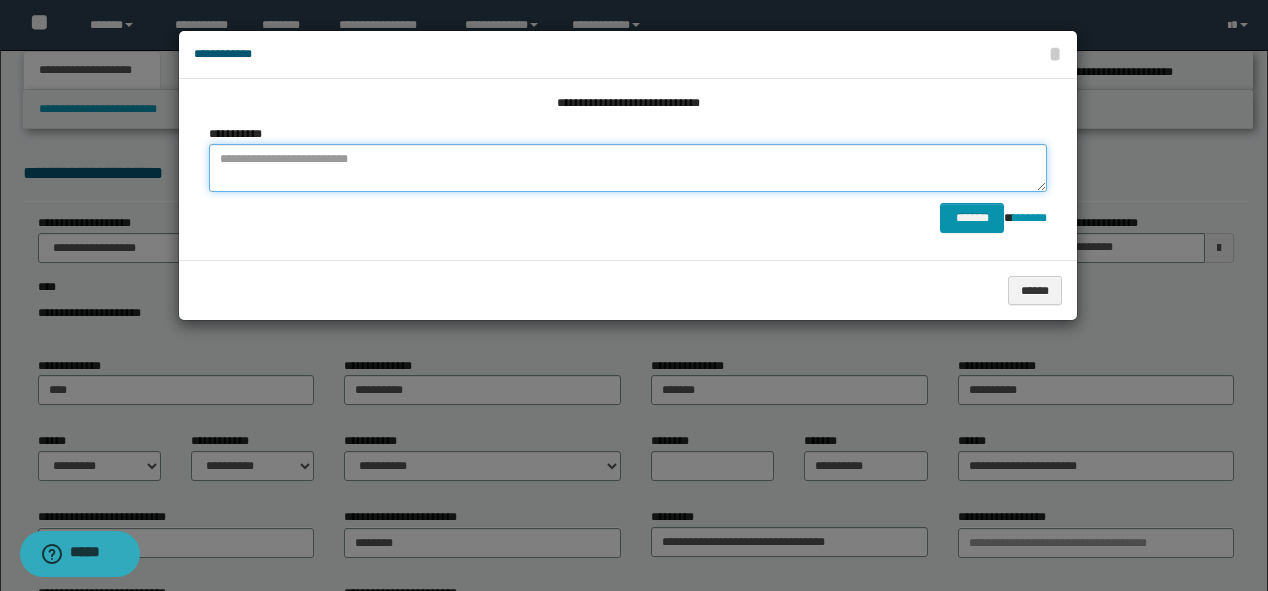 click at bounding box center (628, 168) 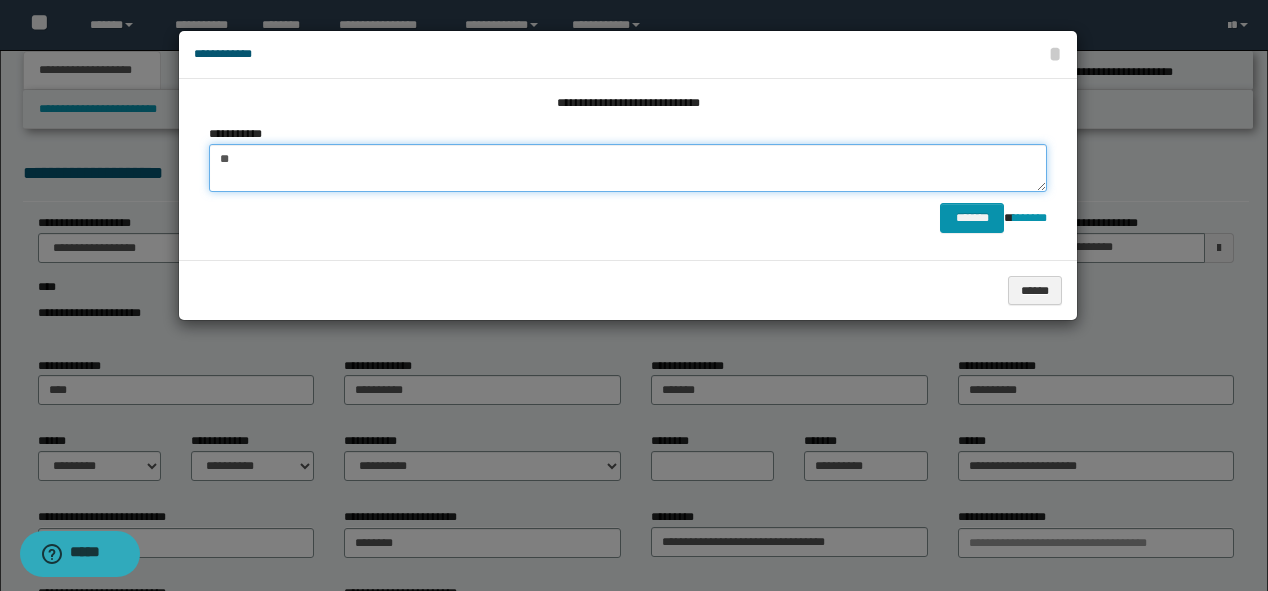 type on "*" 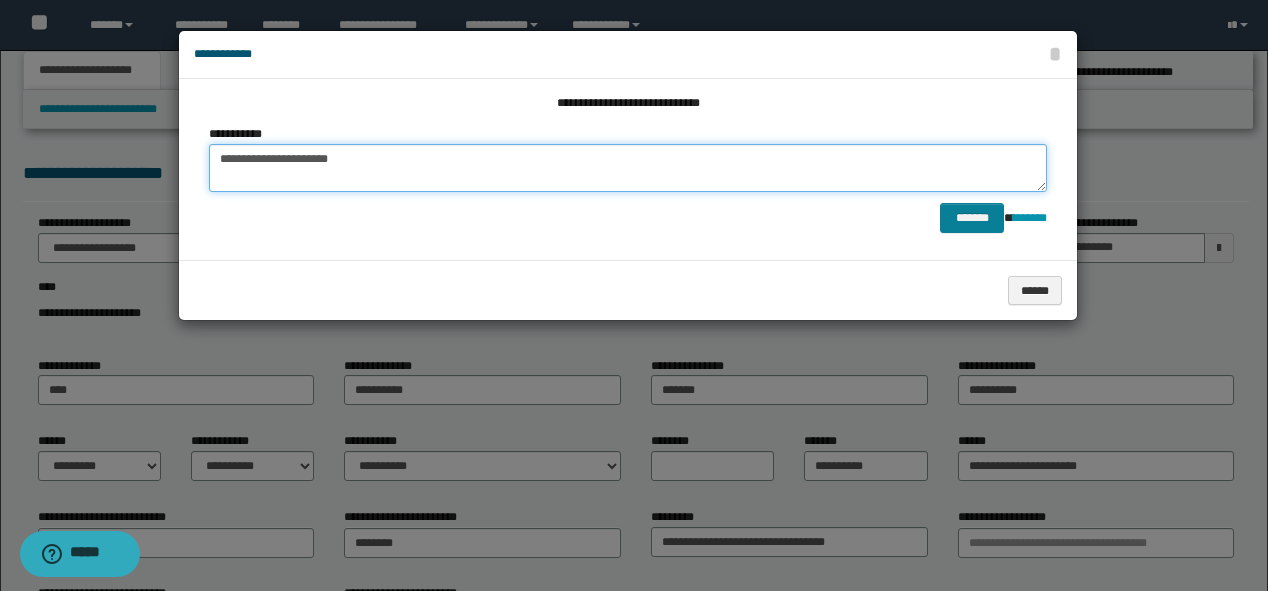 type on "**********" 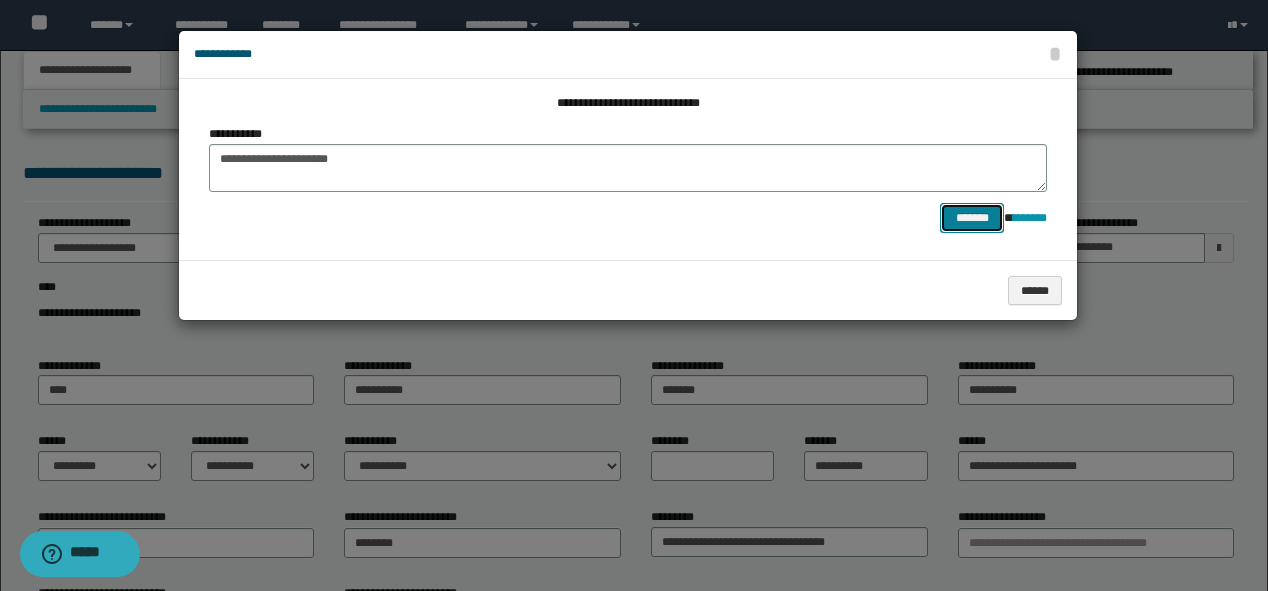 click on "*******" at bounding box center (972, 218) 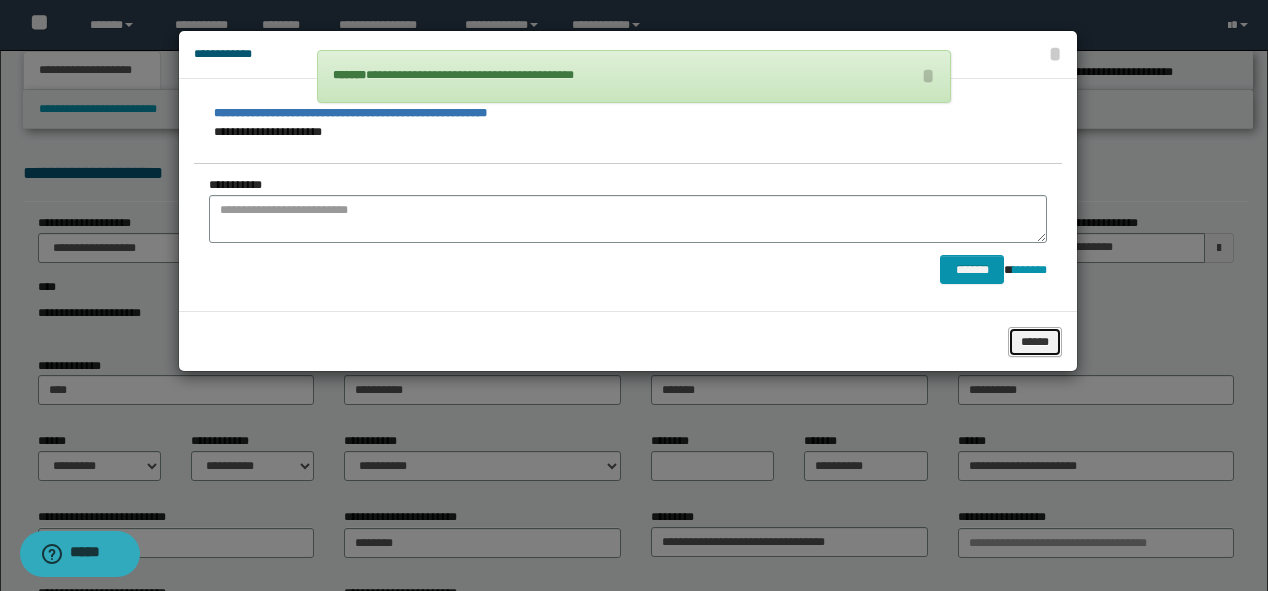 click on "******" at bounding box center (1035, 342) 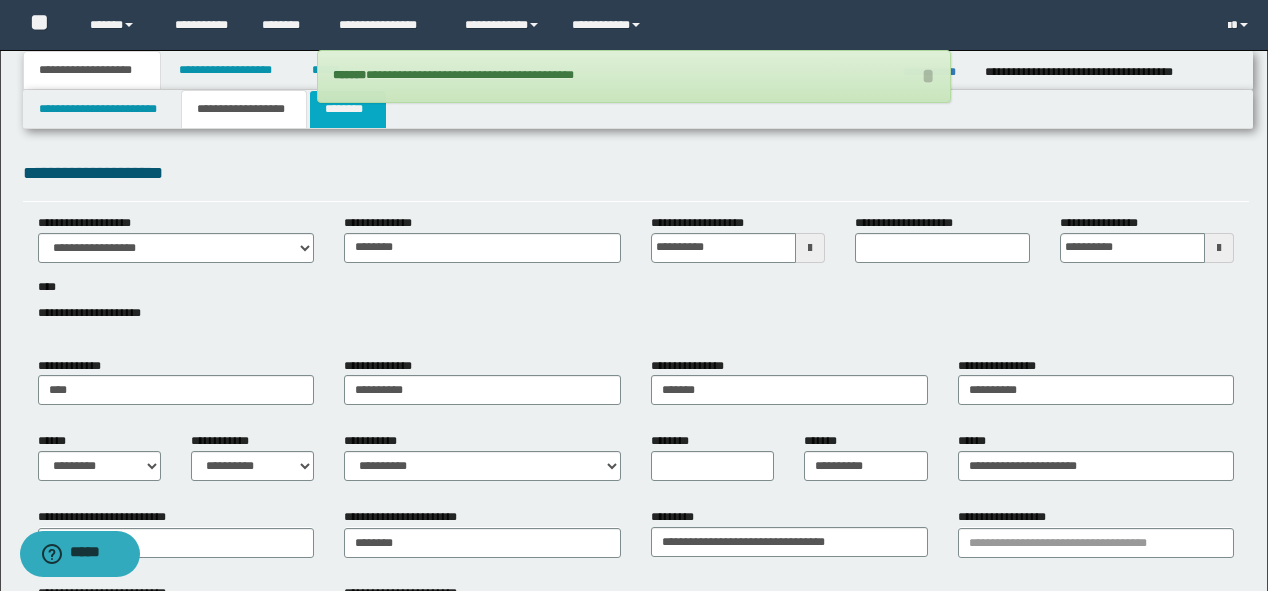 click on "********" at bounding box center (348, 109) 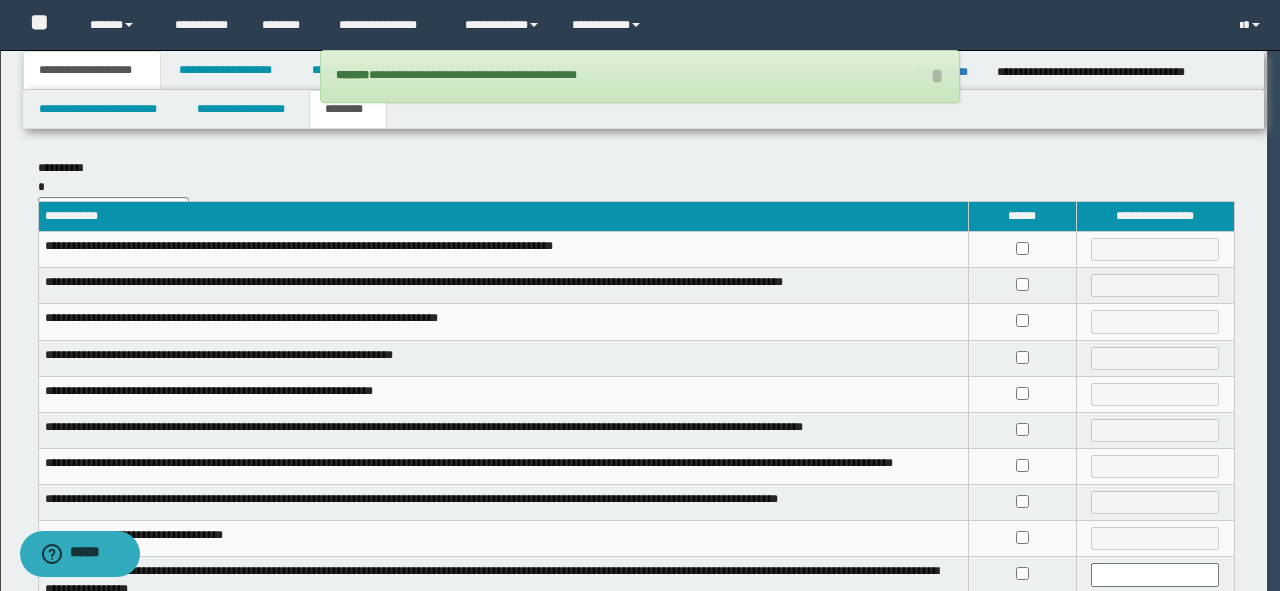click on "**********" at bounding box center (634, 295) 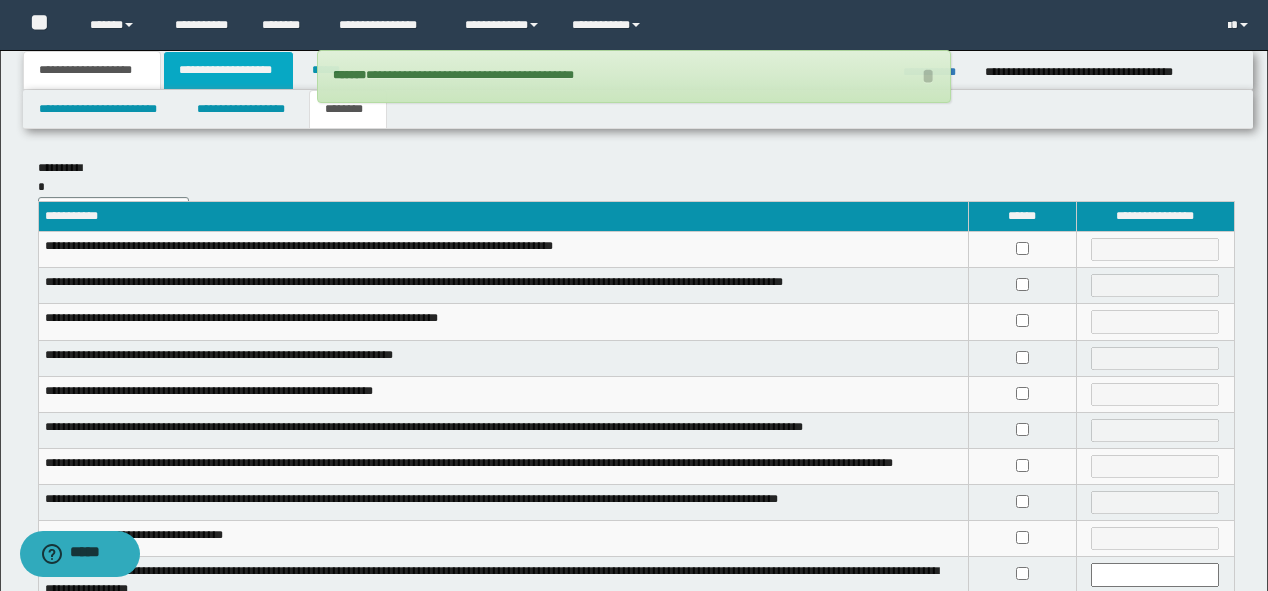 click on "**********" at bounding box center (228, 70) 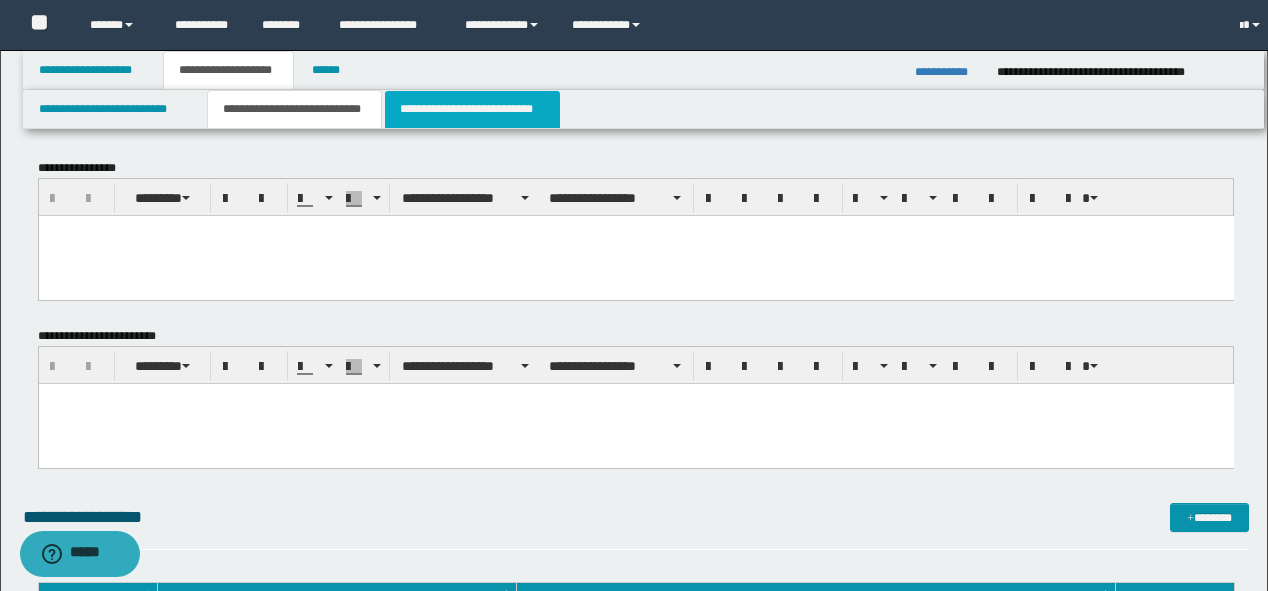 click on "**********" at bounding box center (472, 109) 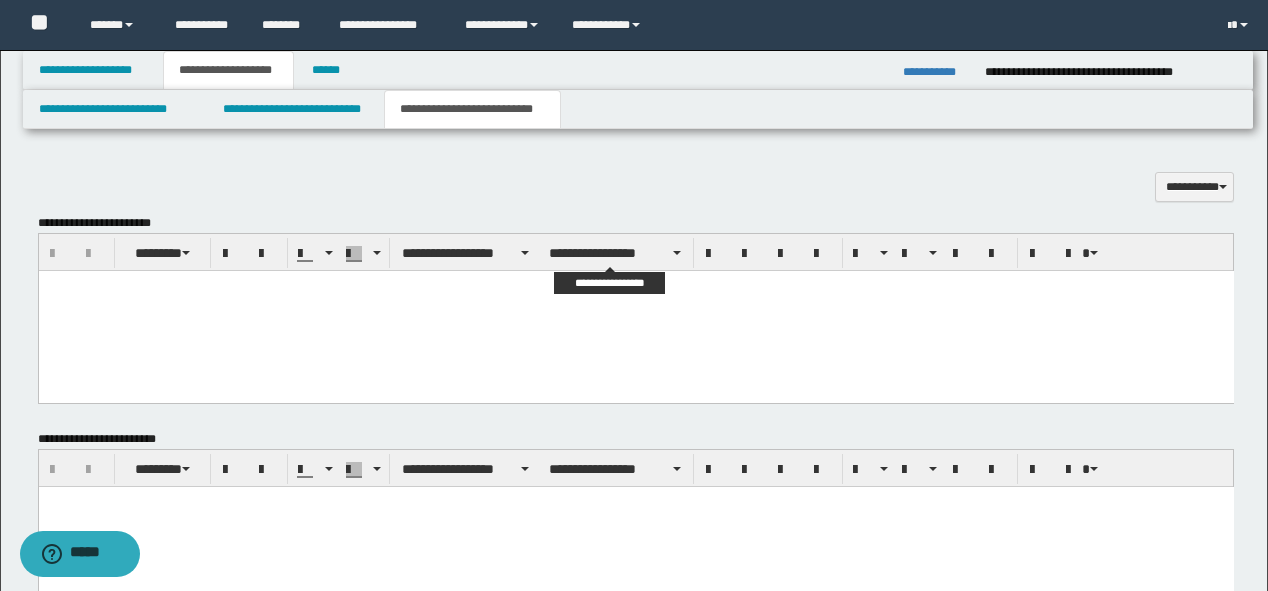 scroll, scrollTop: 320, scrollLeft: 0, axis: vertical 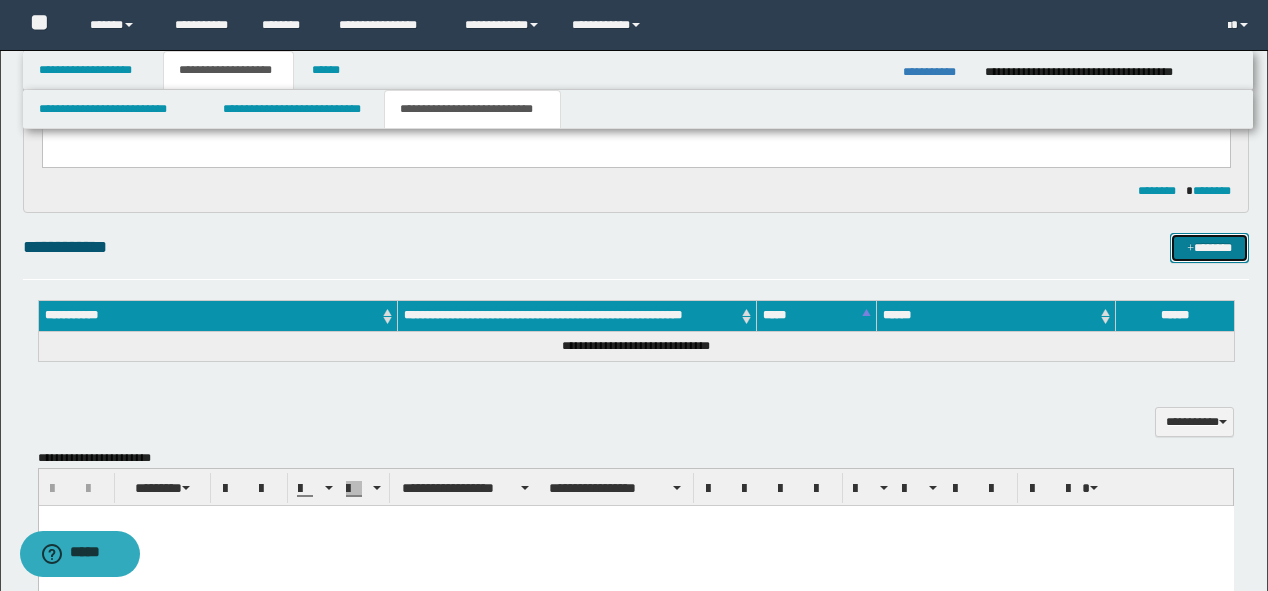 click on "*******" at bounding box center [1209, 248] 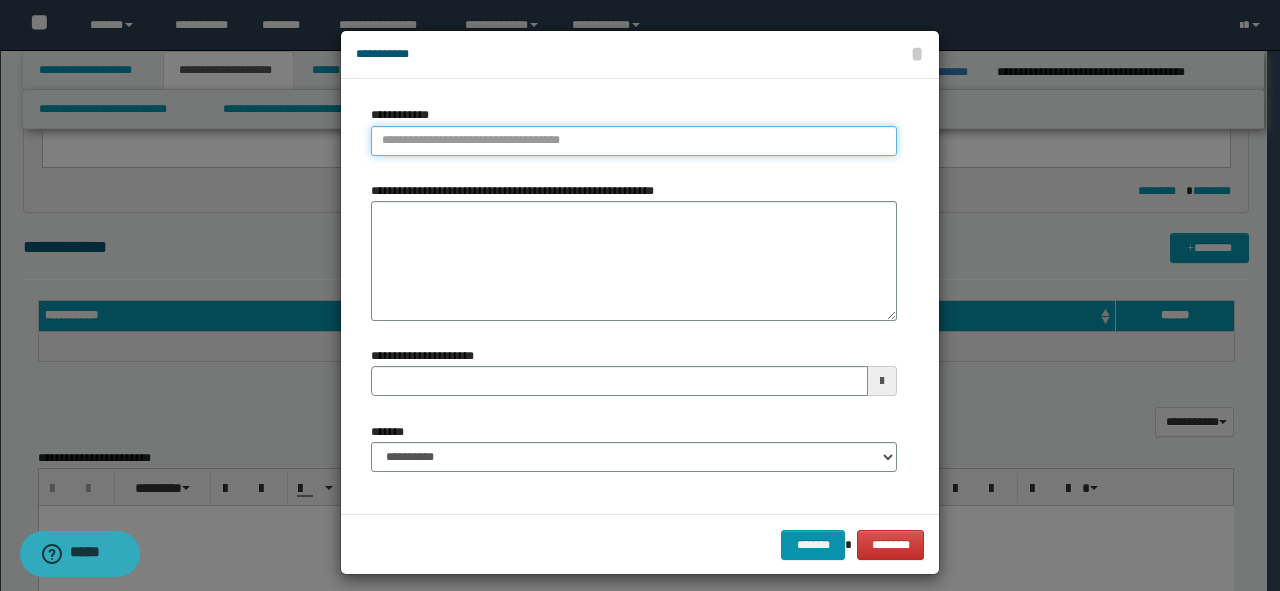 click on "**********" at bounding box center [634, 141] 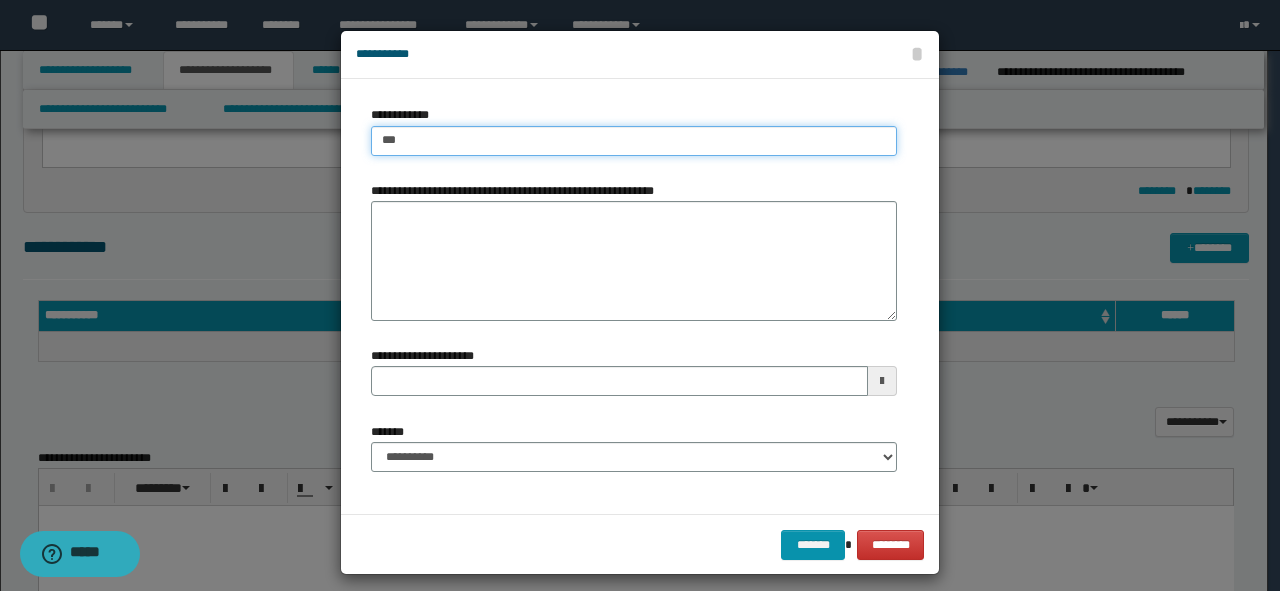 type on "****" 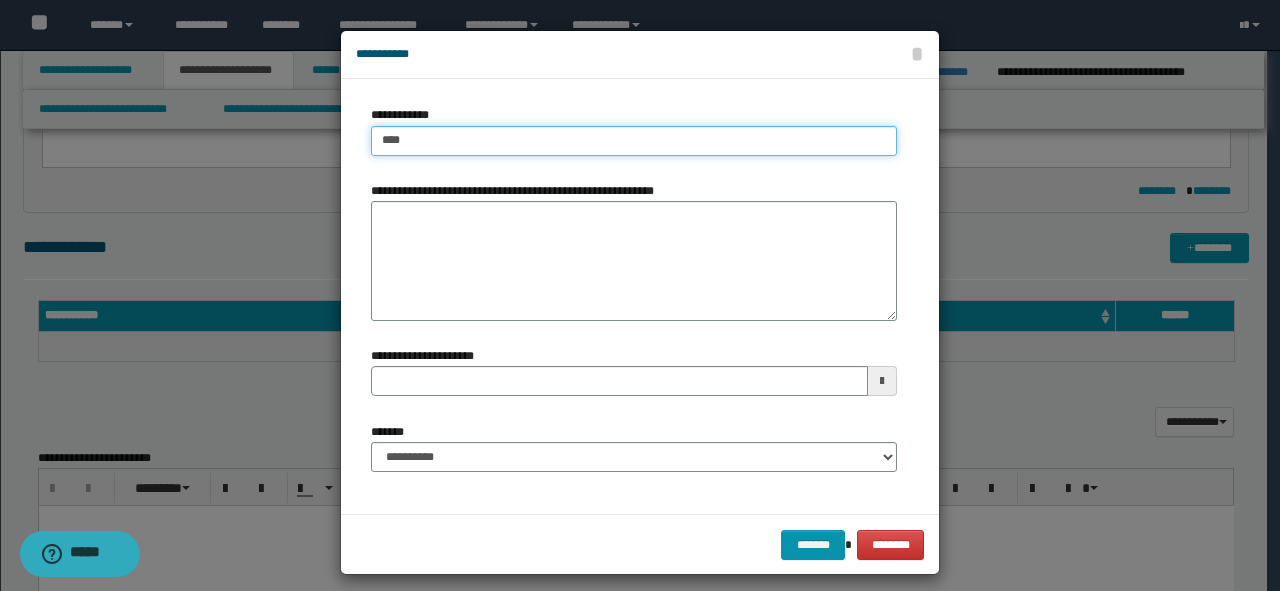 type on "****" 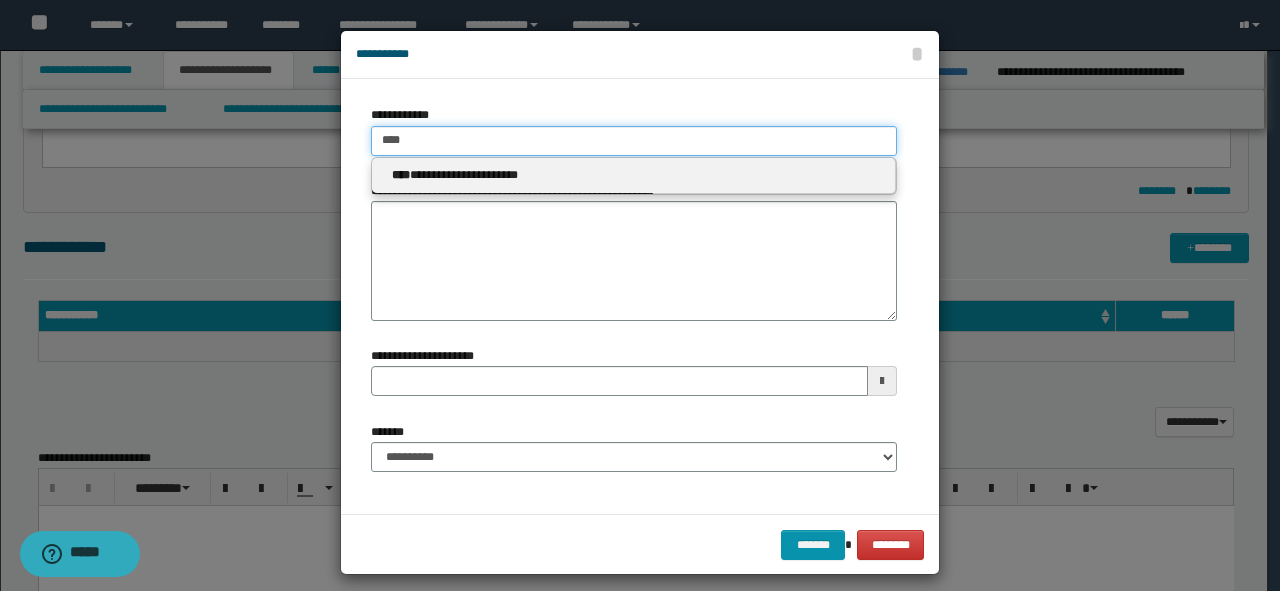 type on "****" 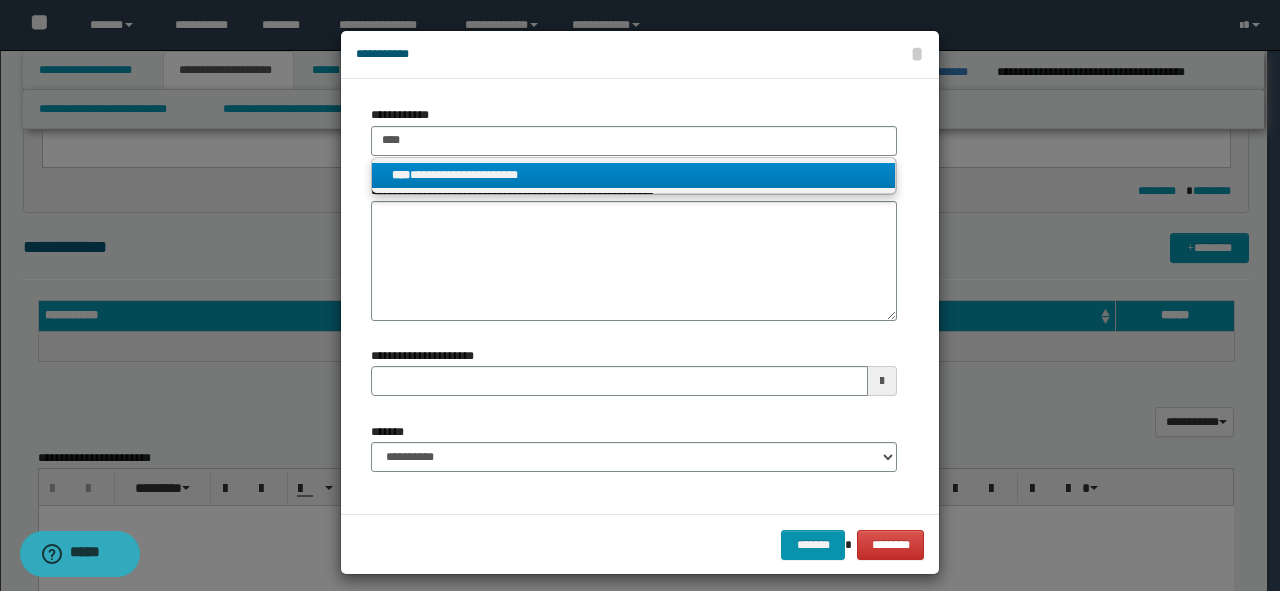 click on "**********" at bounding box center [634, 175] 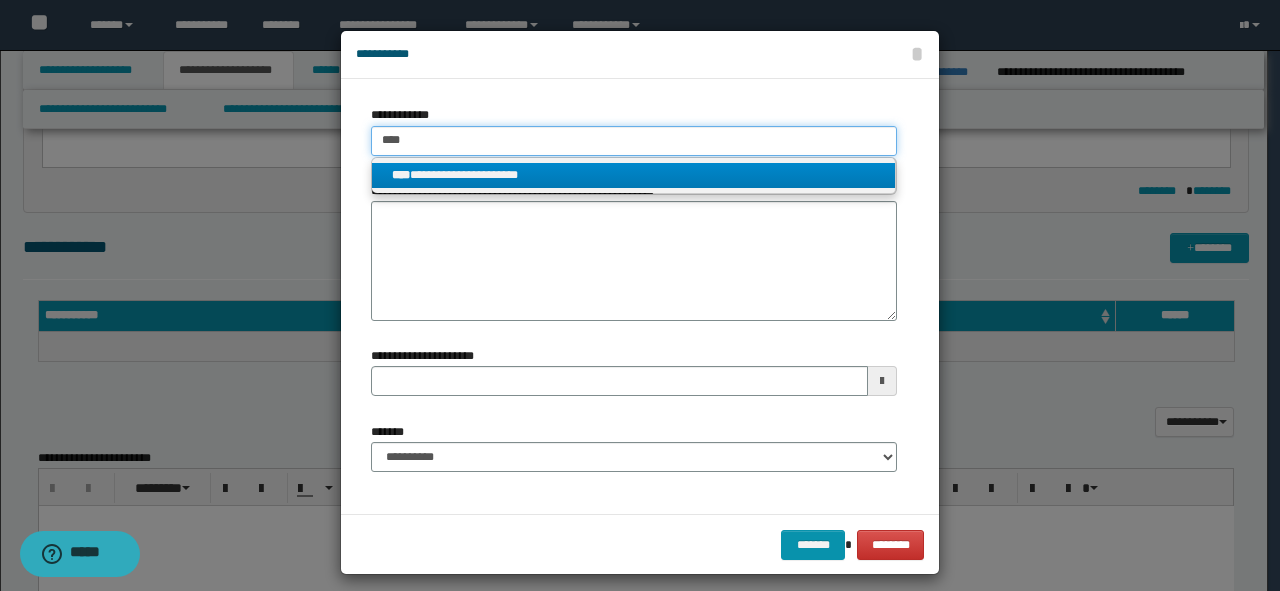 type 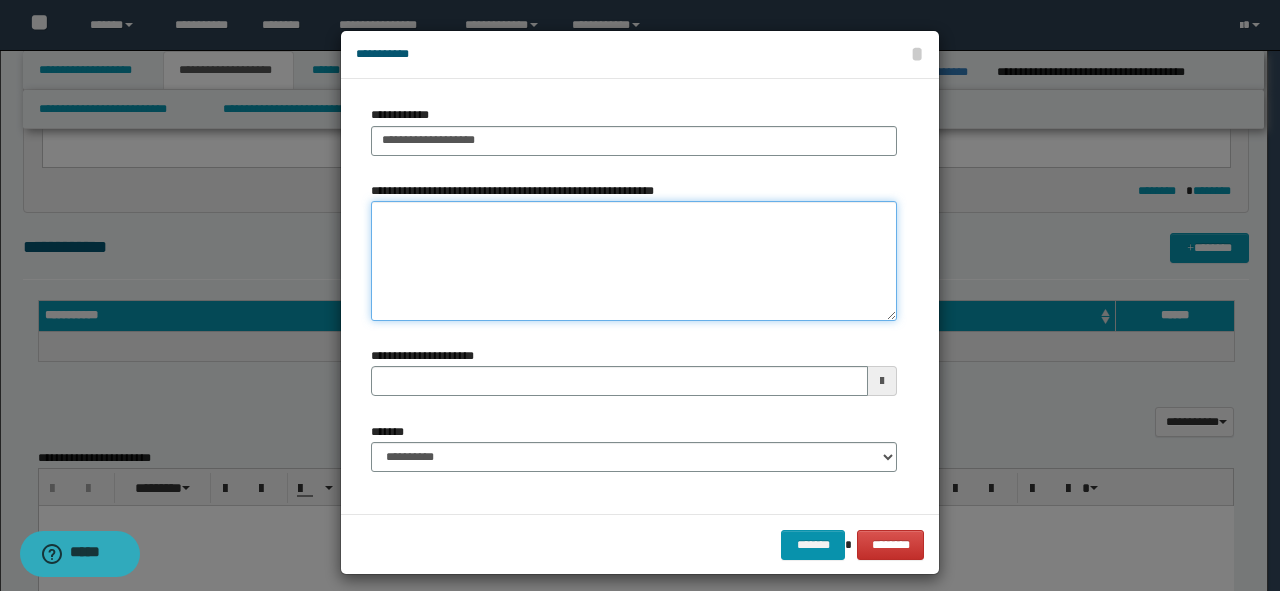 click on "**********" at bounding box center (634, 261) 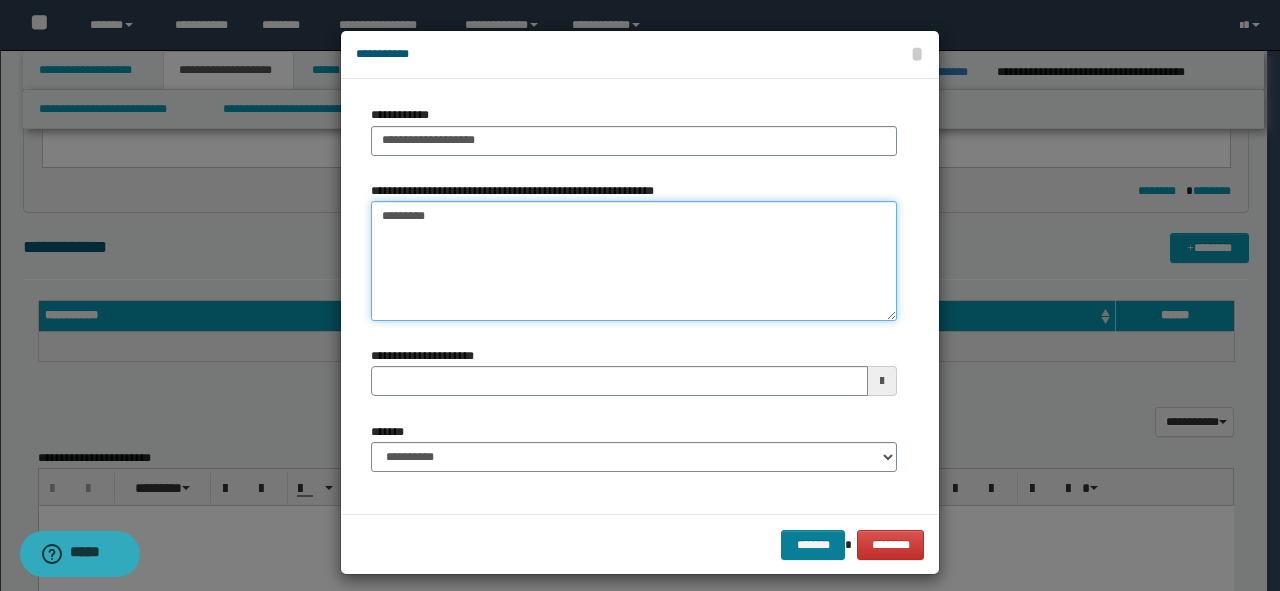 type on "*********" 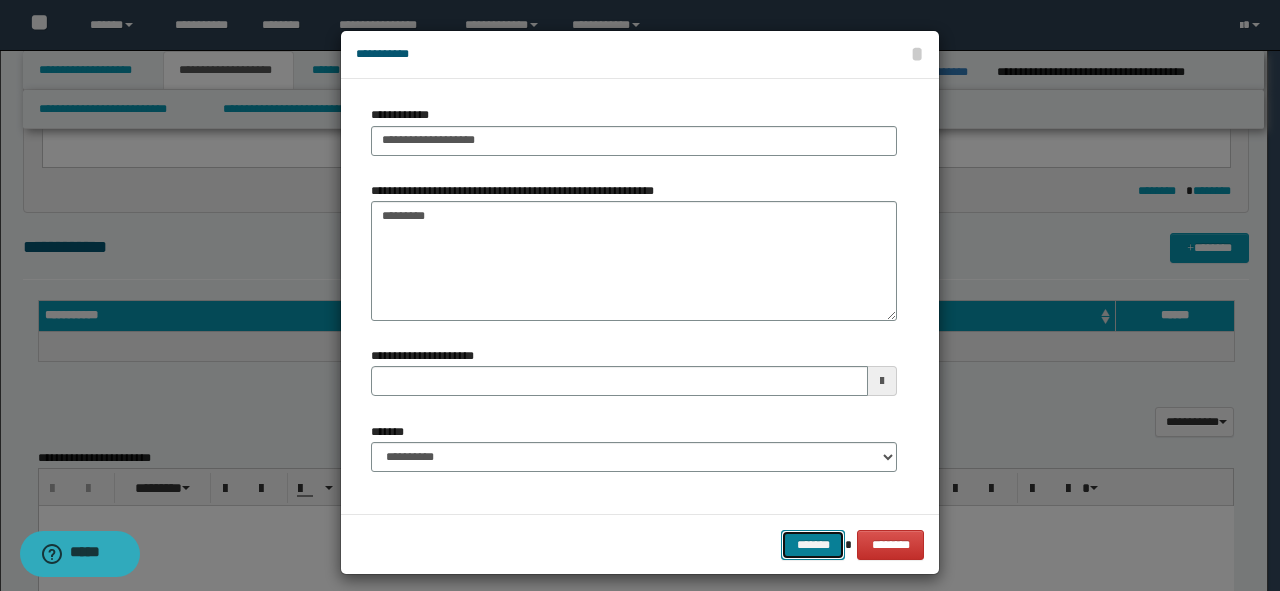 click on "*******" at bounding box center [813, 545] 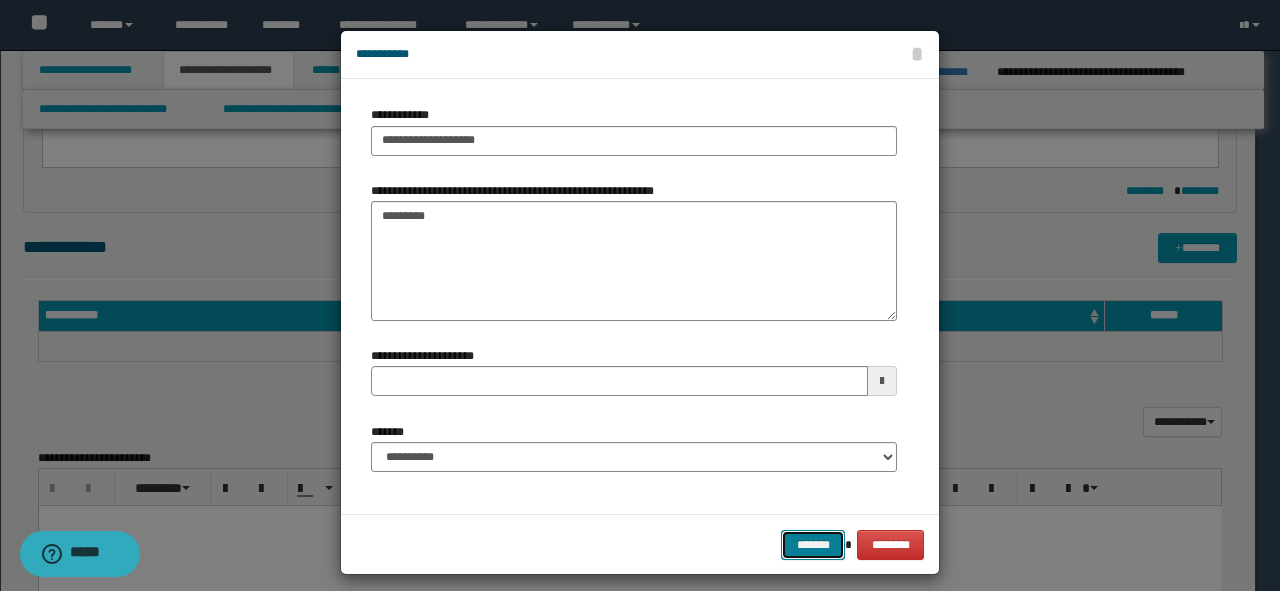 type 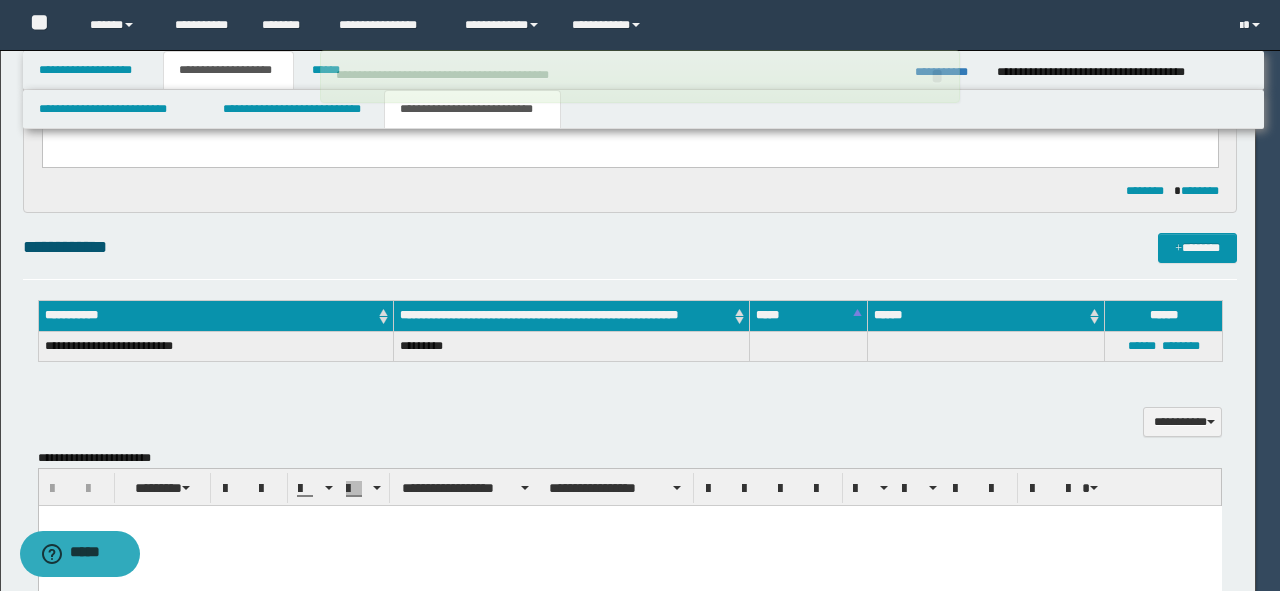 type 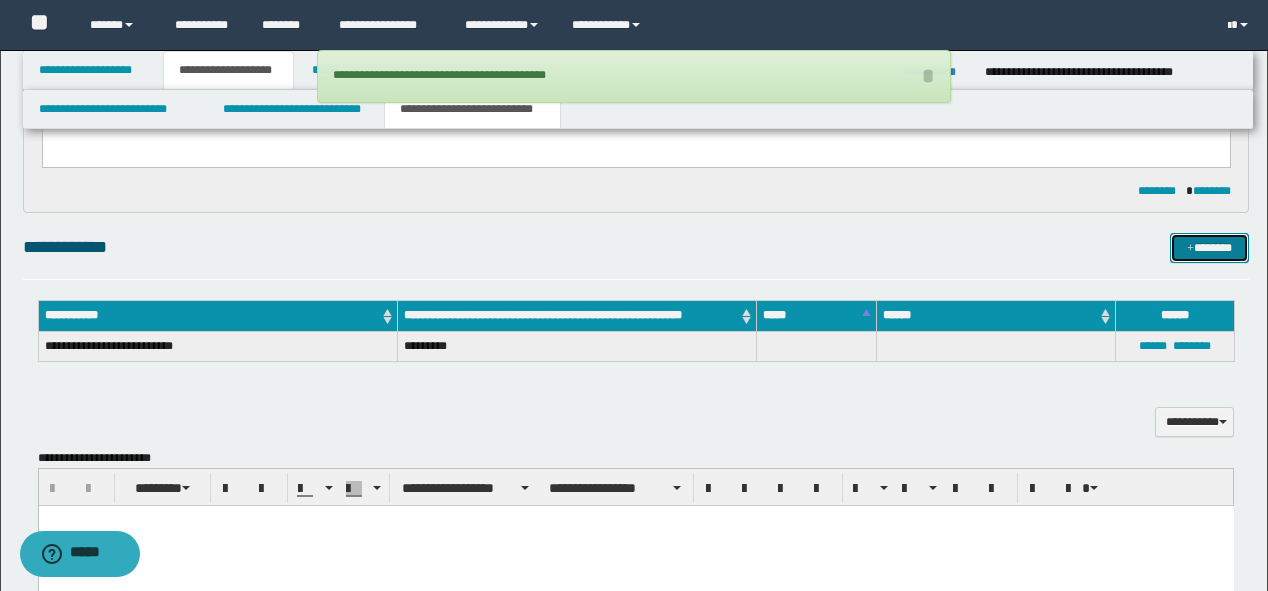 type 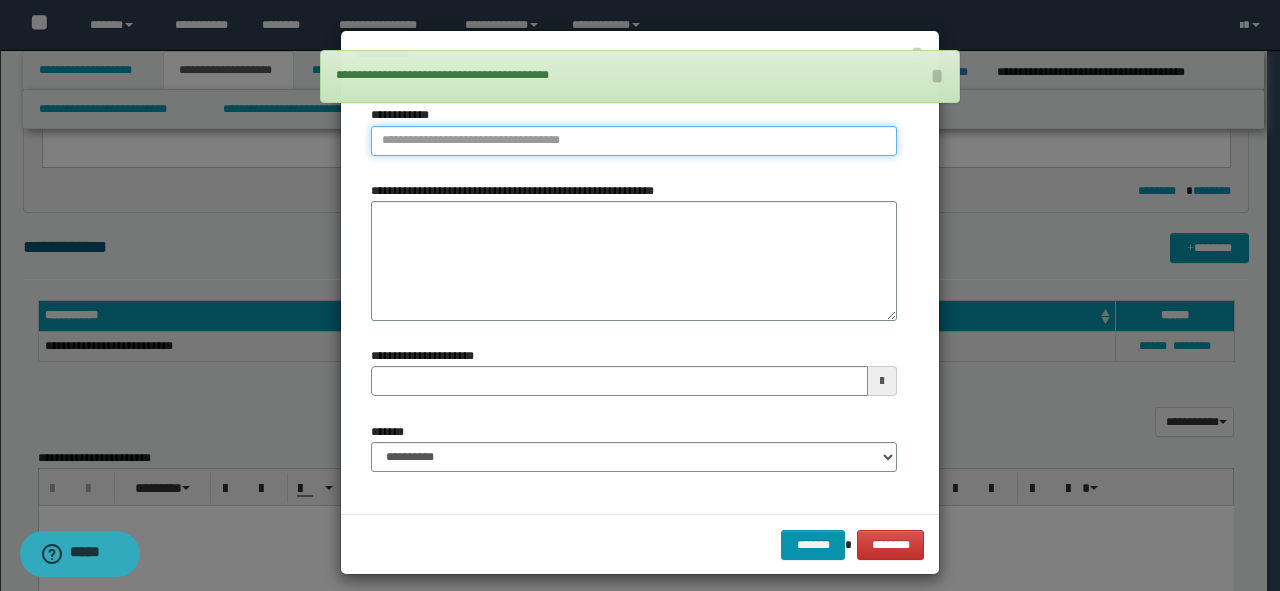 type on "**********" 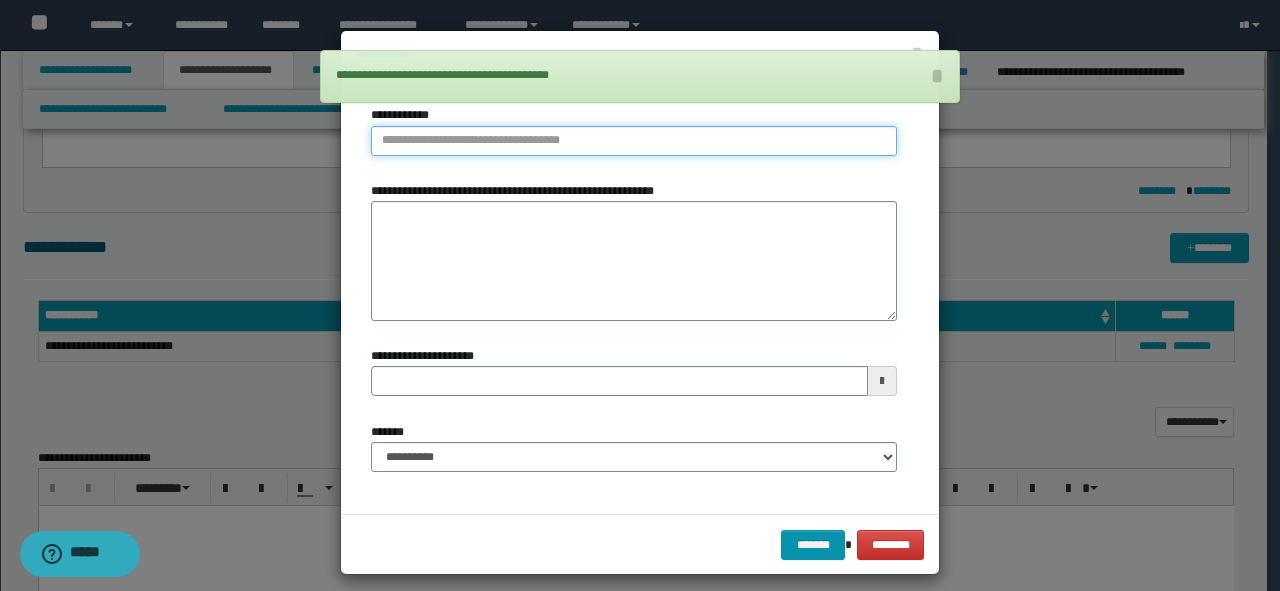 click on "**********" at bounding box center (634, 141) 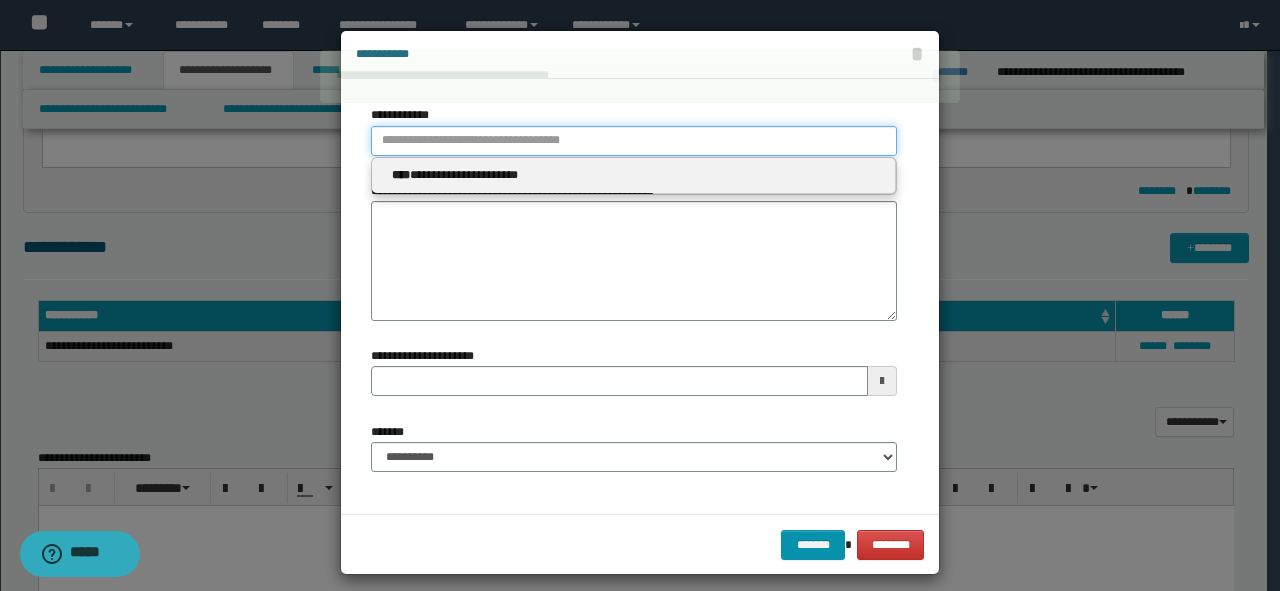 type 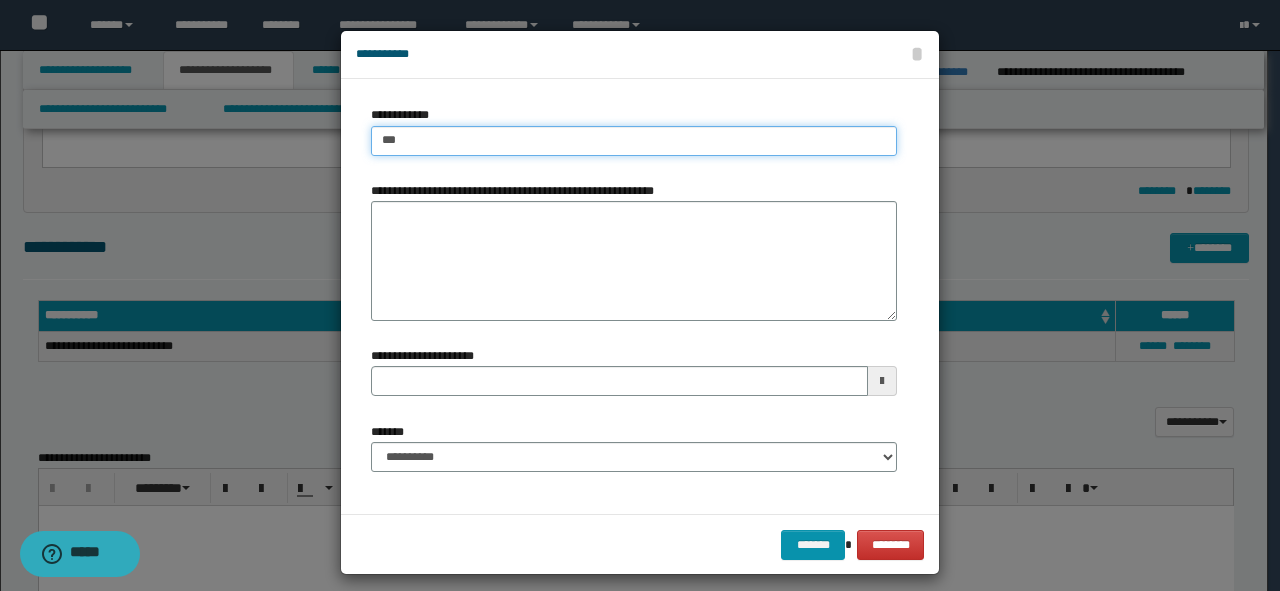 type on "****" 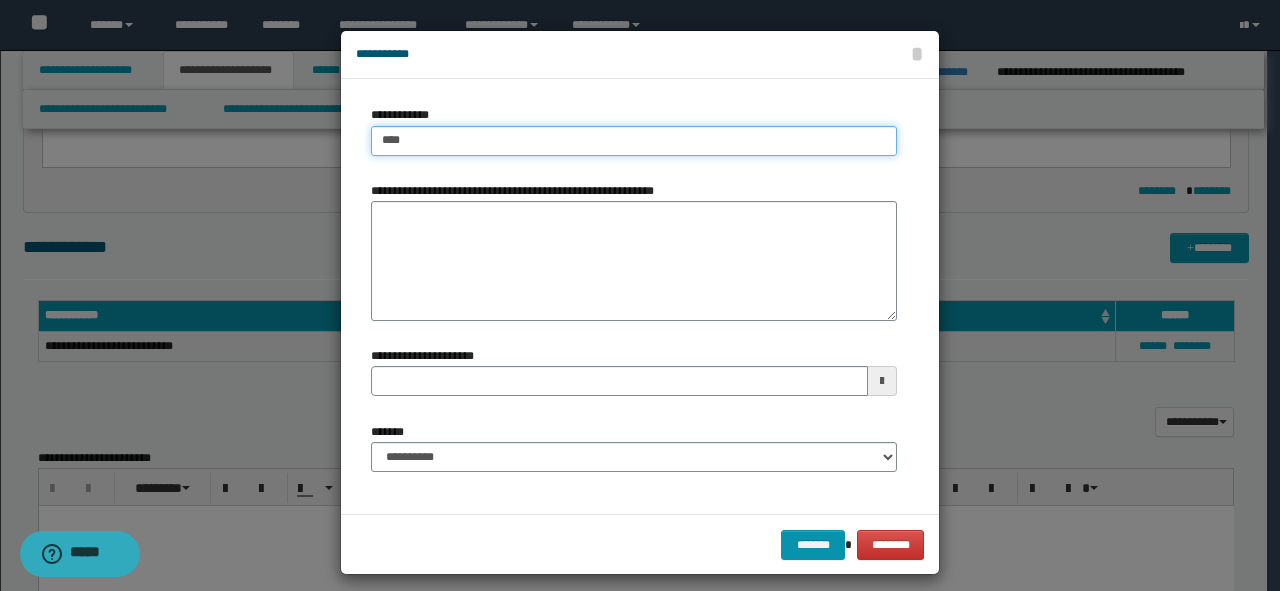 type on "****" 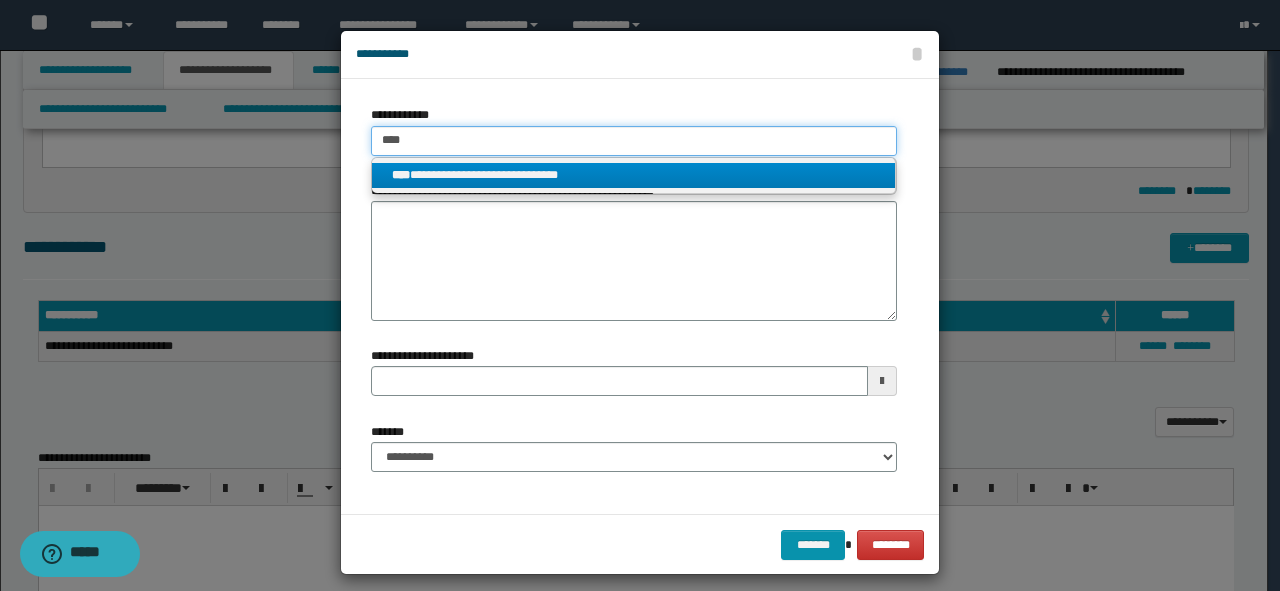 type on "****" 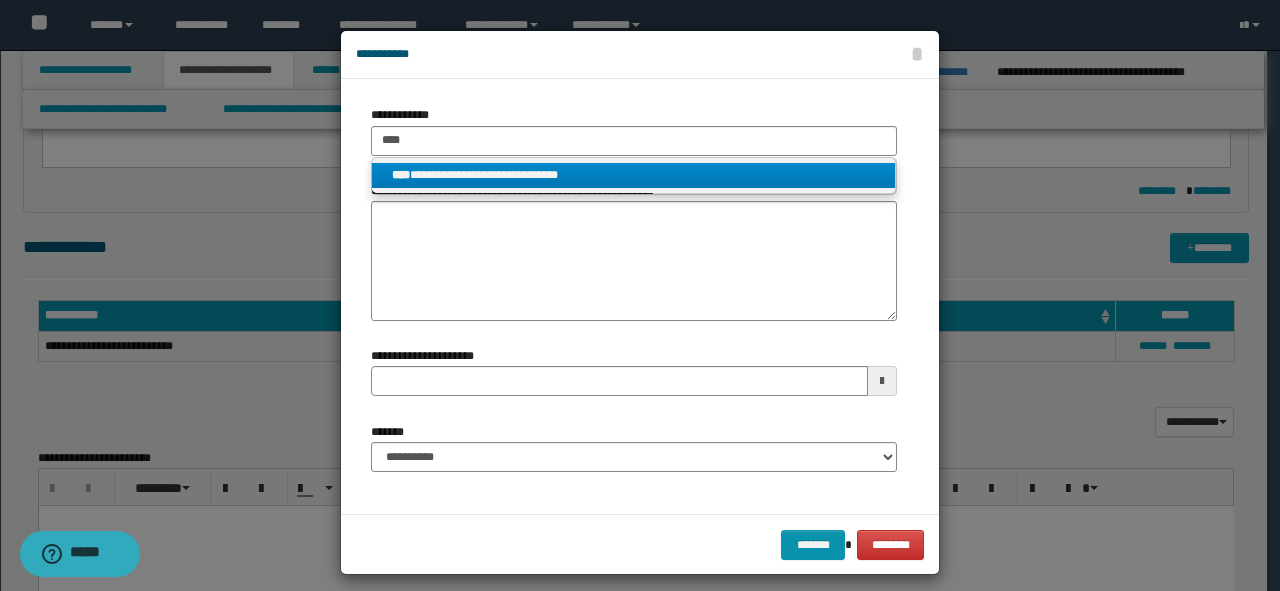 click on "**********" at bounding box center [634, 175] 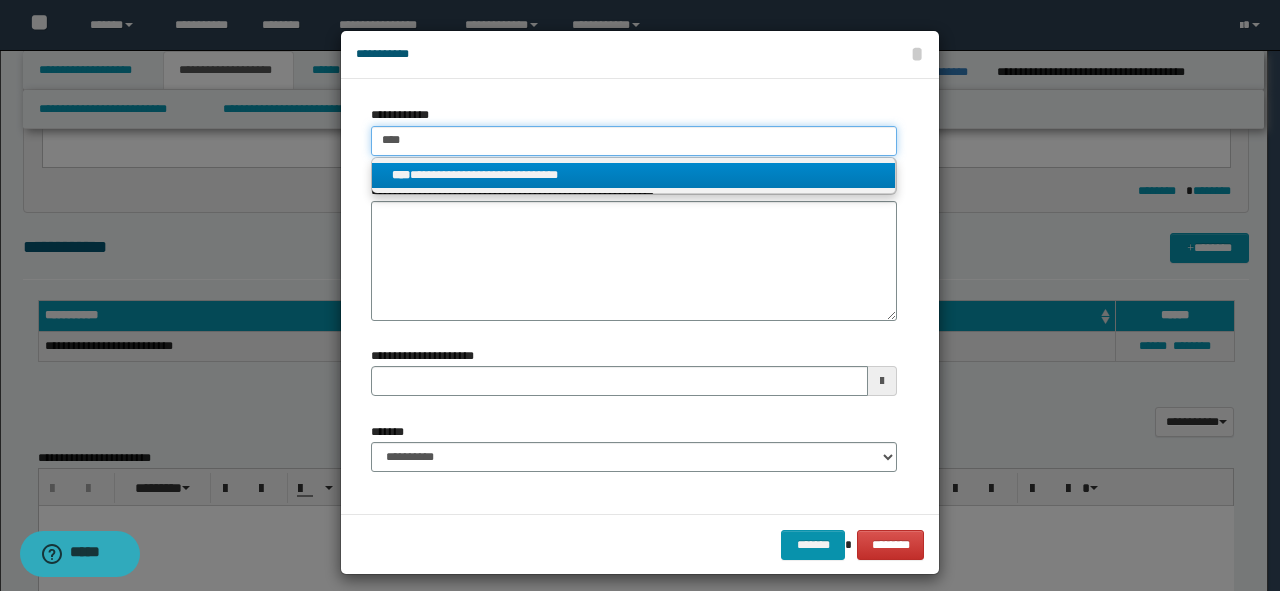 type 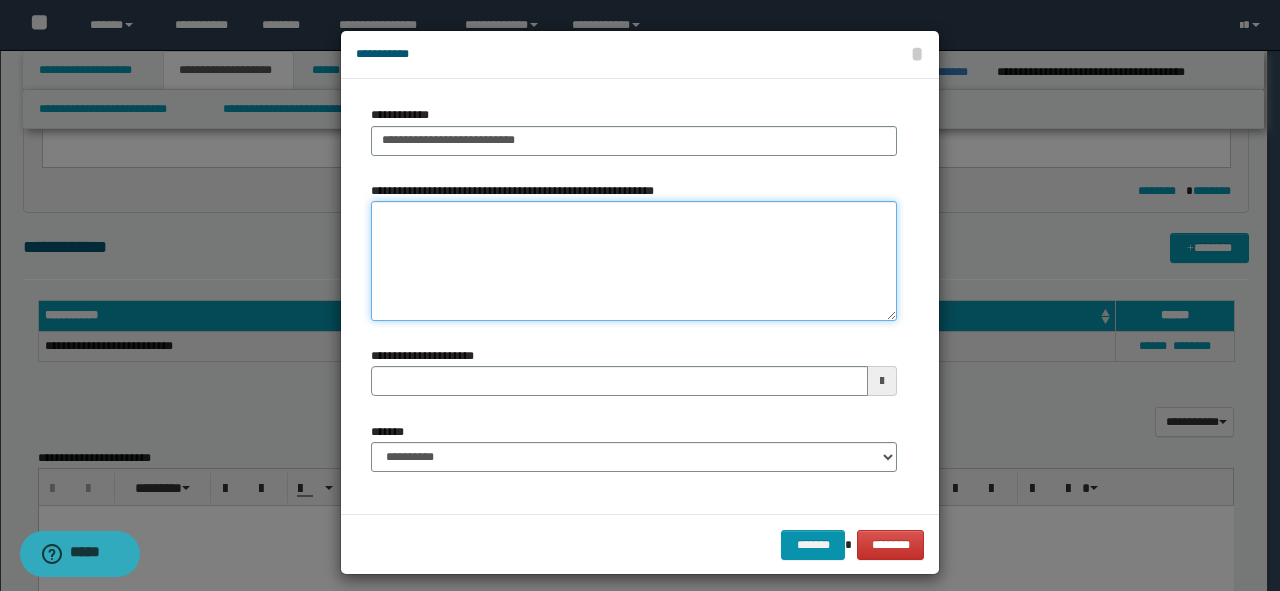 click on "**********" at bounding box center [634, 261] 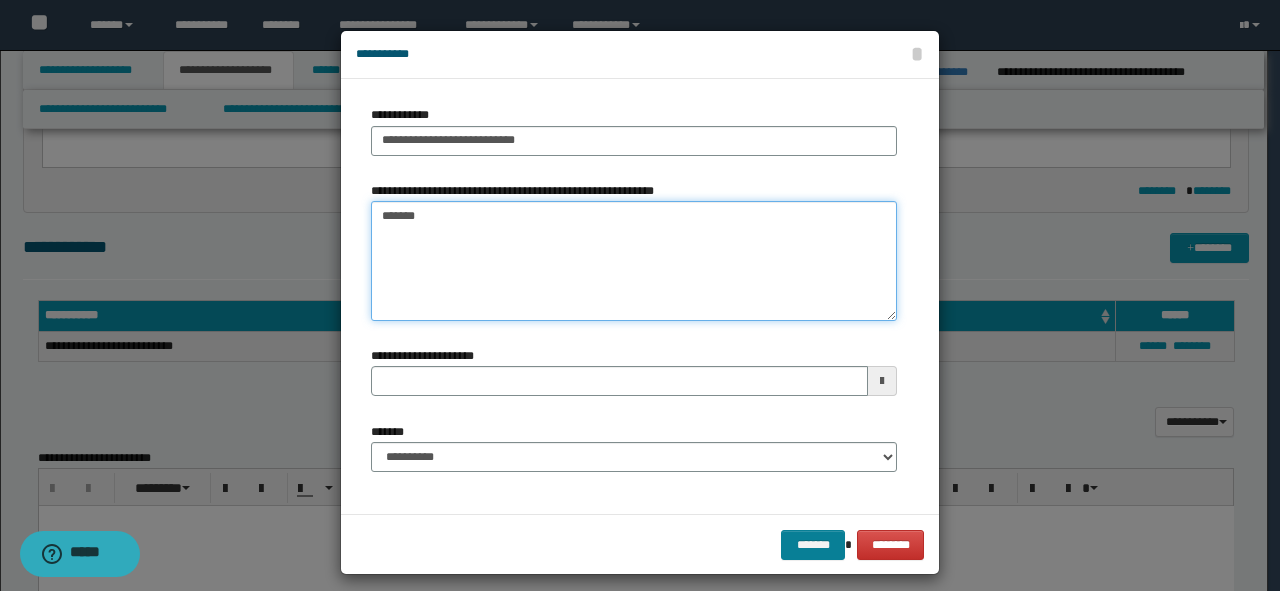 type on "*******" 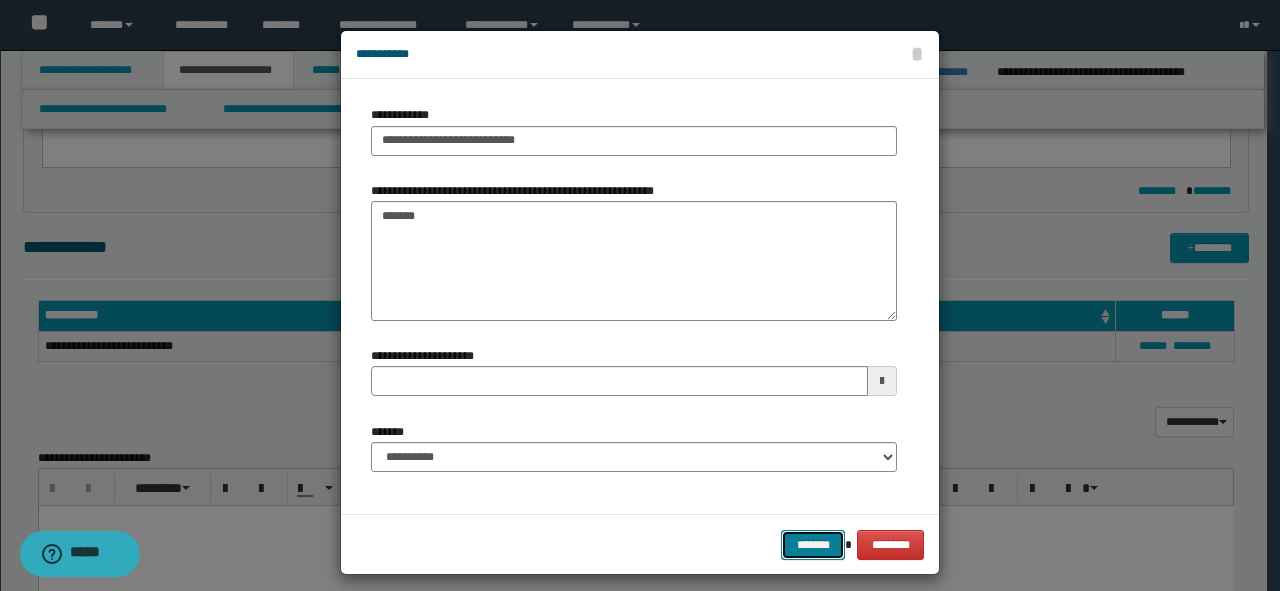 click on "*******" at bounding box center [813, 545] 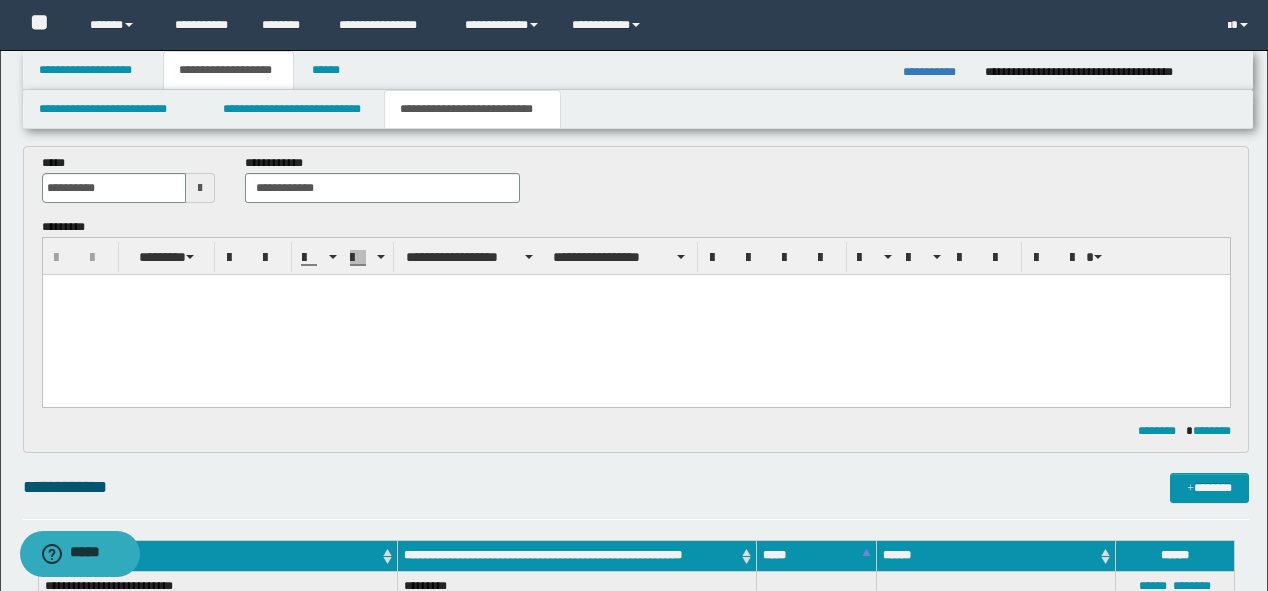 click at bounding box center (635, 314) 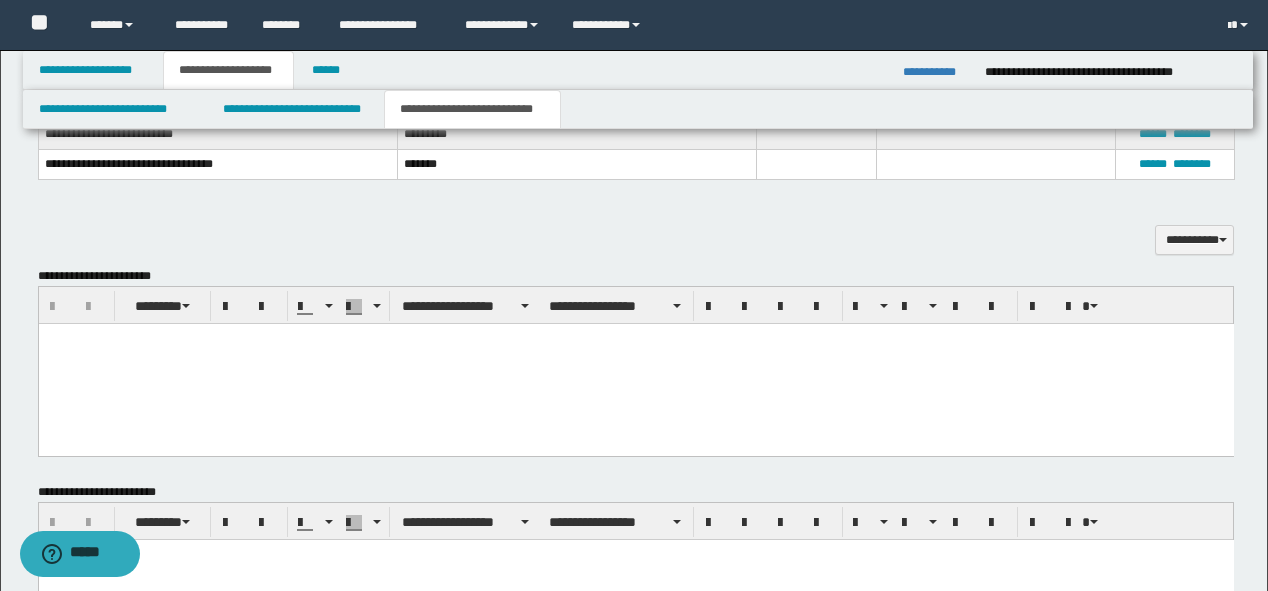 scroll, scrollTop: 560, scrollLeft: 0, axis: vertical 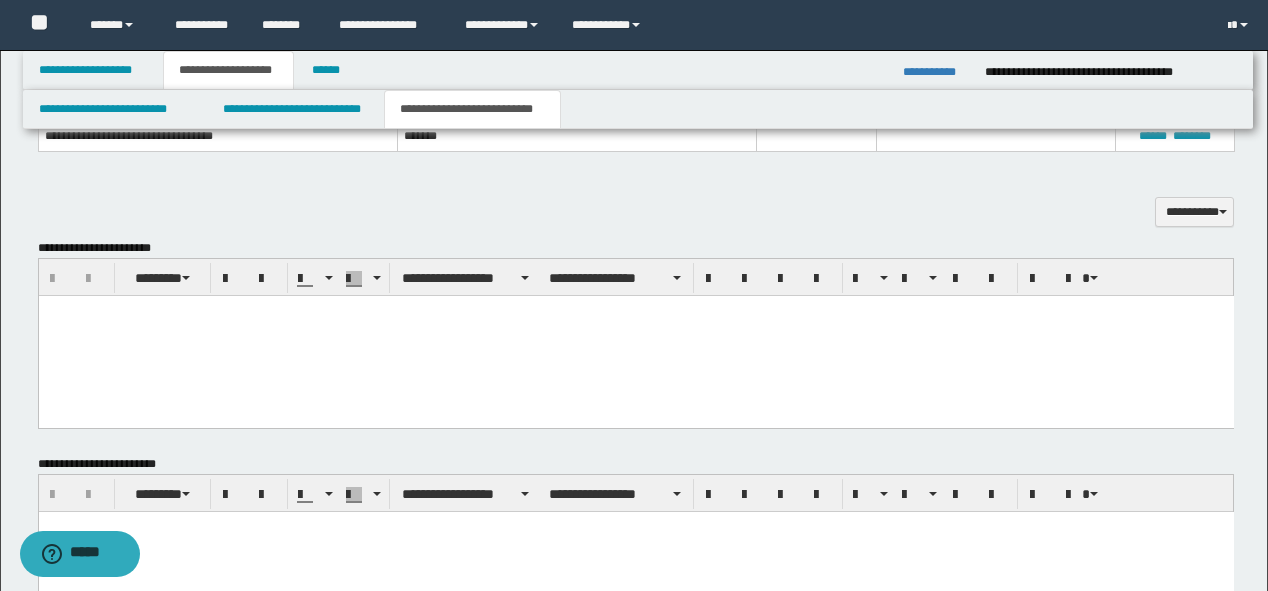 click at bounding box center (635, 335) 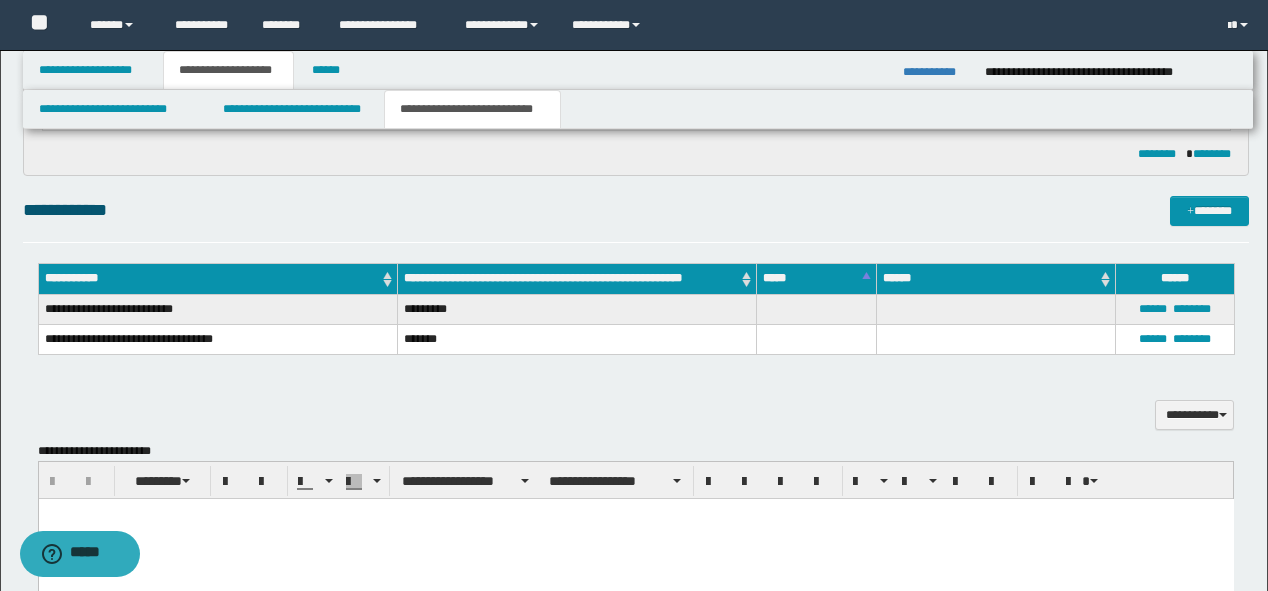 scroll, scrollTop: 423, scrollLeft: 0, axis: vertical 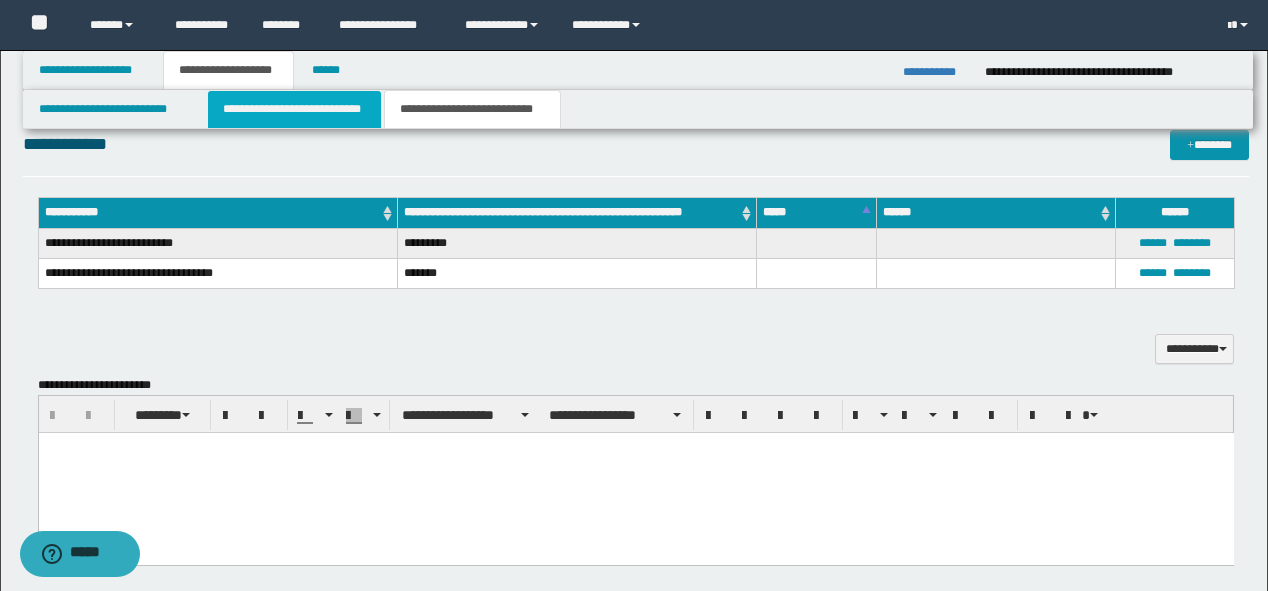 click on "**********" at bounding box center (294, 109) 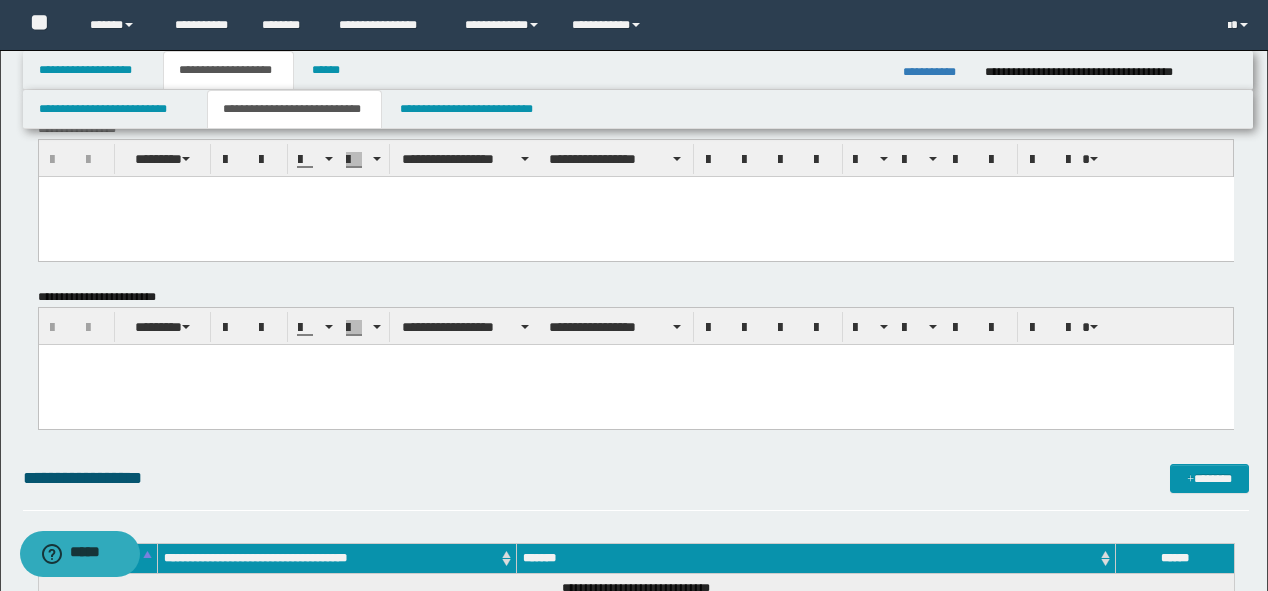 scroll, scrollTop: 0, scrollLeft: 0, axis: both 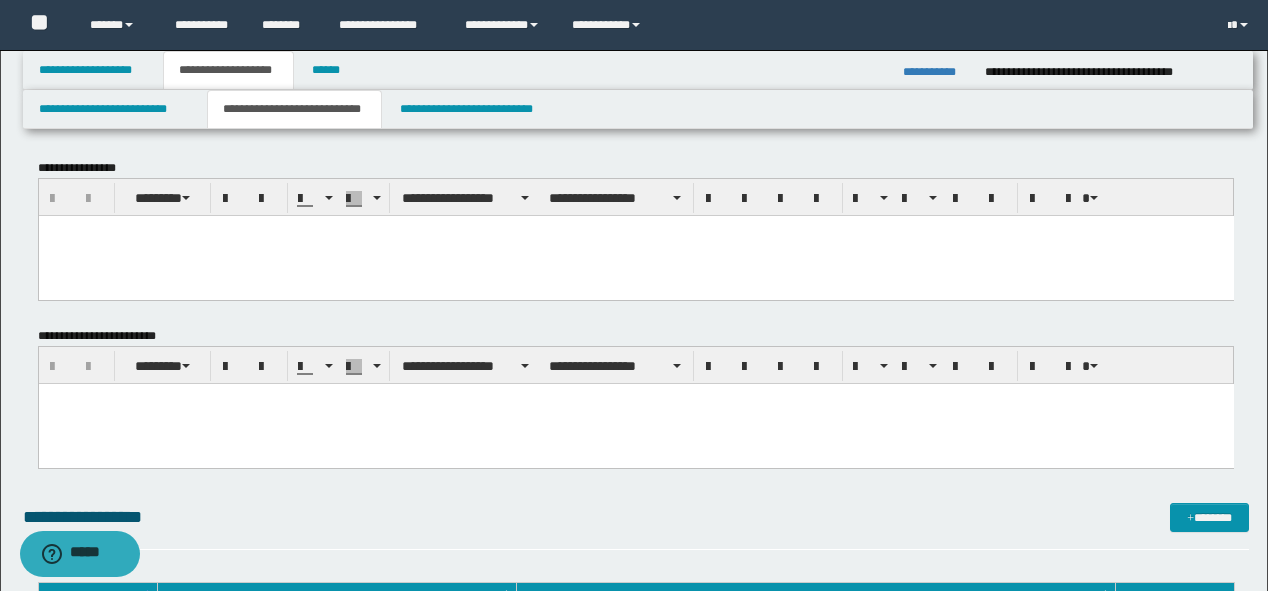 click at bounding box center (635, 255) 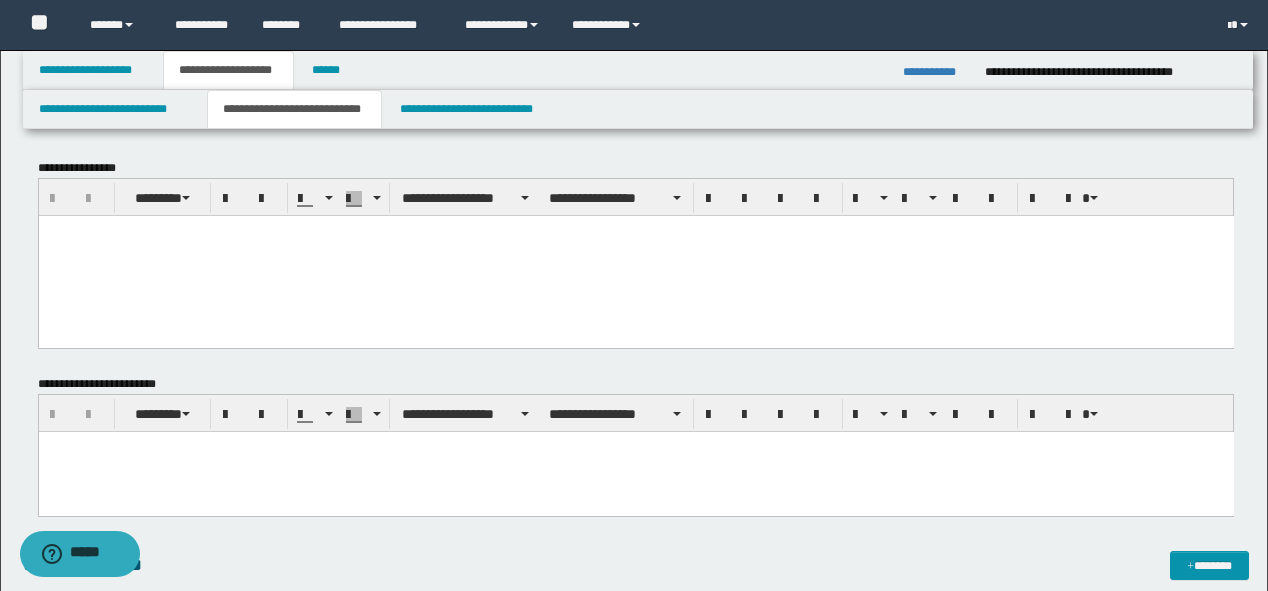 type 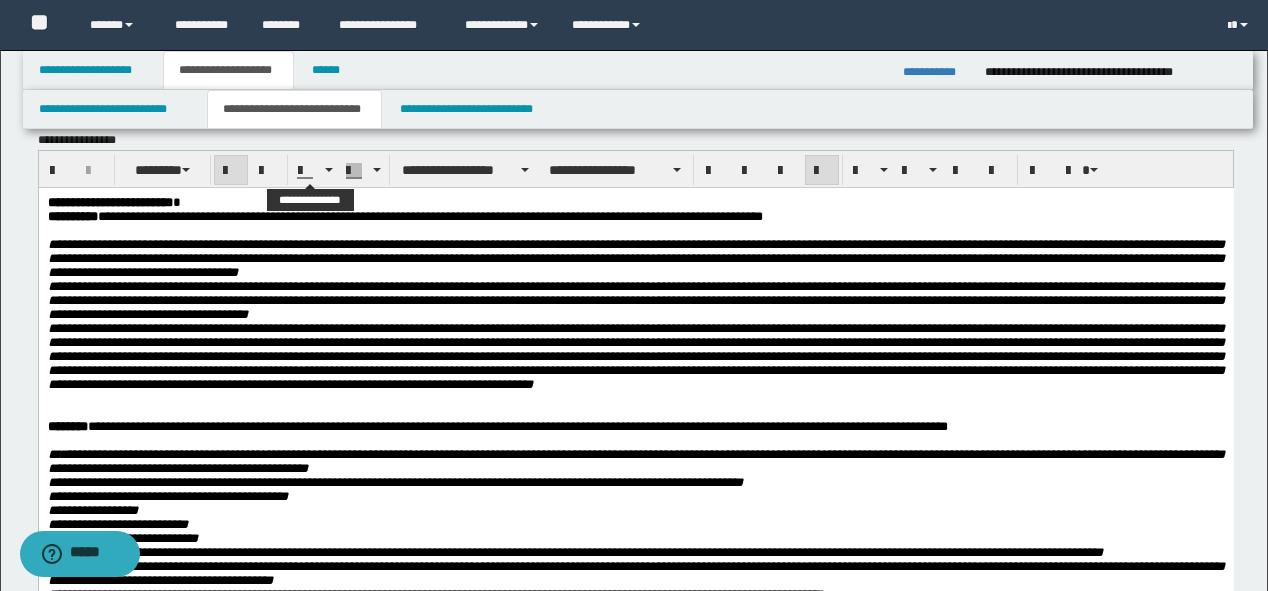 scroll, scrollTop: 0, scrollLeft: 0, axis: both 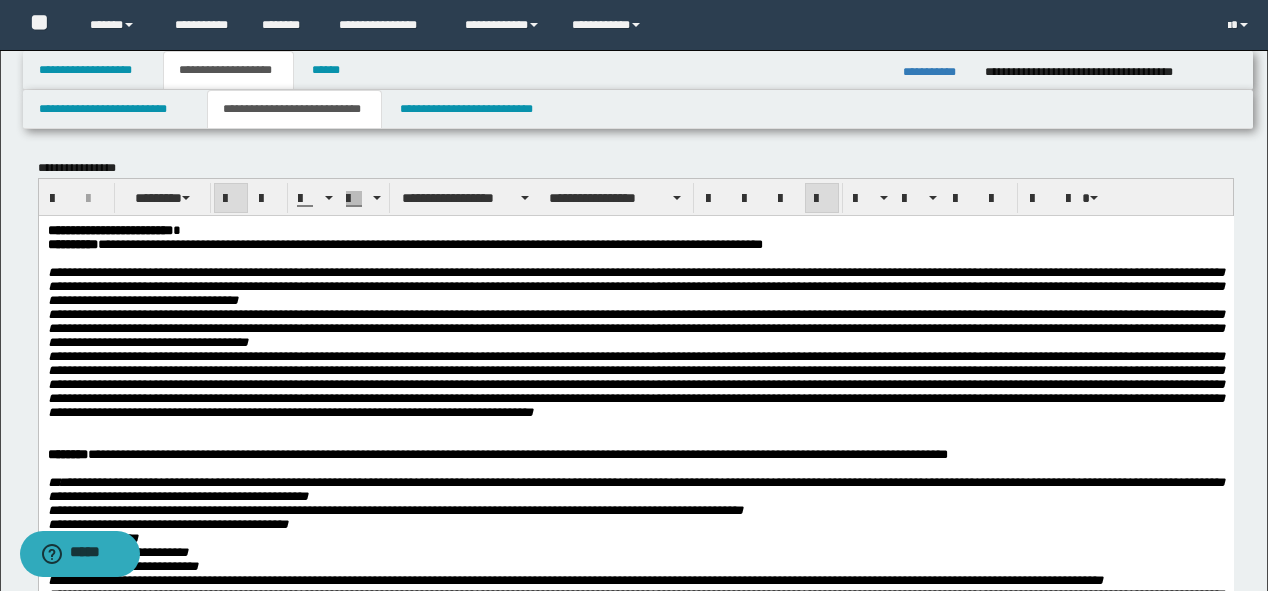 click on "**********" at bounding box center [635, 230] 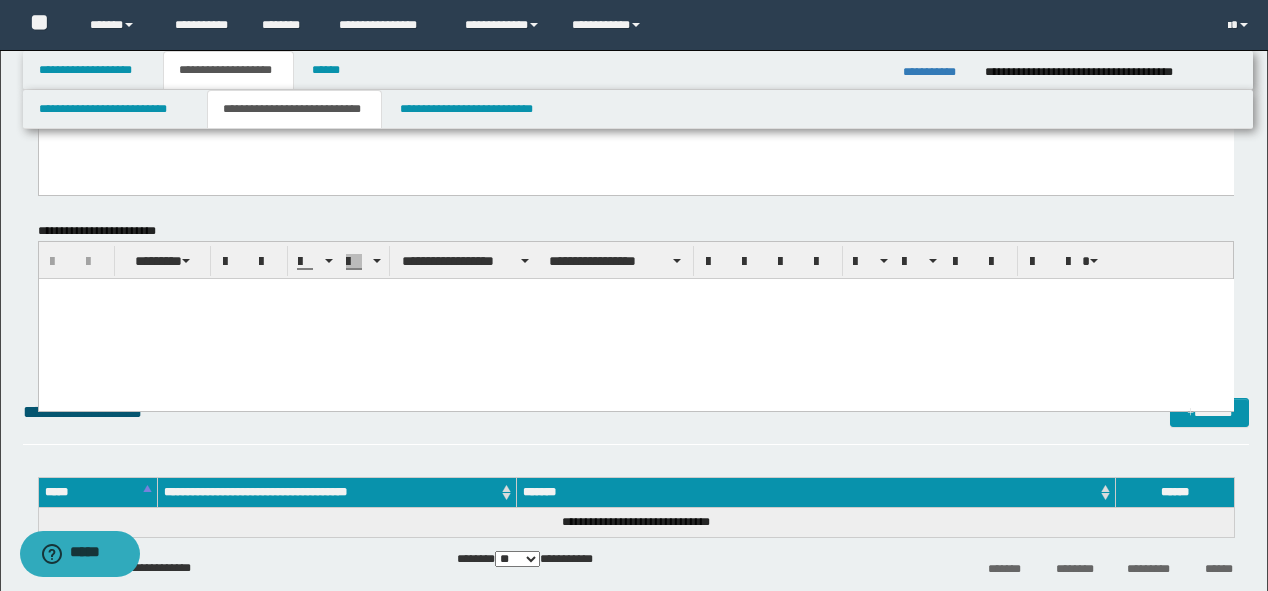 click at bounding box center [635, 318] 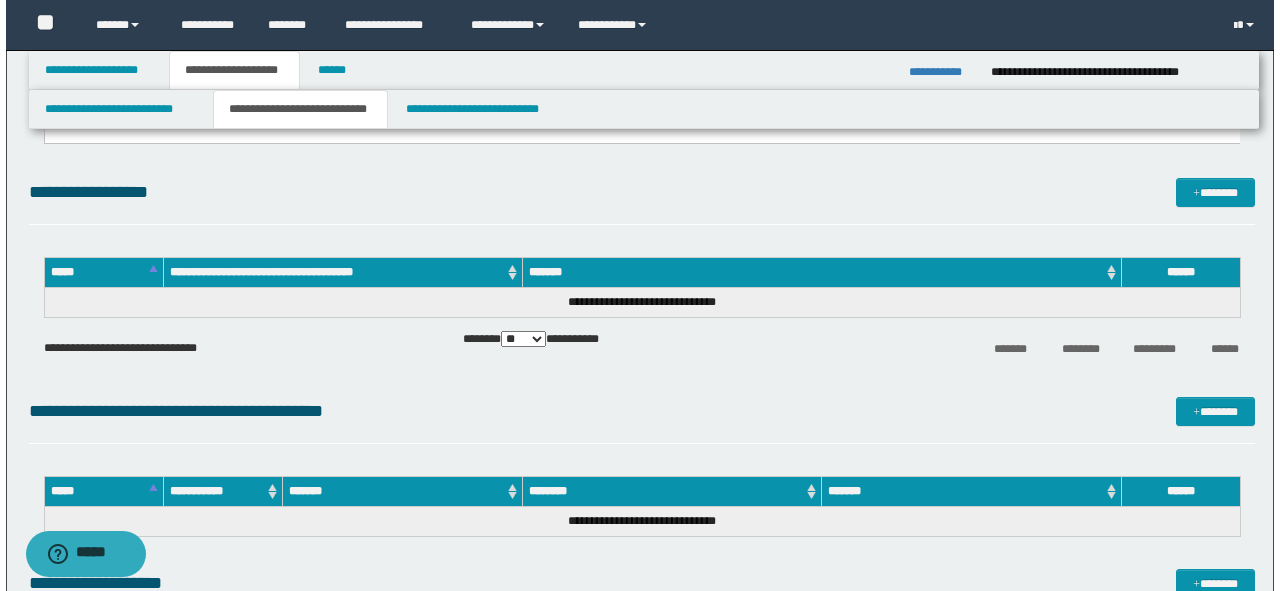 scroll, scrollTop: 1280, scrollLeft: 0, axis: vertical 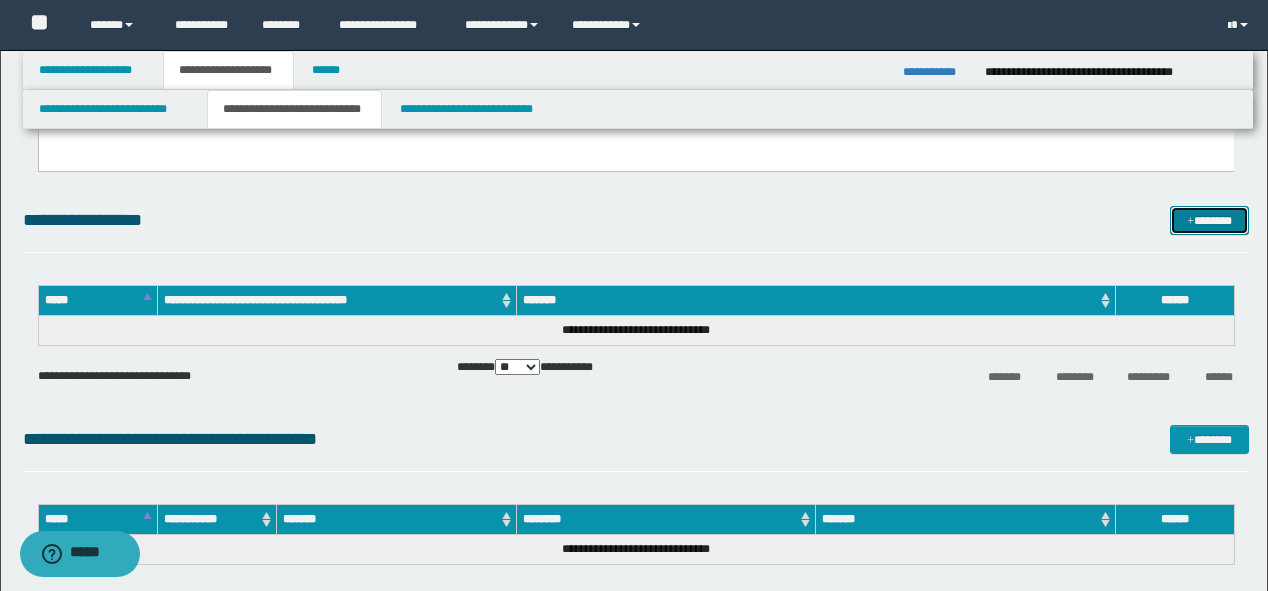 click on "*******" at bounding box center [1209, 221] 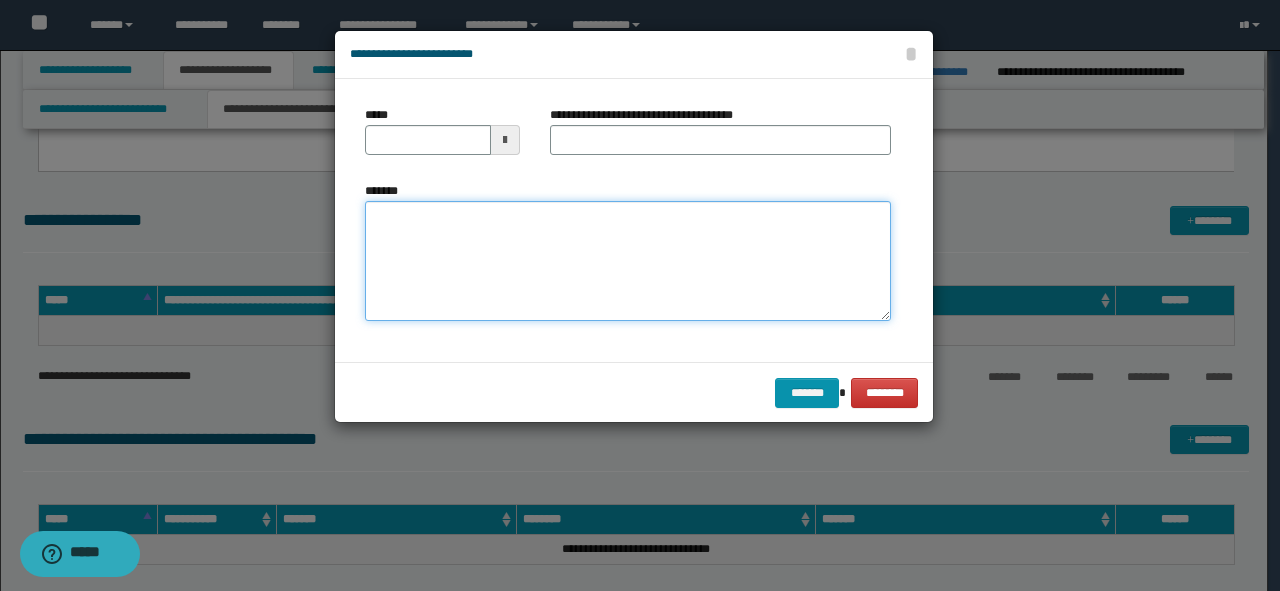 click on "*******" at bounding box center (628, 261) 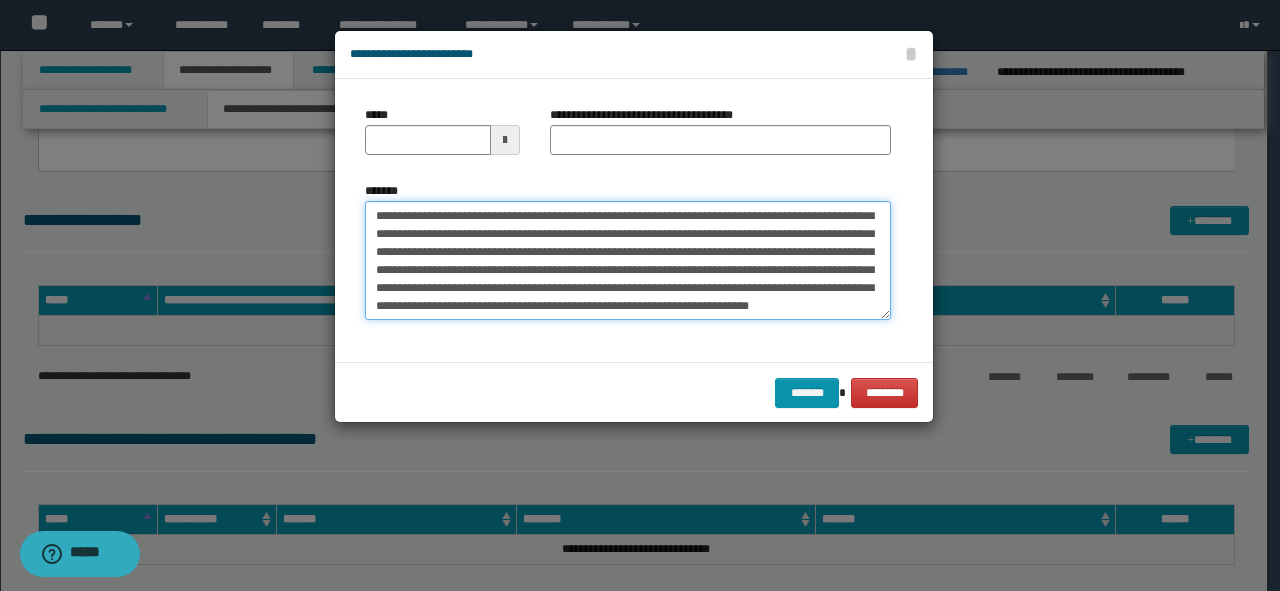 scroll, scrollTop: 0, scrollLeft: 0, axis: both 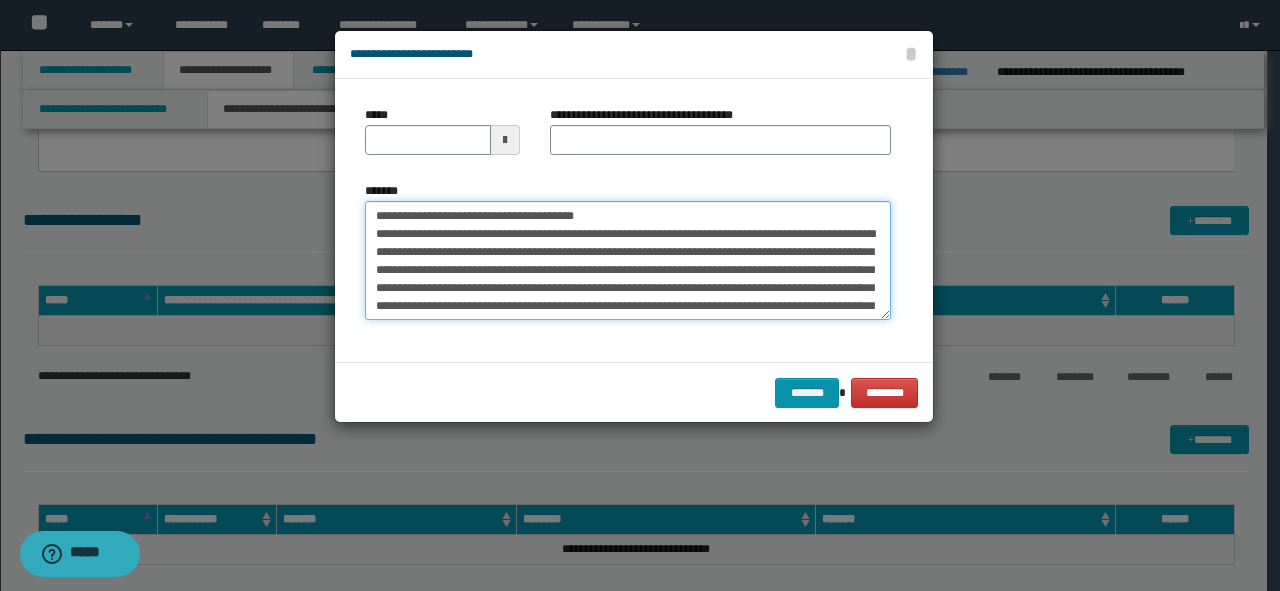 drag, startPoint x: 648, startPoint y: 205, endPoint x: 140, endPoint y: 217, distance: 508.14172 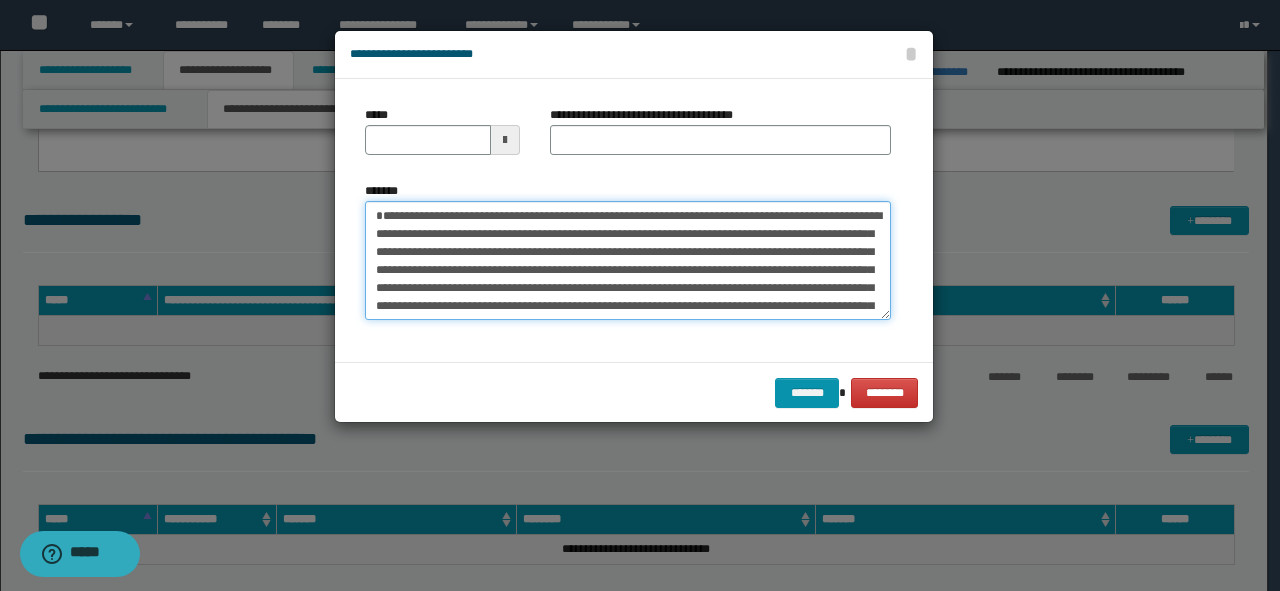 type on "**********" 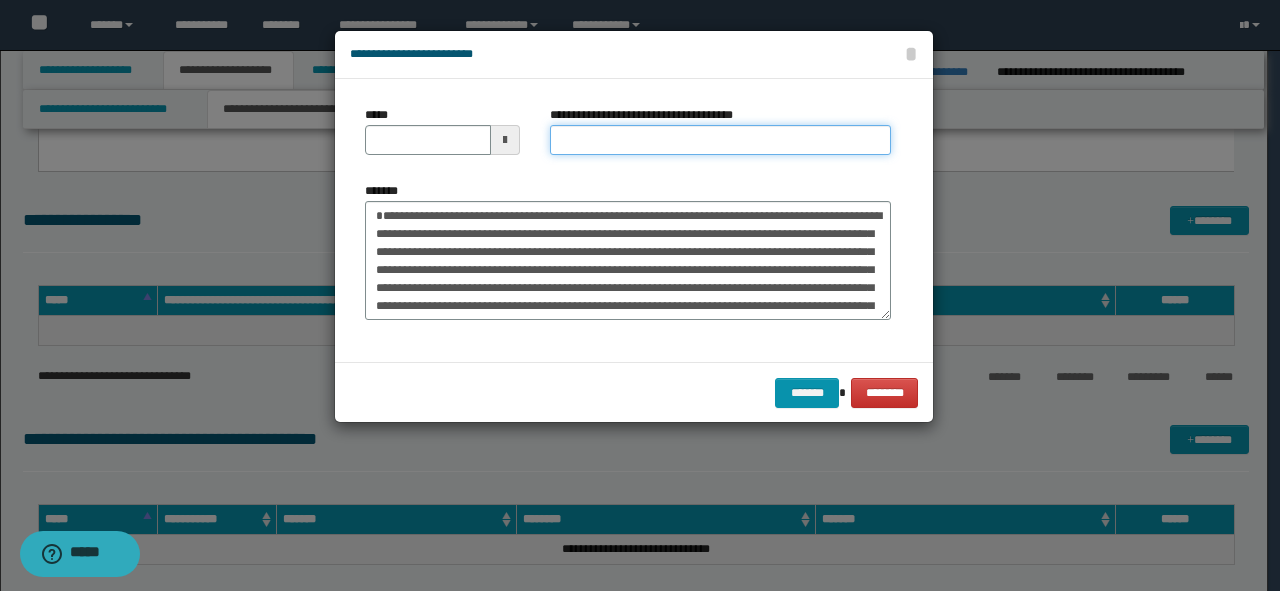 click on "**********" at bounding box center [720, 140] 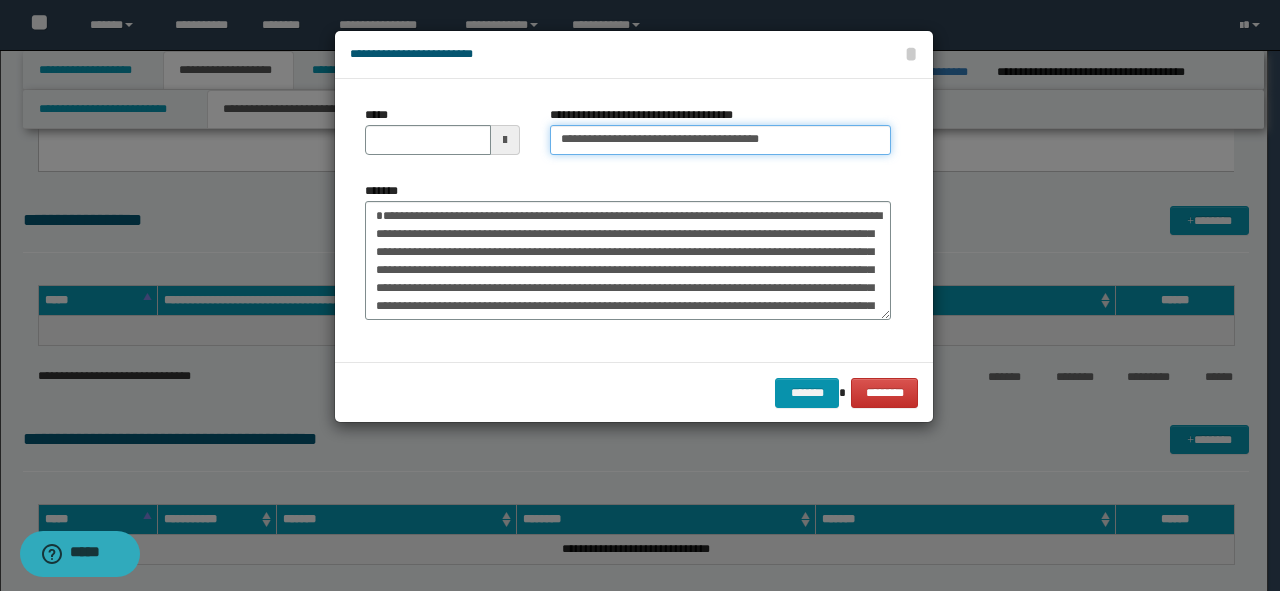 drag, startPoint x: 825, startPoint y: 130, endPoint x: 701, endPoint y: 143, distance: 124.67959 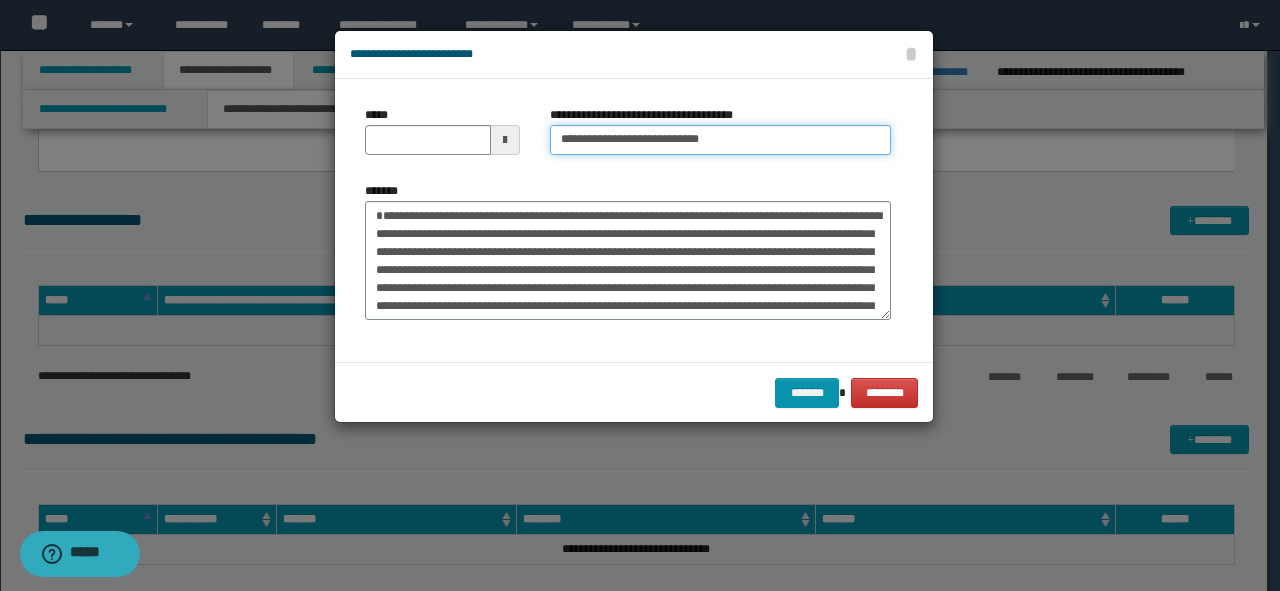 type on "**********" 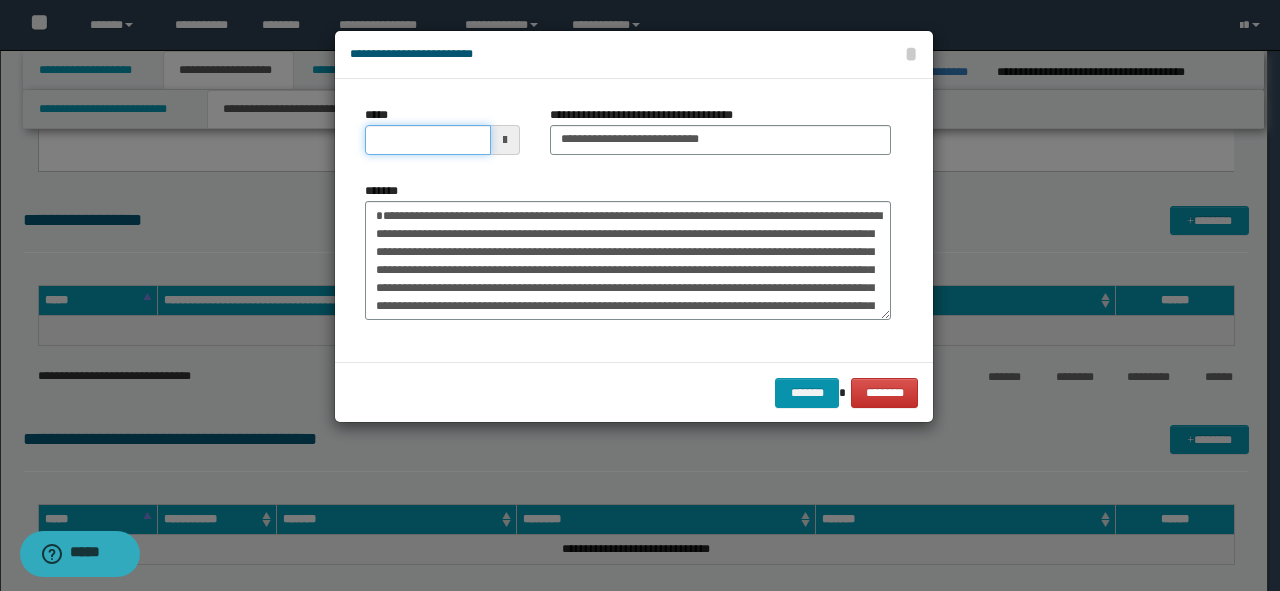 click on "*****" at bounding box center (428, 140) 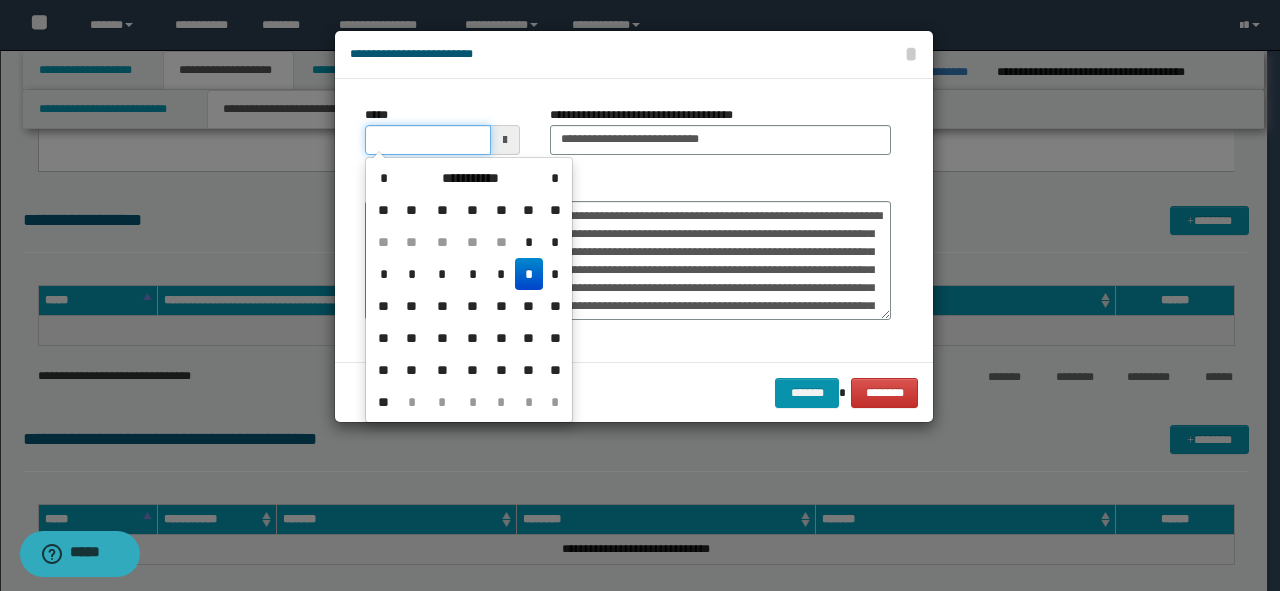 type on "**********" 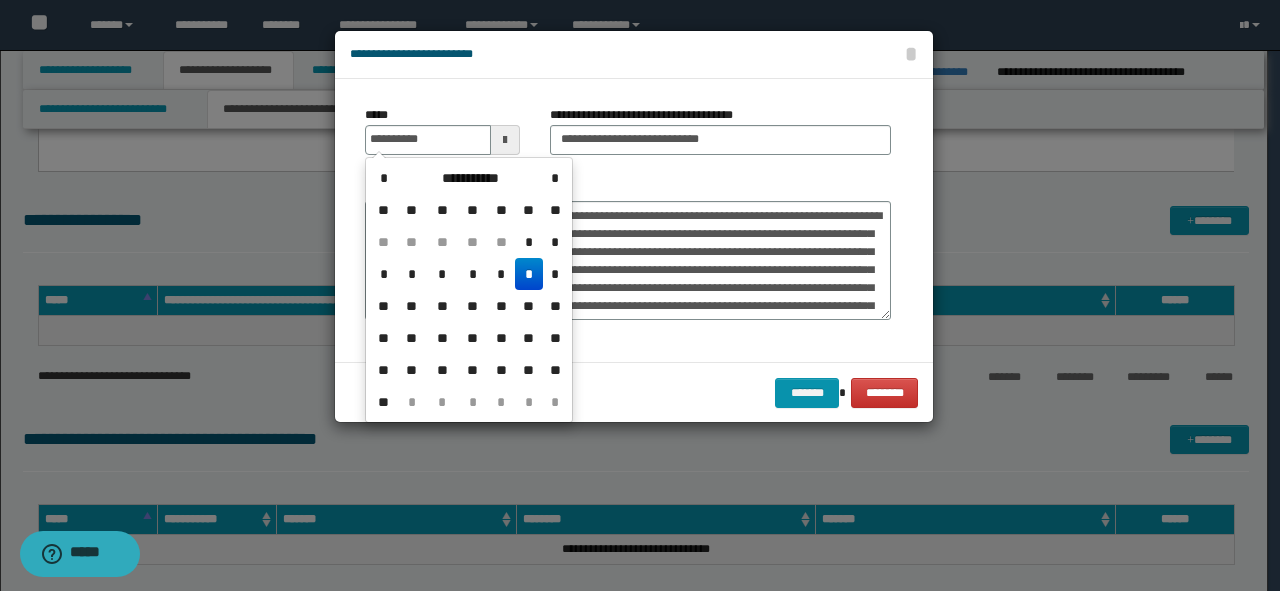 click on "*******" at bounding box center [628, 251] 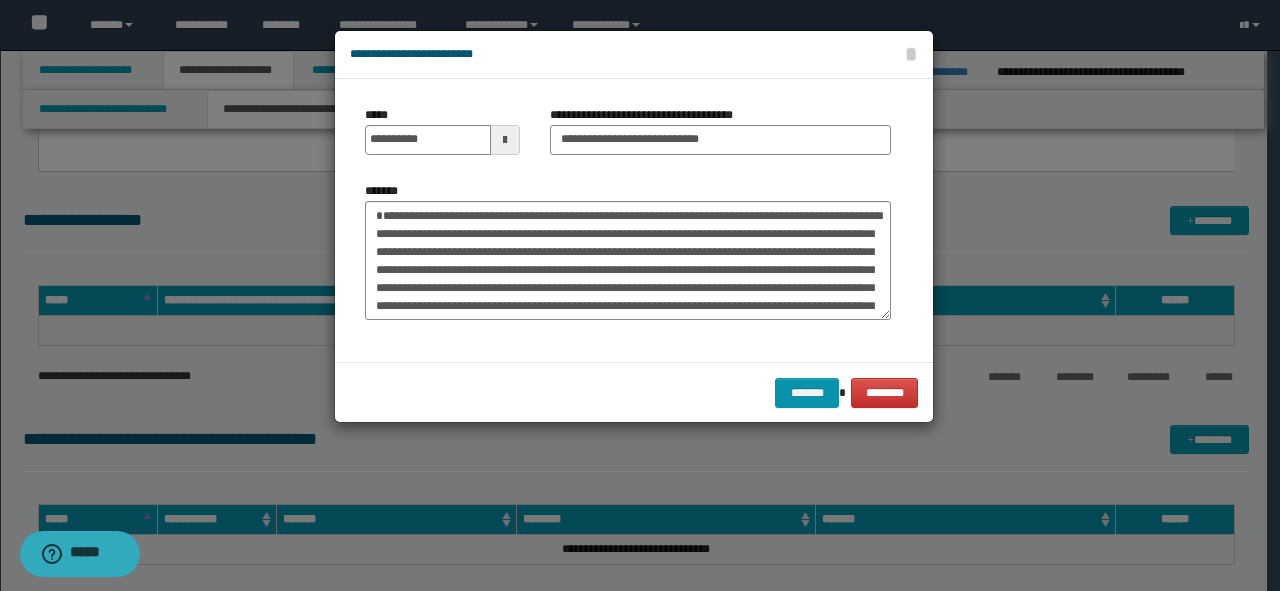 click on "*******
********" at bounding box center (634, 392) 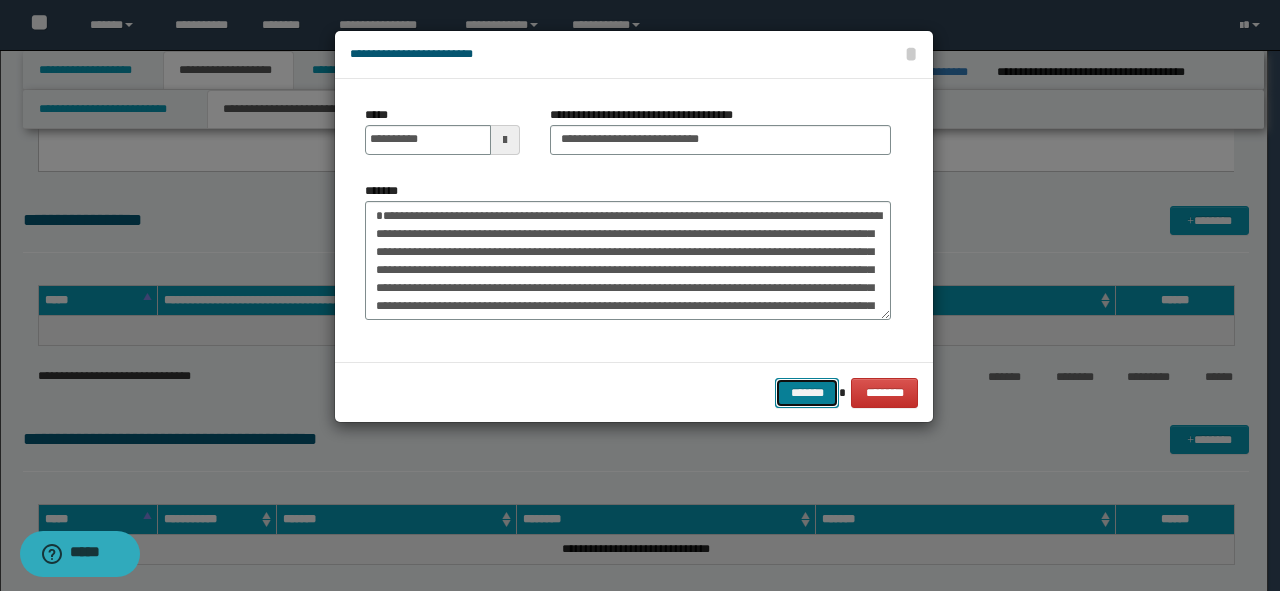 click on "*******" at bounding box center [807, 393] 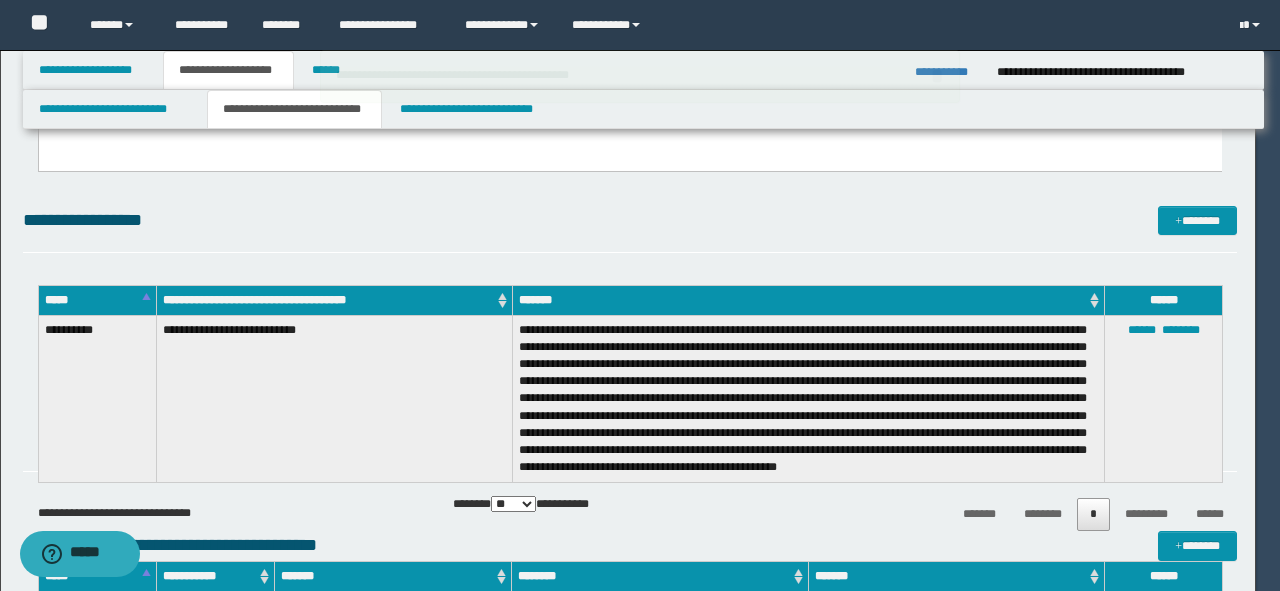type 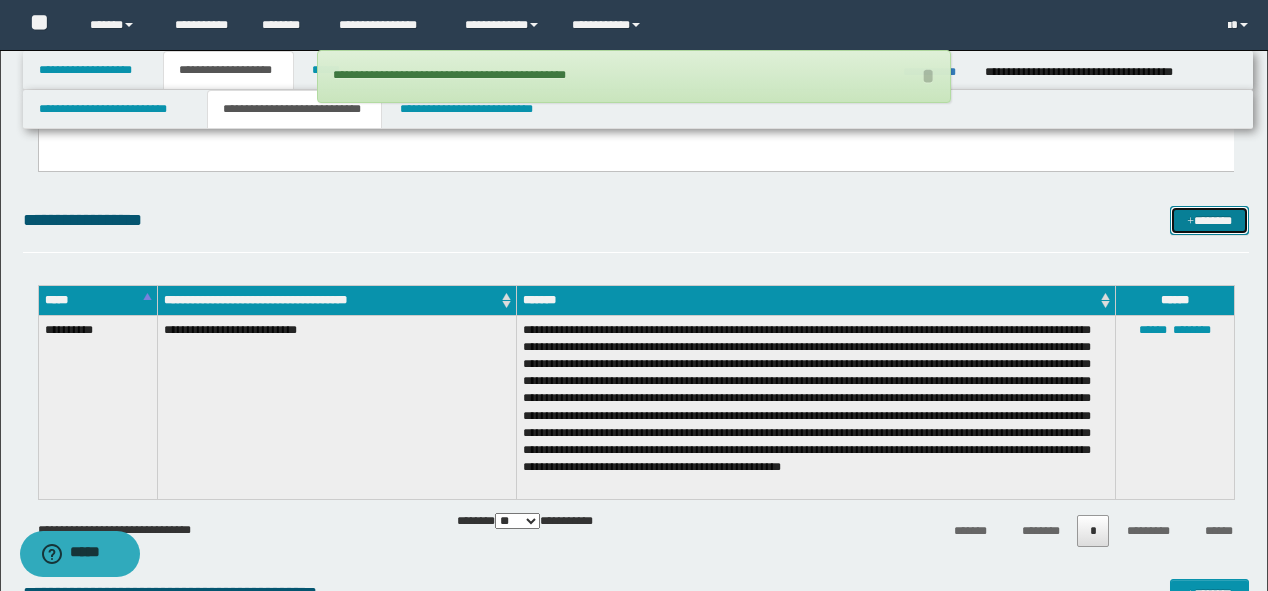 drag, startPoint x: 1191, startPoint y: 215, endPoint x: 799, endPoint y: 203, distance: 392.18362 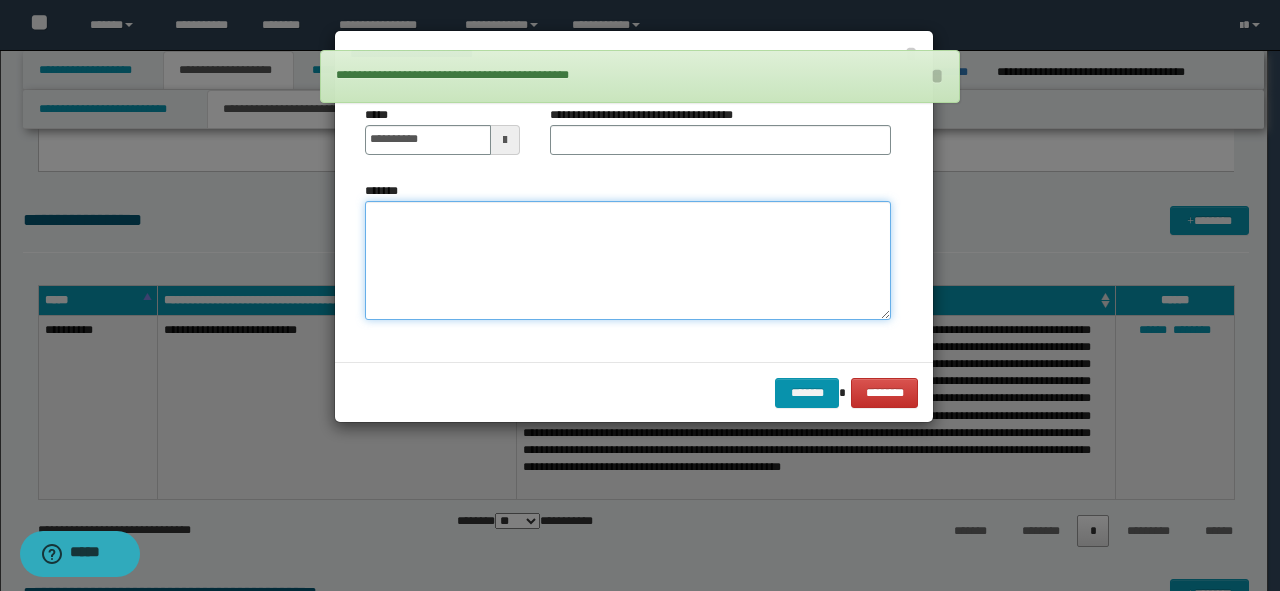 click on "*******" at bounding box center (628, 261) 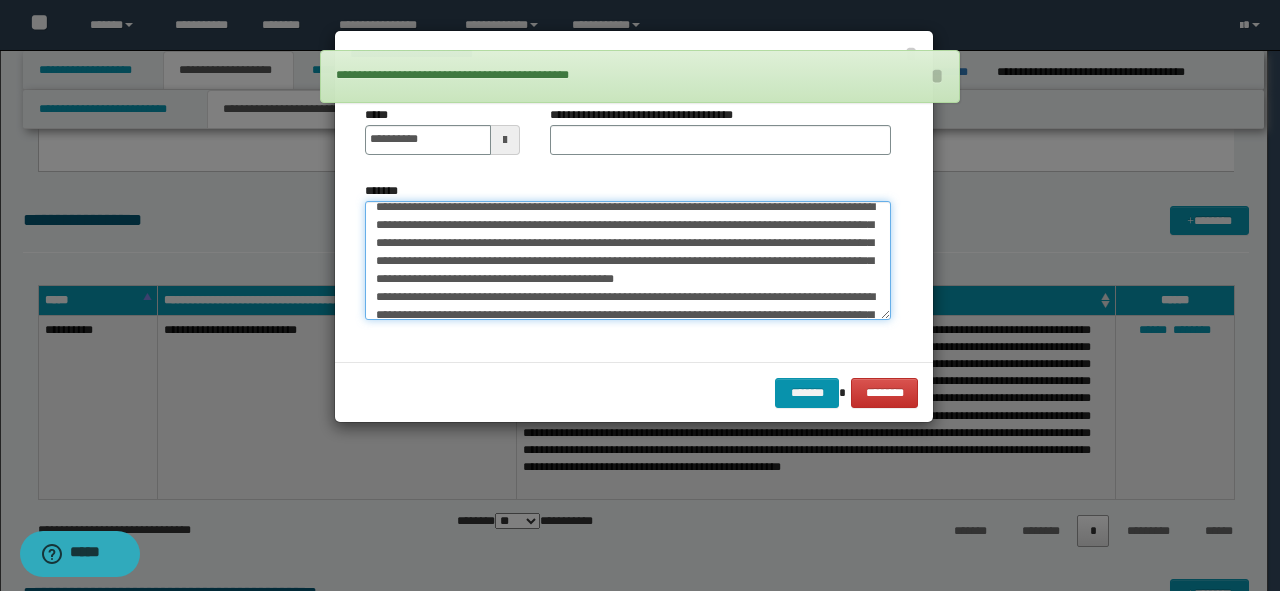 scroll, scrollTop: 0, scrollLeft: 0, axis: both 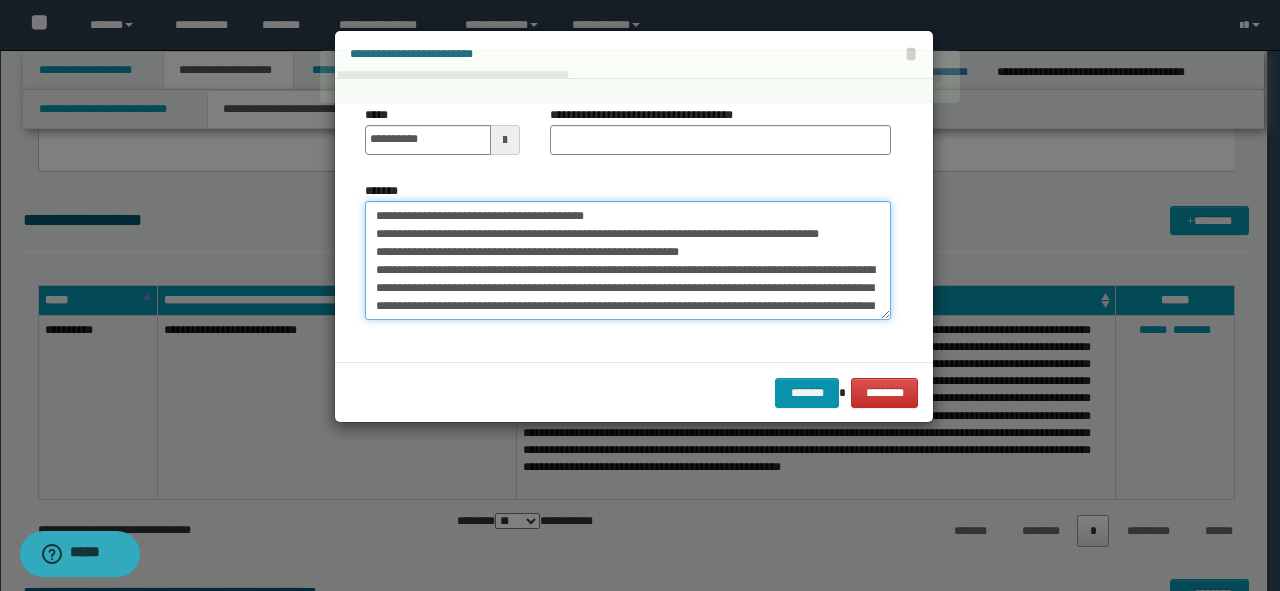 drag, startPoint x: 629, startPoint y: 228, endPoint x: 48, endPoint y: 223, distance: 581.0215 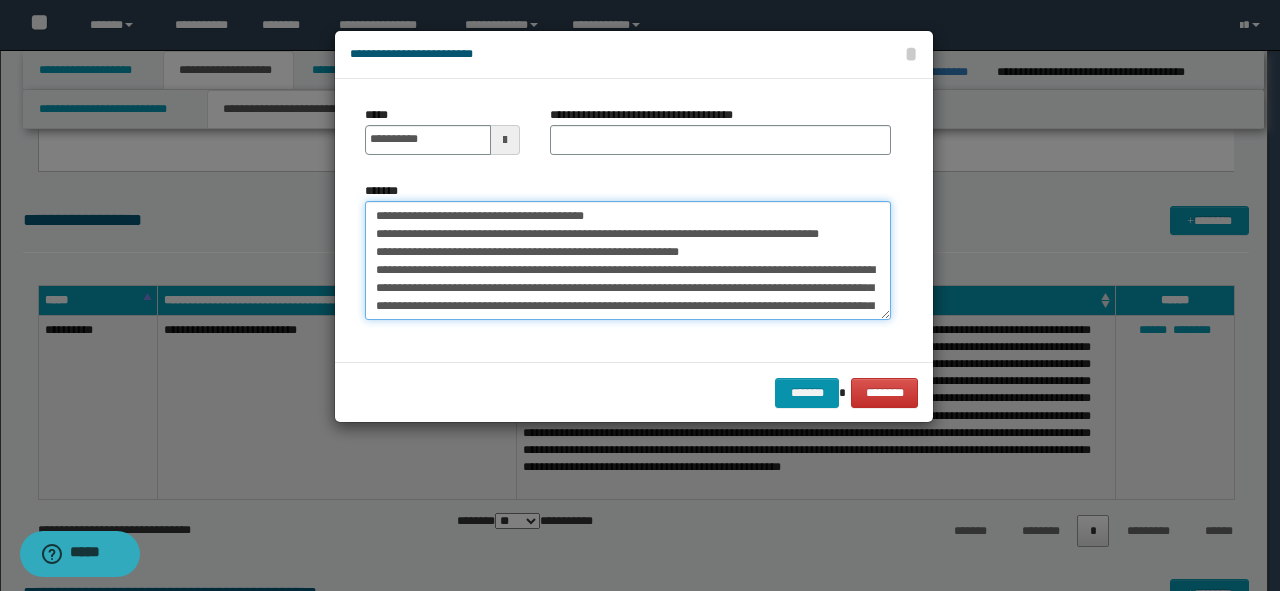 click on "*******" at bounding box center (628, 261) 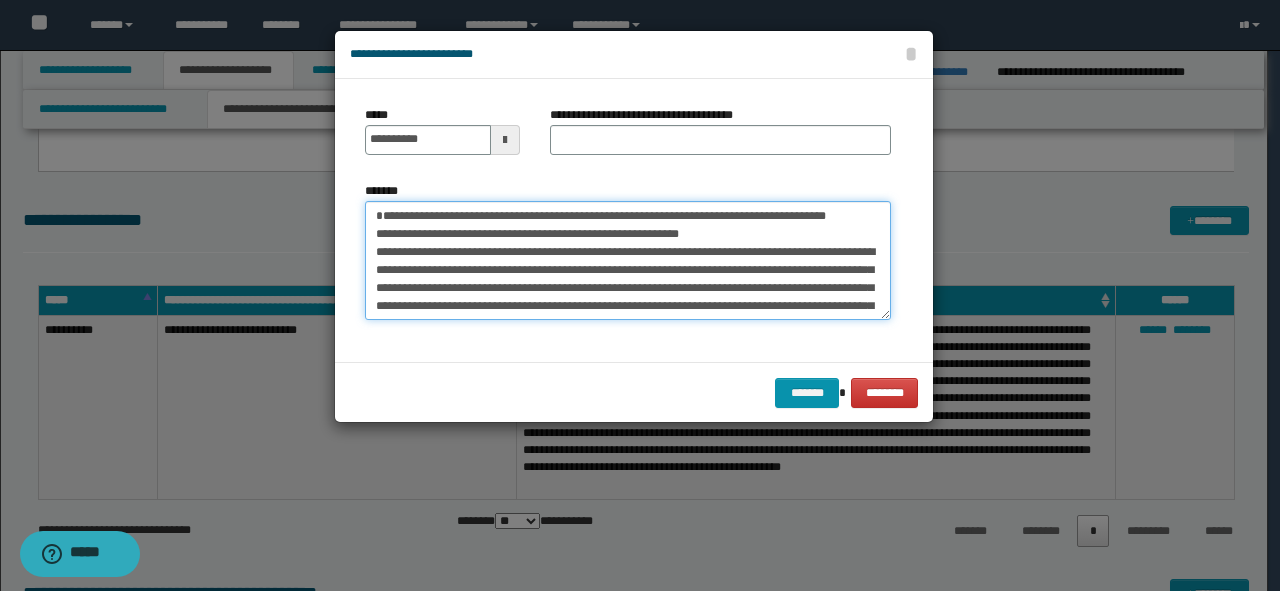 type on "**********" 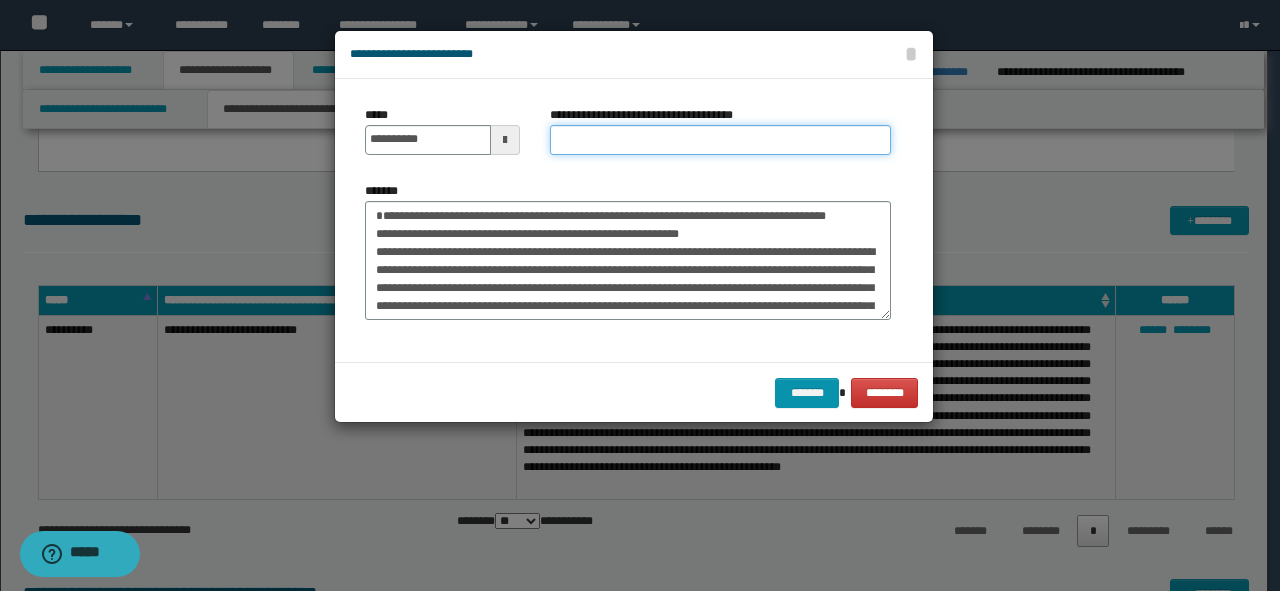 click on "**********" at bounding box center [720, 140] 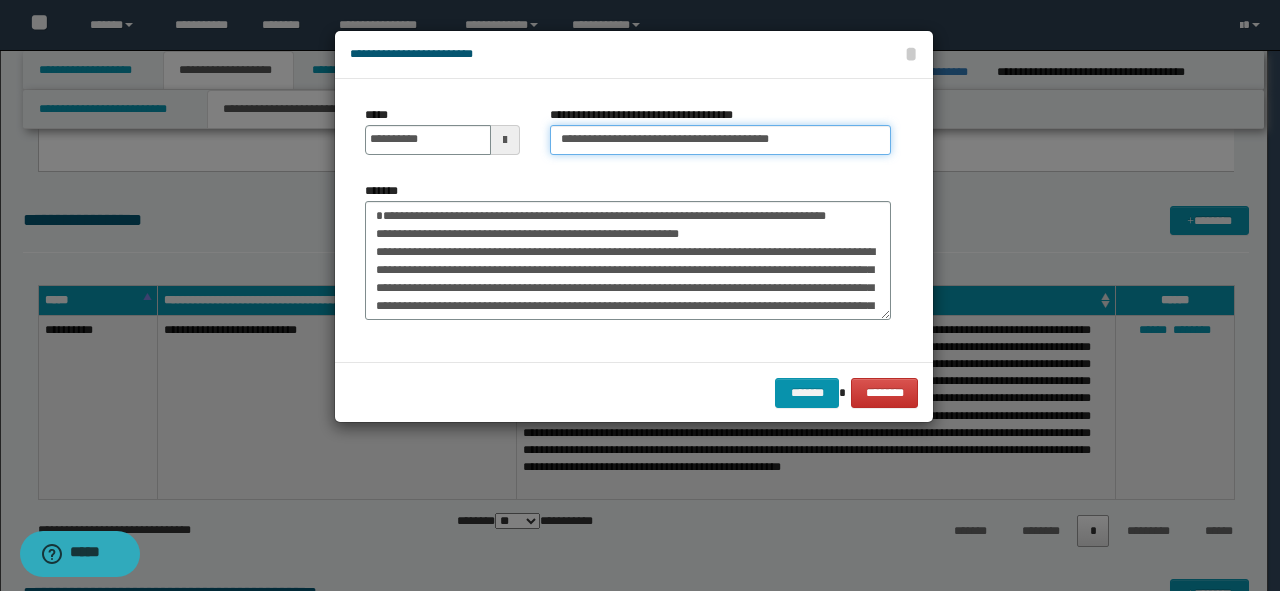 drag, startPoint x: 798, startPoint y: 138, endPoint x: 708, endPoint y: 132, distance: 90.199776 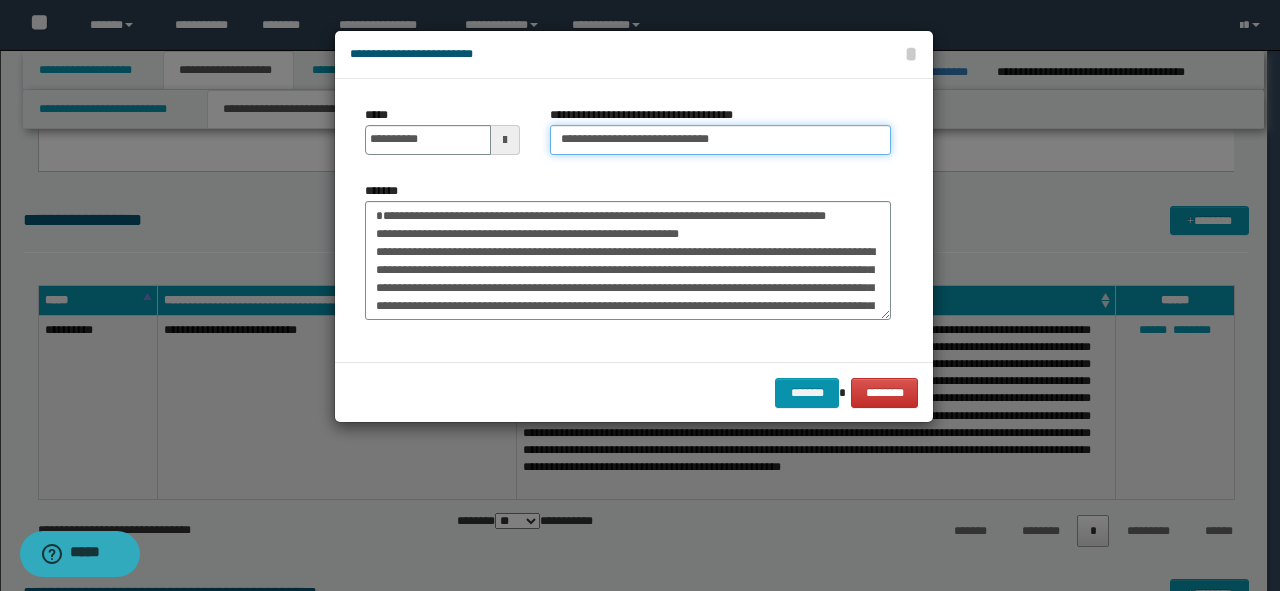 type on "**********" 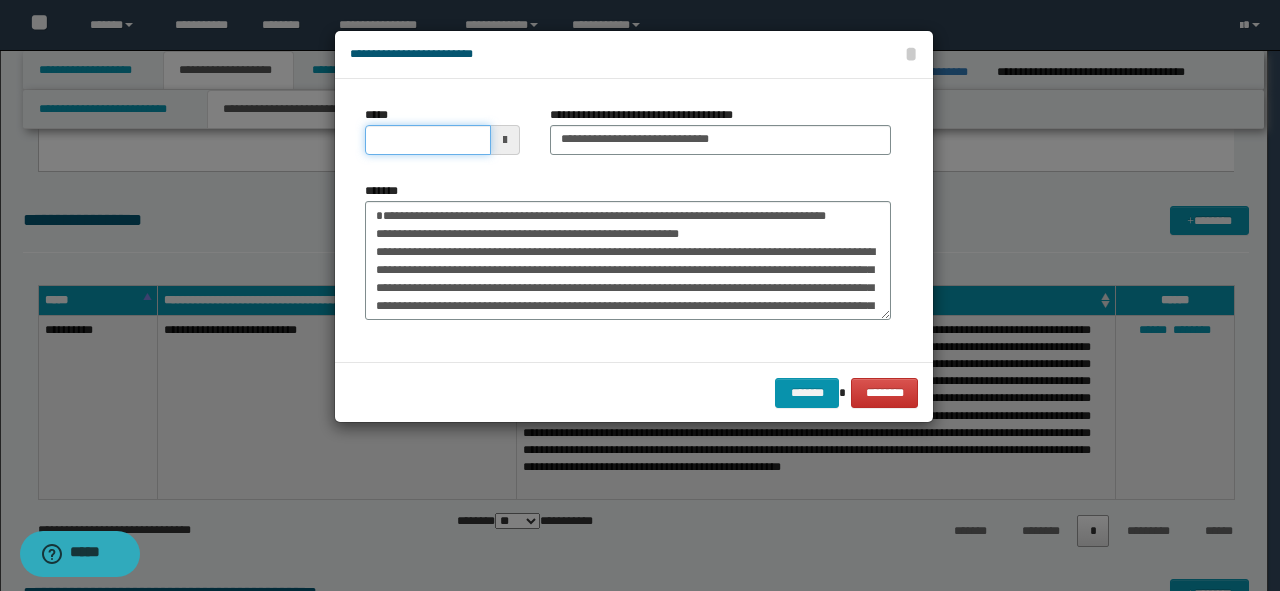 click on "*****" at bounding box center (428, 140) 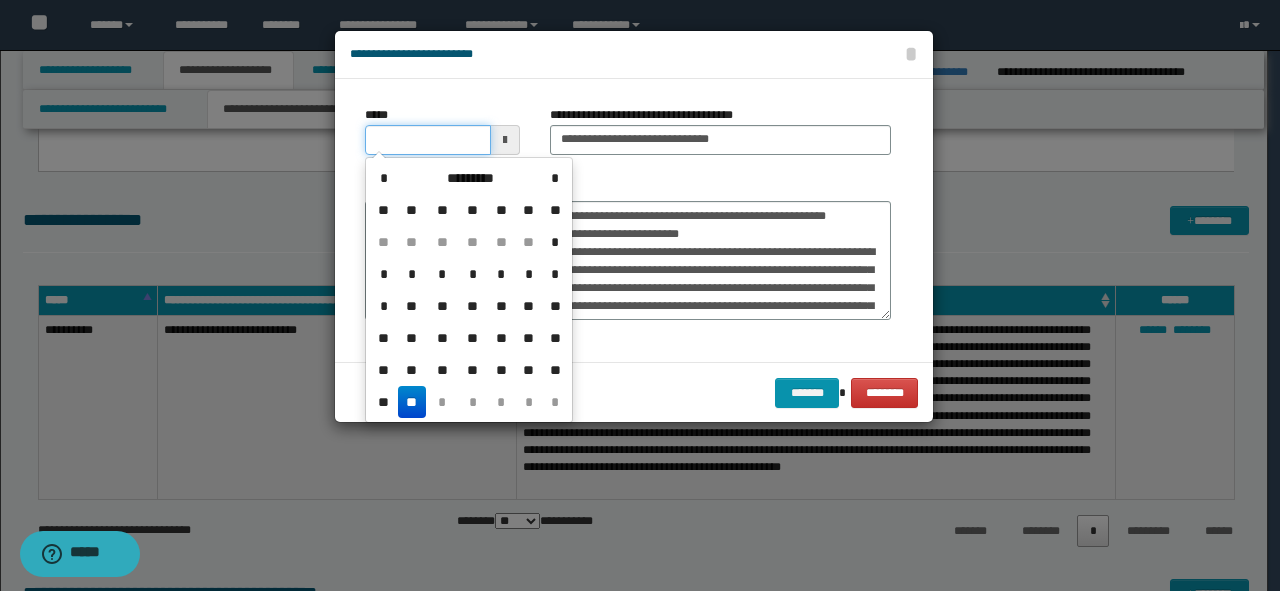 type on "**********" 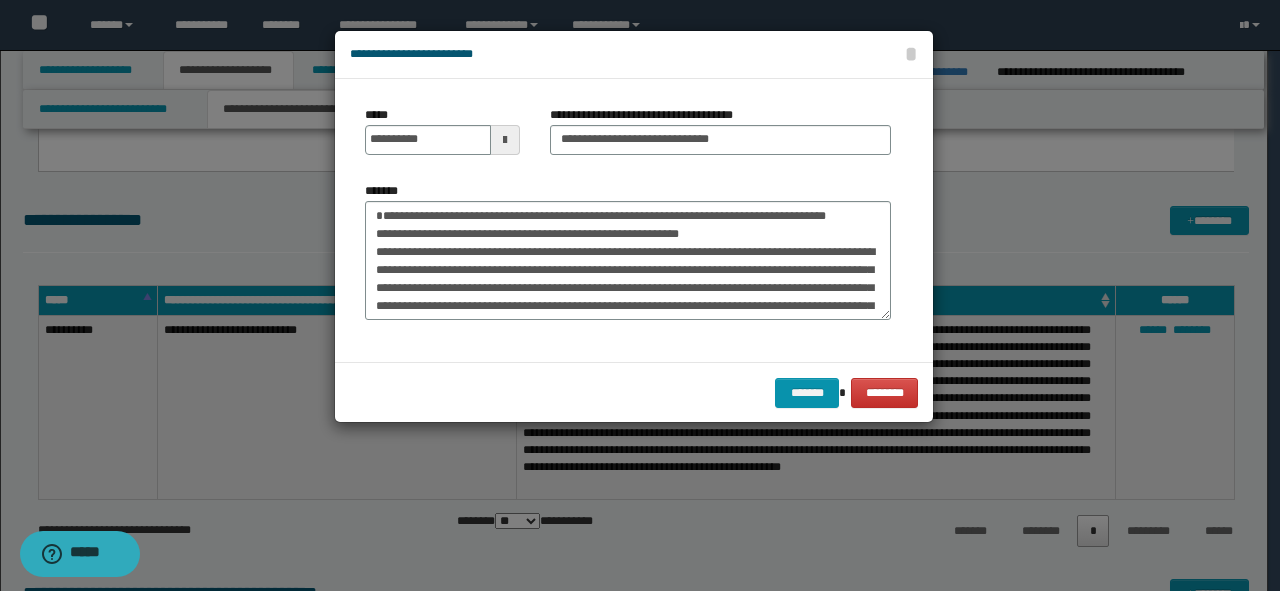click on "*******" at bounding box center (628, 251) 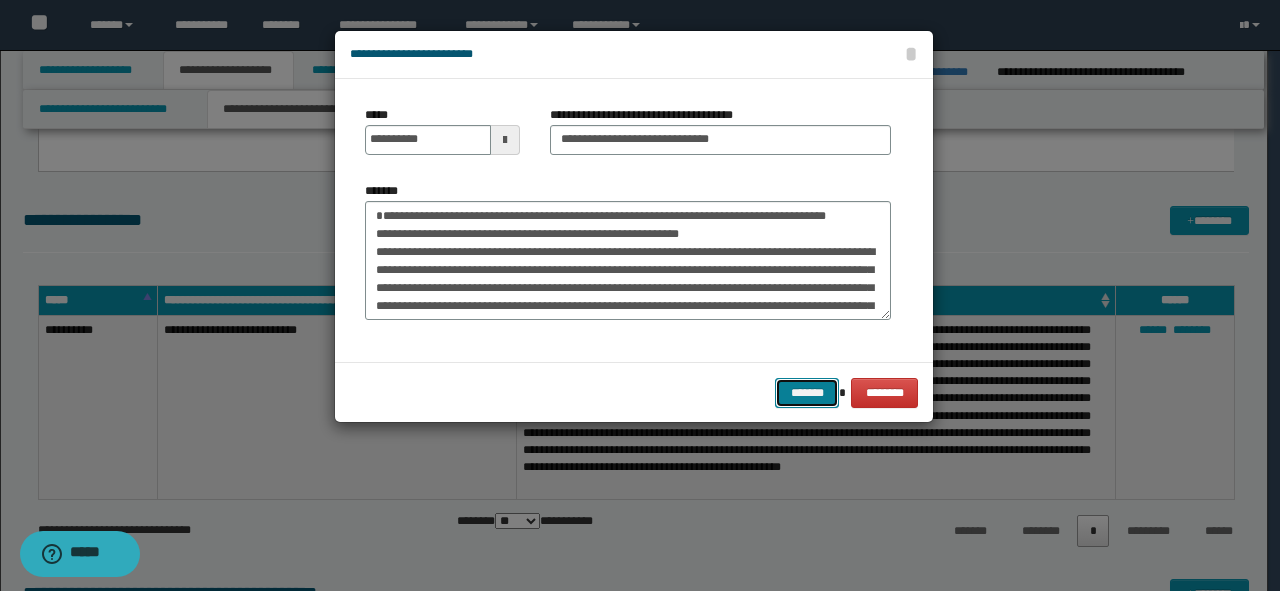 click on "*******" at bounding box center (807, 393) 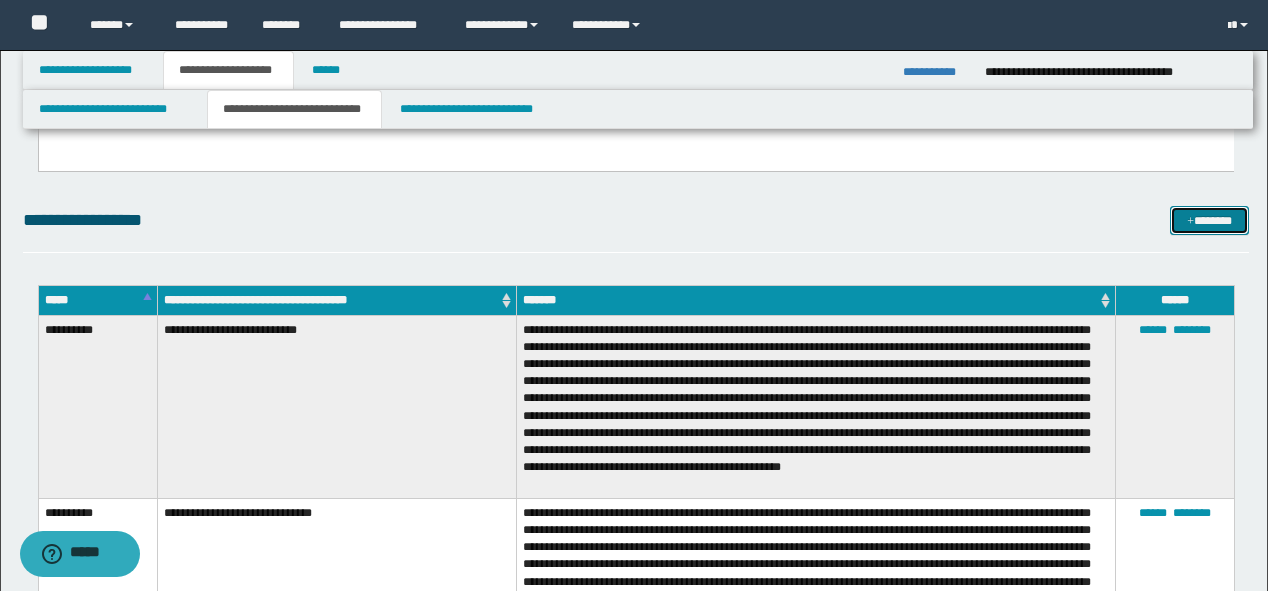 click on "*******" at bounding box center (1209, 221) 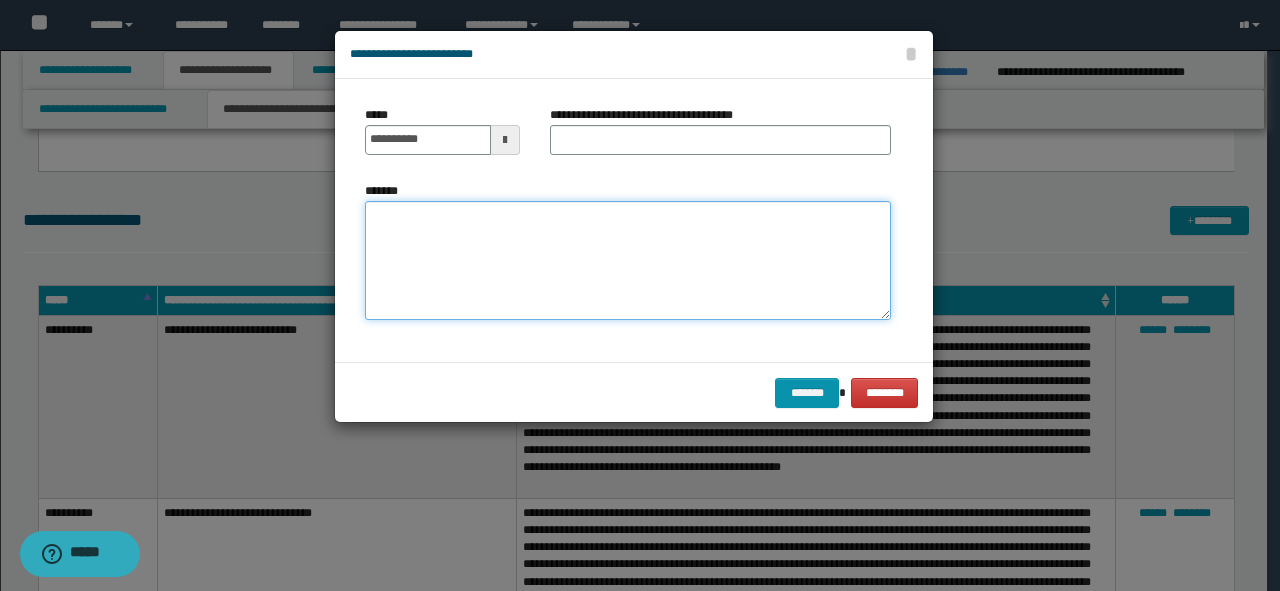 click on "*******" at bounding box center (628, 261) 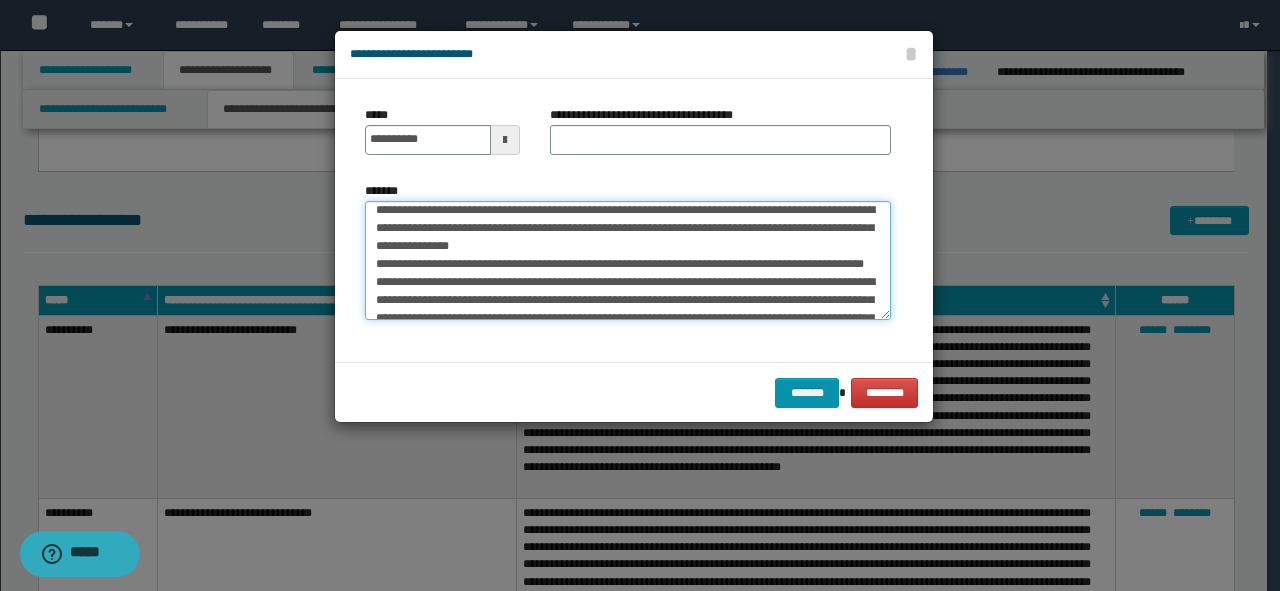 scroll, scrollTop: 0, scrollLeft: 0, axis: both 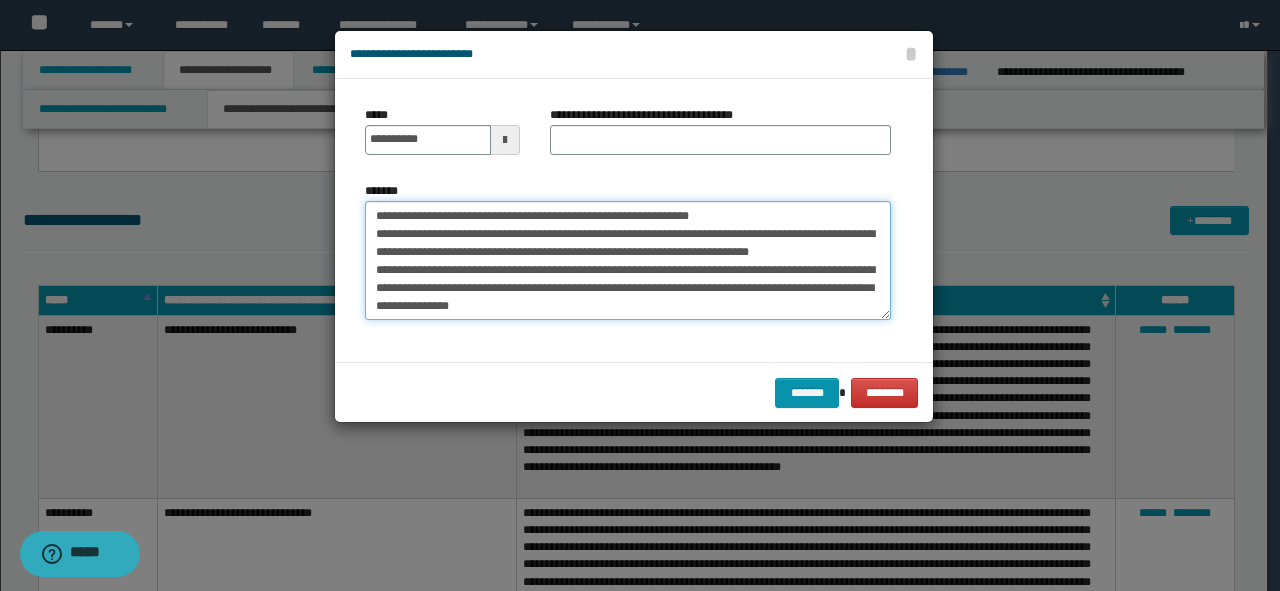 drag, startPoint x: 591, startPoint y: 204, endPoint x: 0, endPoint y: 224, distance: 591.3383 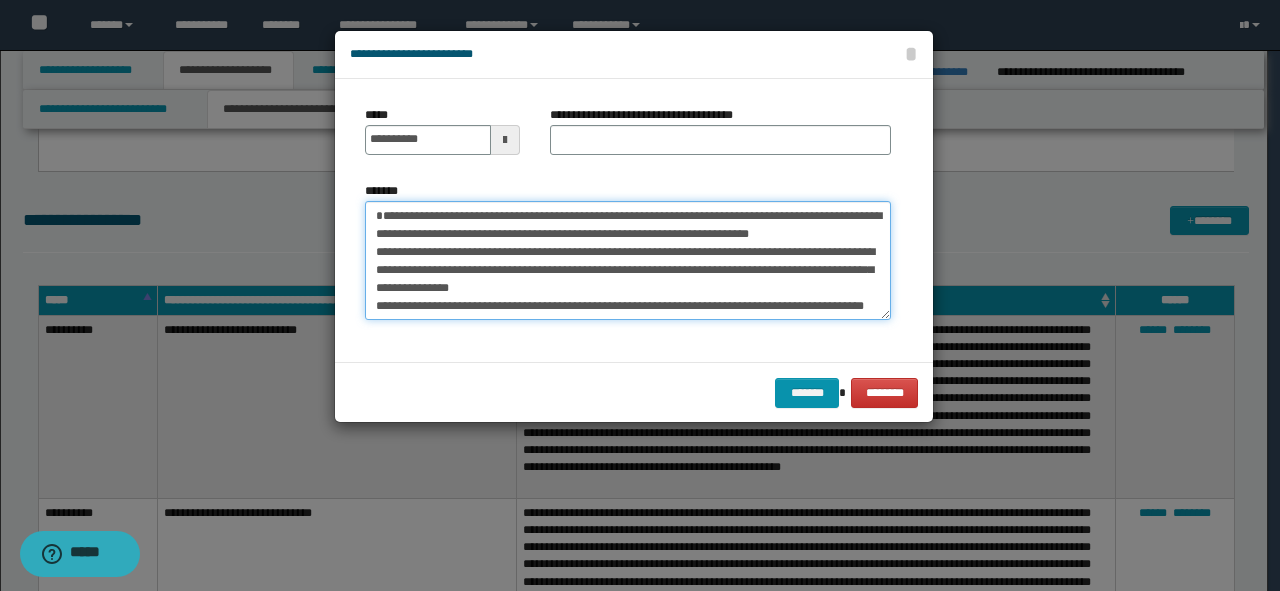 type on "**********" 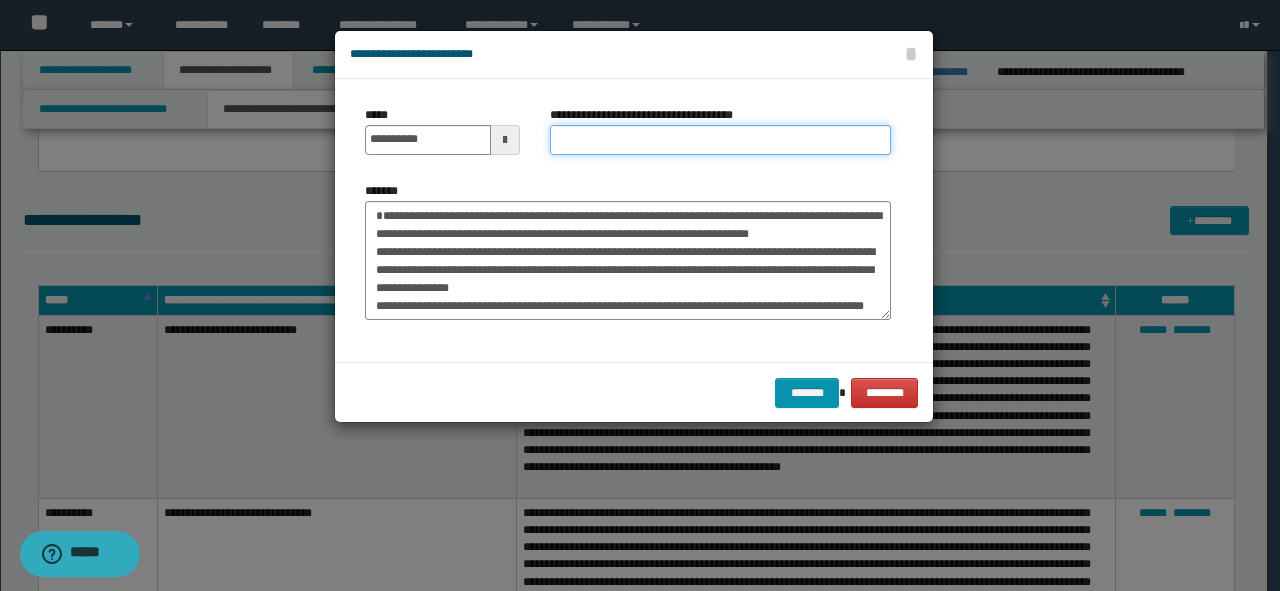 click on "**********" at bounding box center (720, 140) 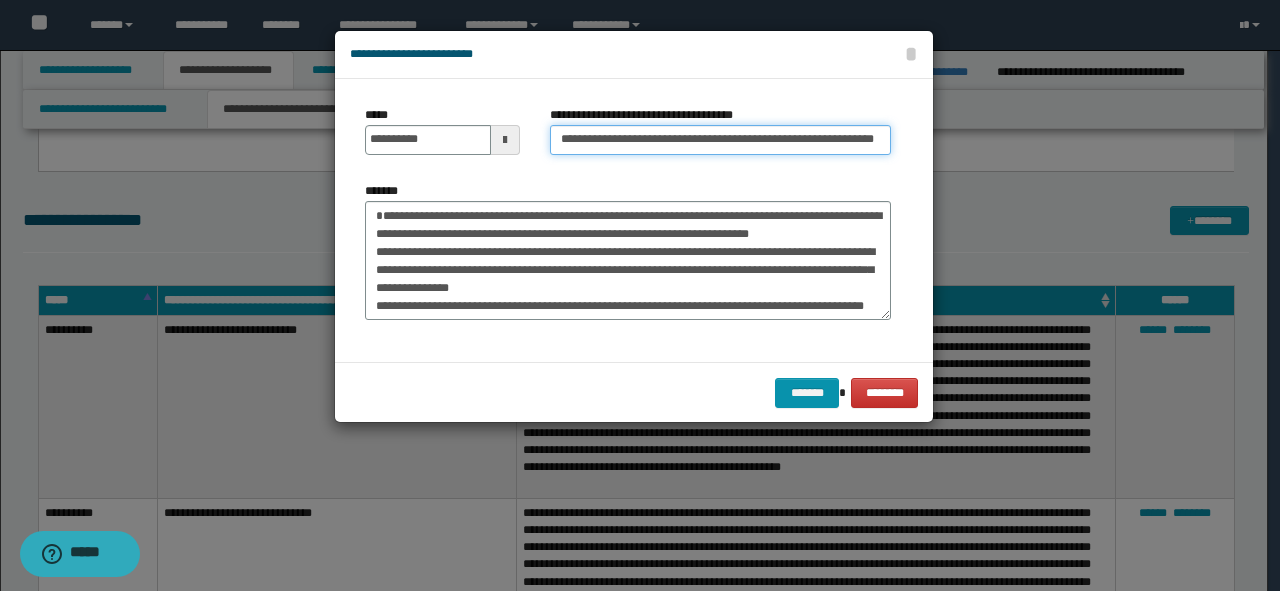 scroll, scrollTop: 0, scrollLeft: 27, axis: horizontal 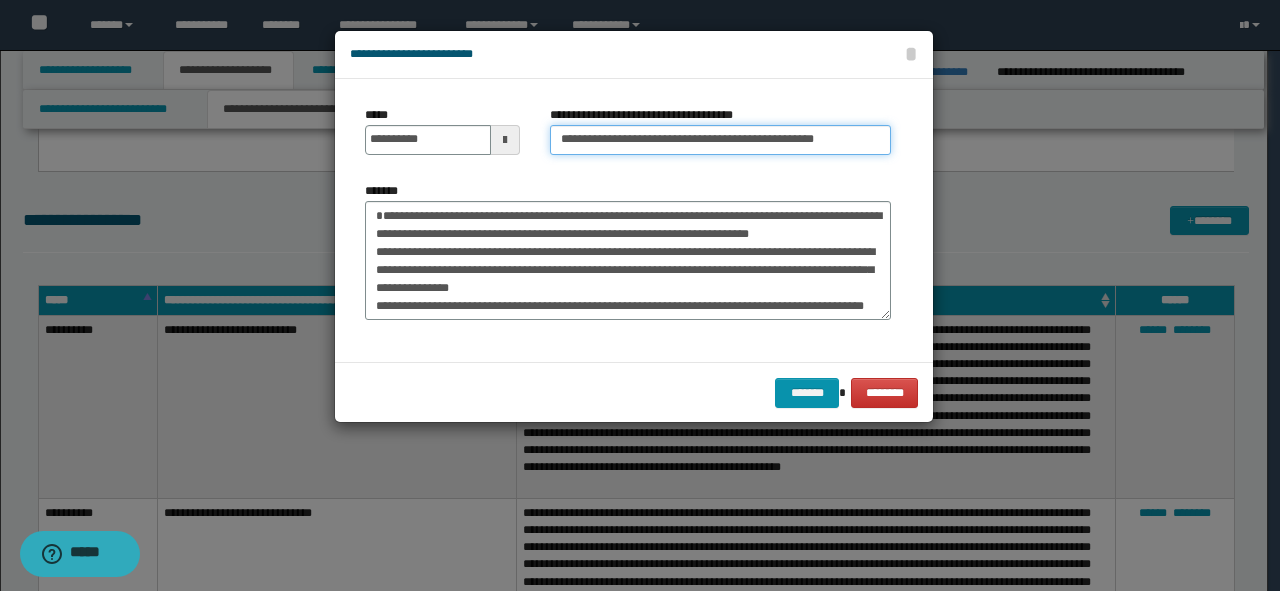 type on "**********" 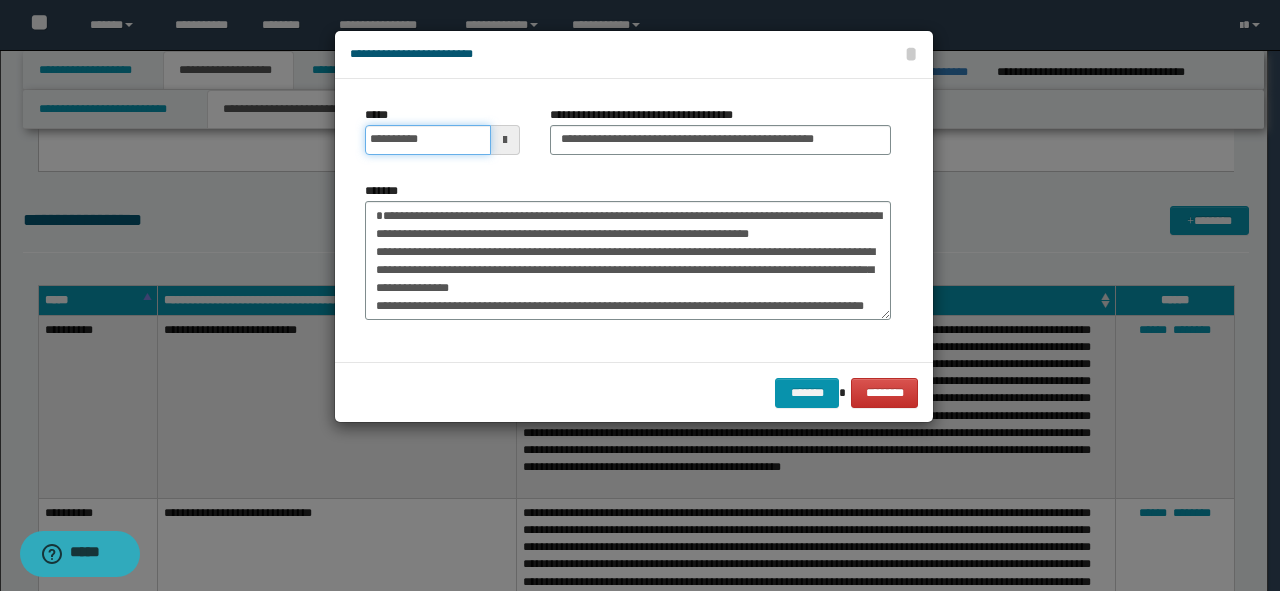 click on "**********" at bounding box center [428, 140] 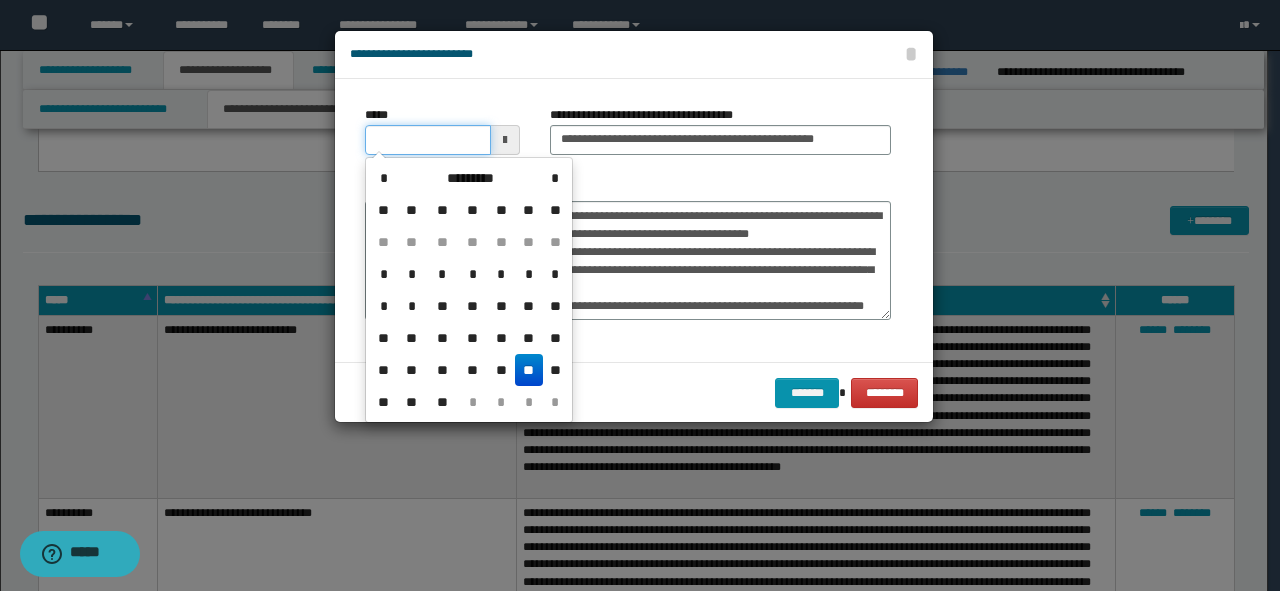type on "**********" 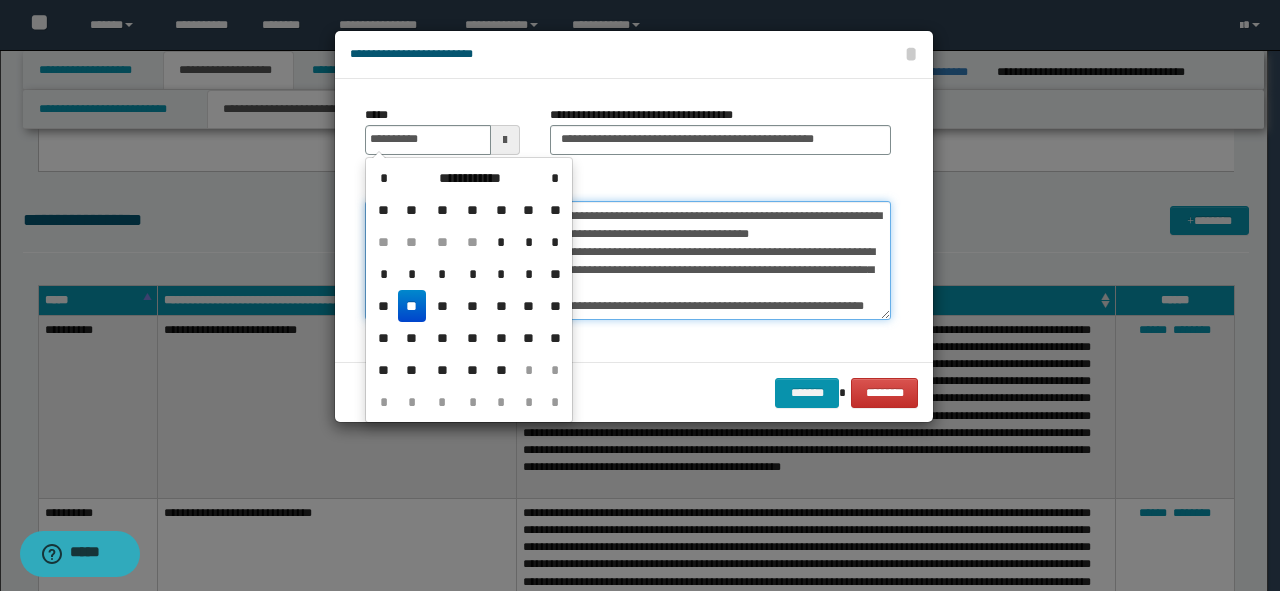 click on "**********" at bounding box center [628, 261] 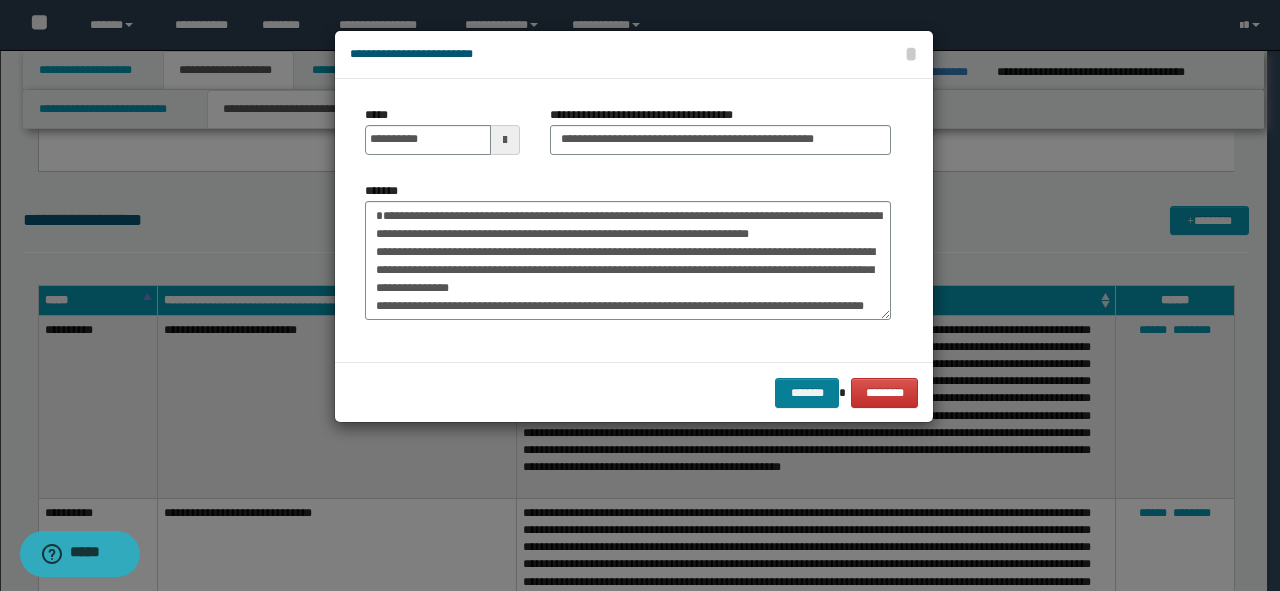 click on "*******
********" at bounding box center [634, 392] 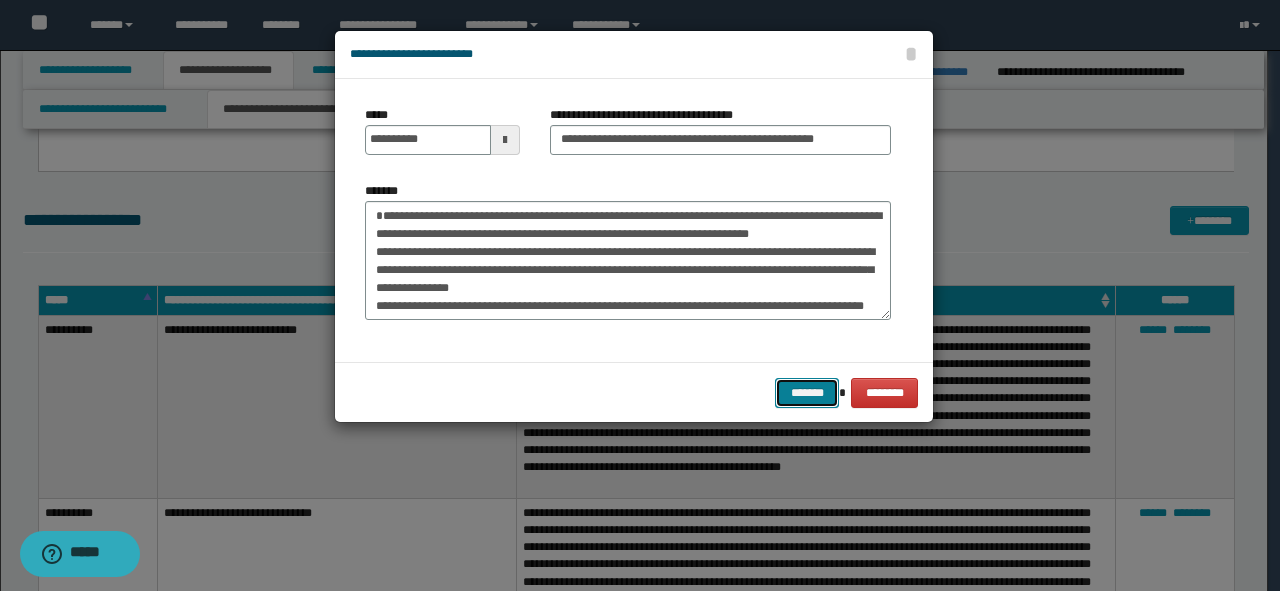 click on "*******" at bounding box center (807, 393) 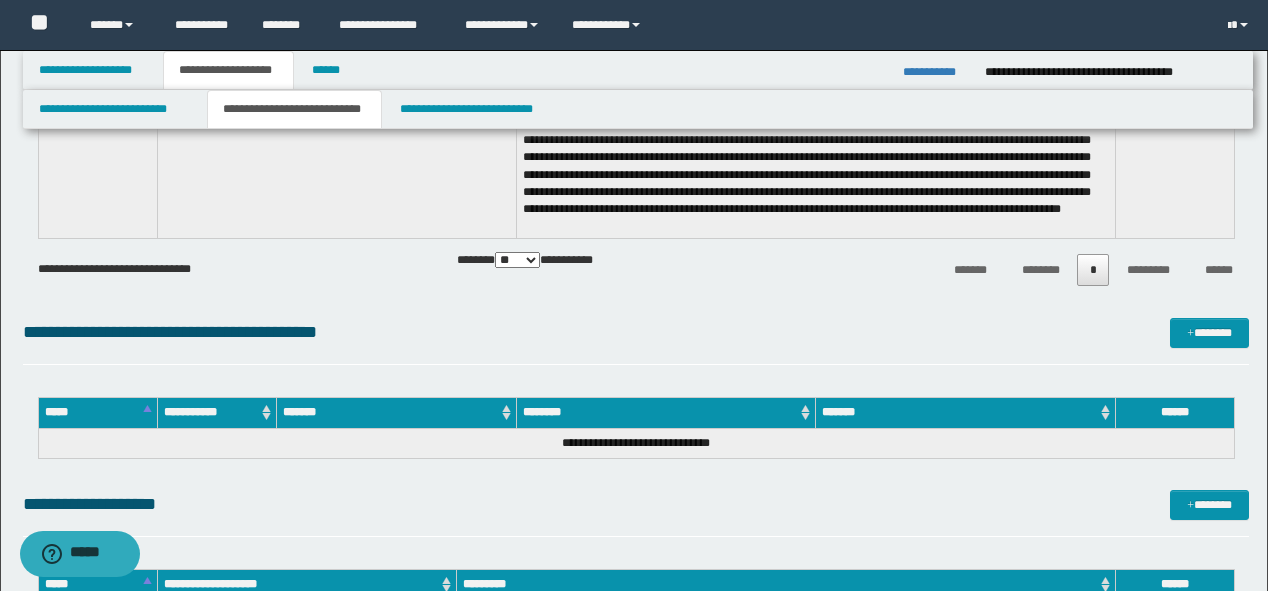 scroll, scrollTop: 1920, scrollLeft: 0, axis: vertical 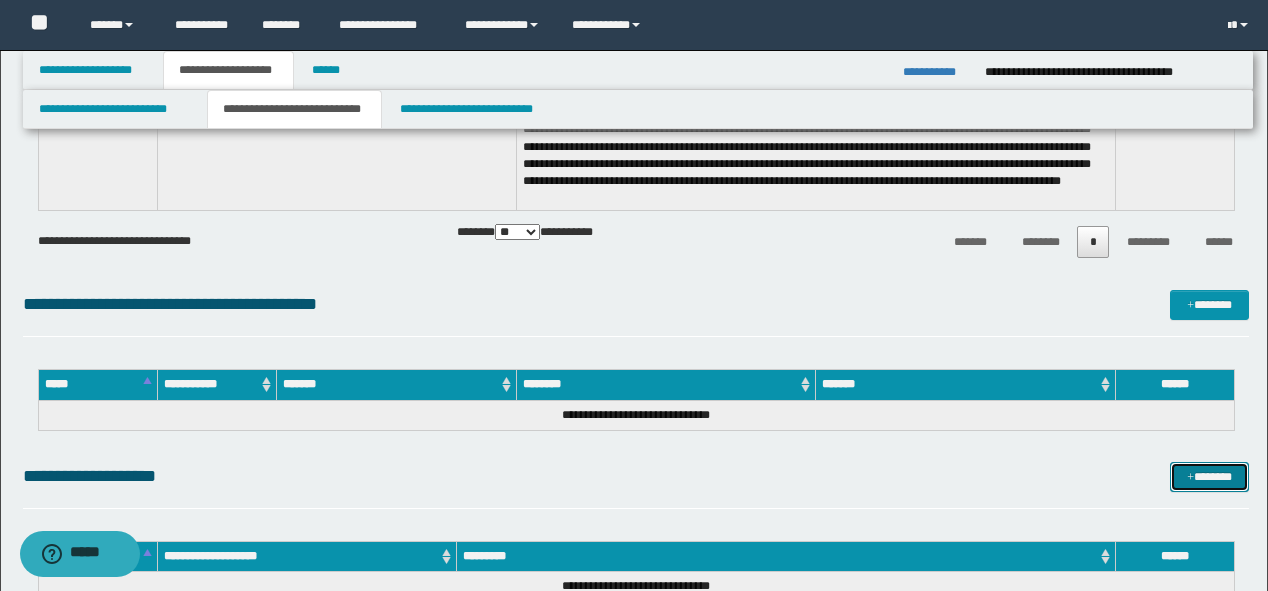 click on "*******" at bounding box center (1209, 477) 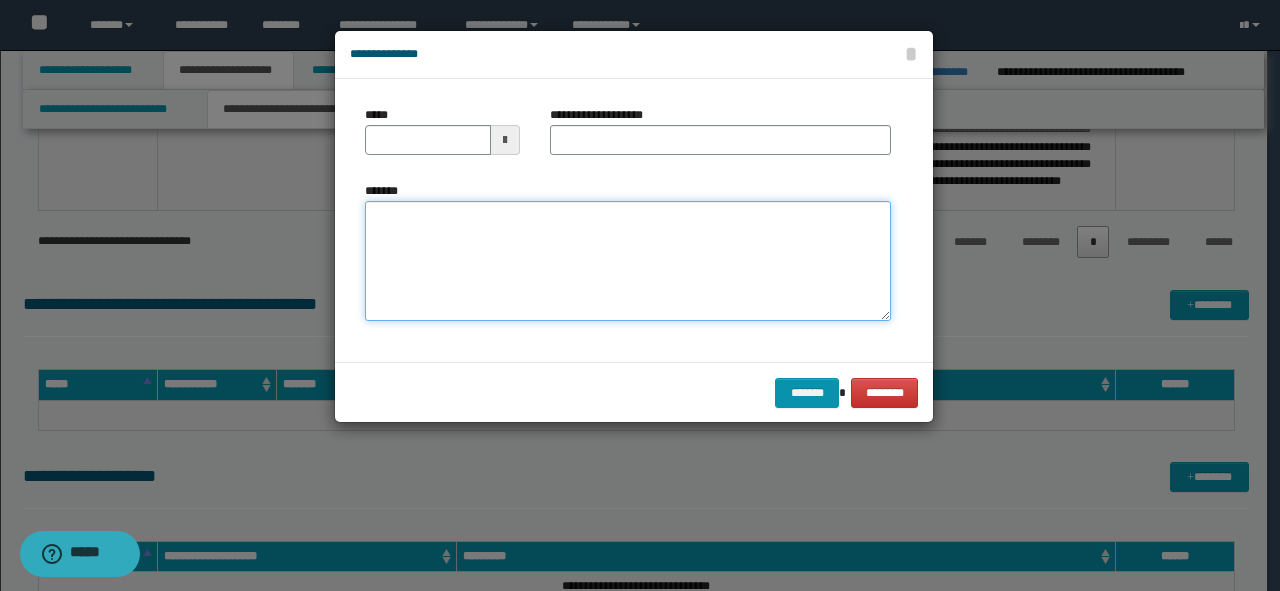 click on "*******" at bounding box center (628, 261) 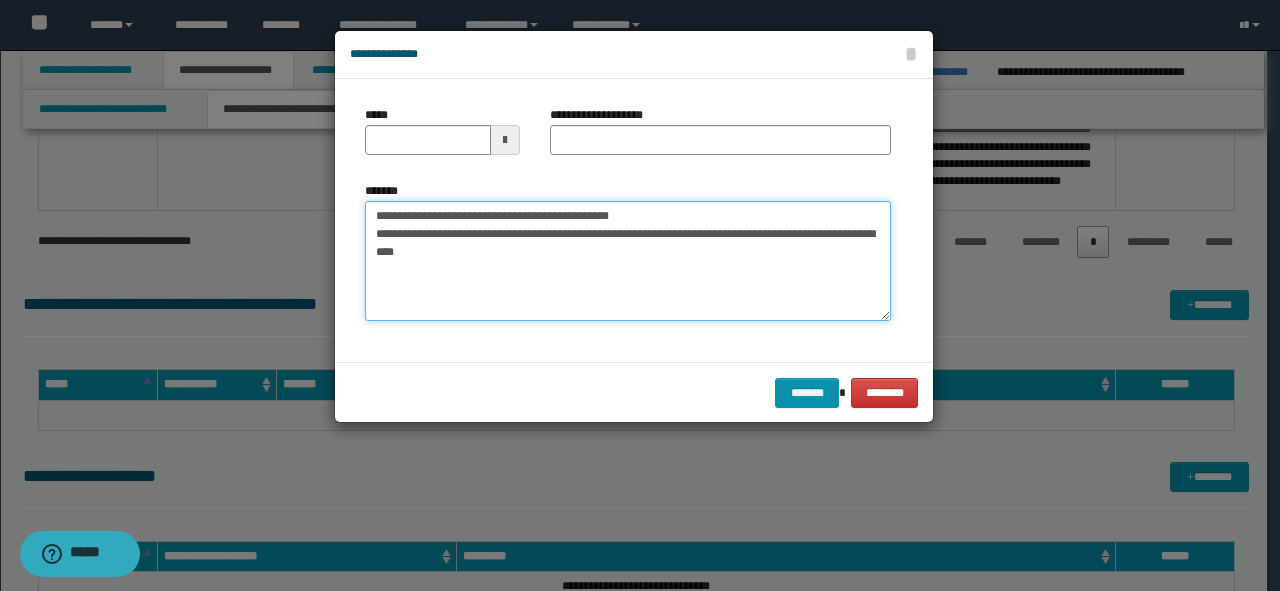 drag, startPoint x: 718, startPoint y: 213, endPoint x: 0, endPoint y: 219, distance: 718.0251 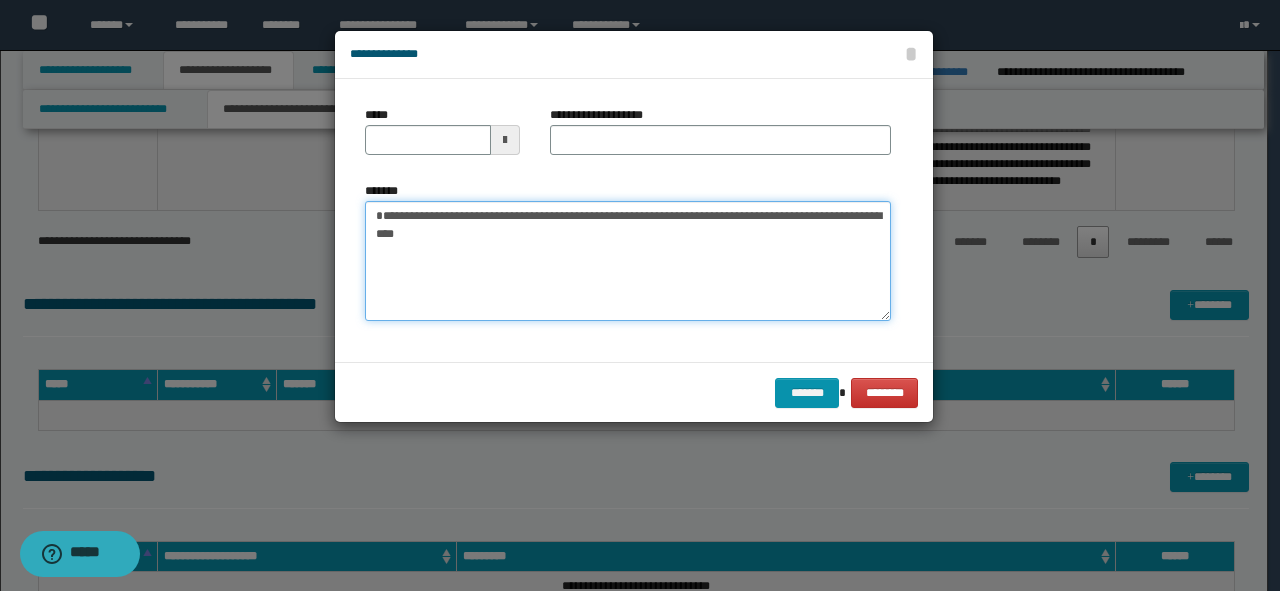 type on "**********" 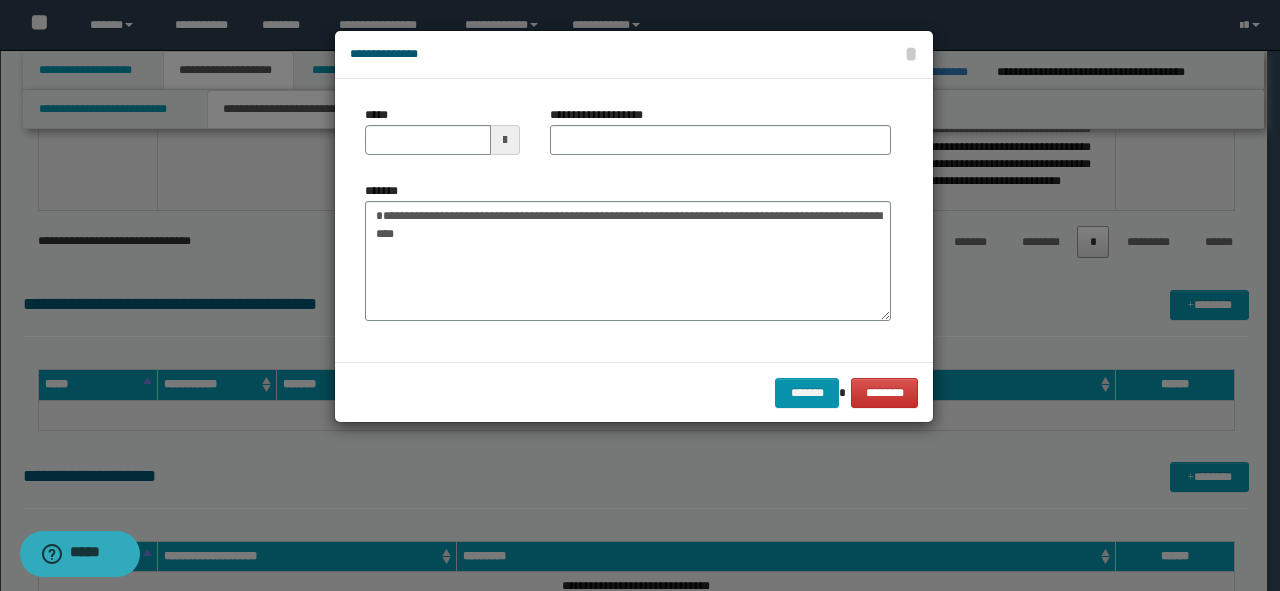 drag, startPoint x: 720, startPoint y: 109, endPoint x: 692, endPoint y: 140, distance: 41.773197 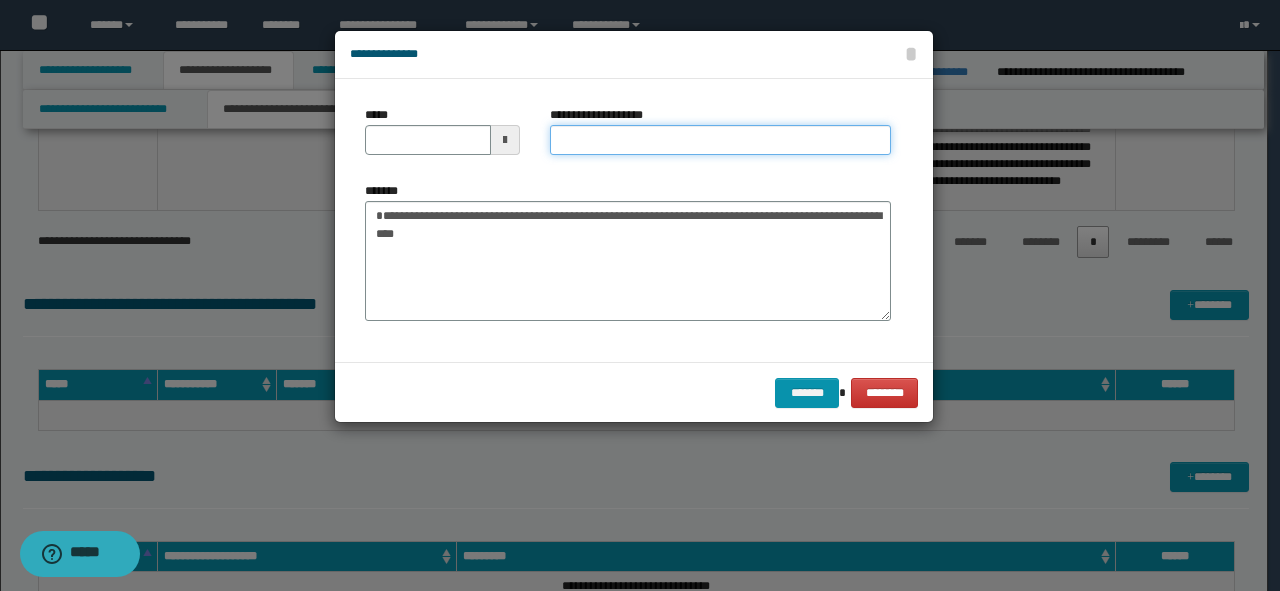 click on "**********" at bounding box center [720, 140] 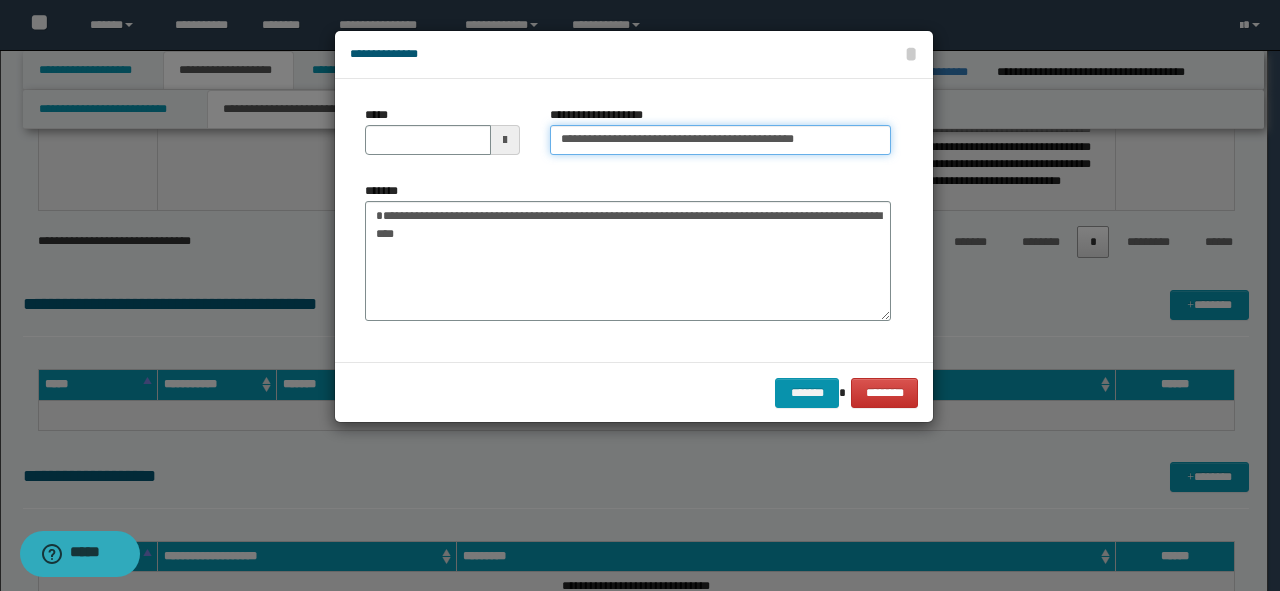 drag, startPoint x: 844, startPoint y: 142, endPoint x: 740, endPoint y: 142, distance: 104 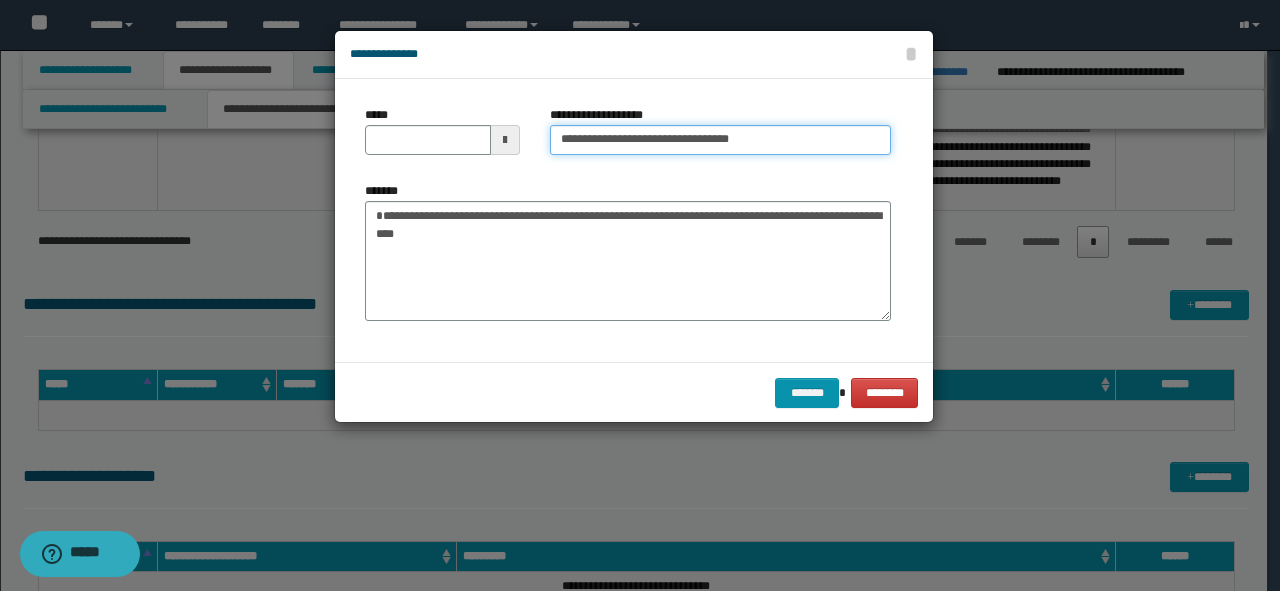 type on "**********" 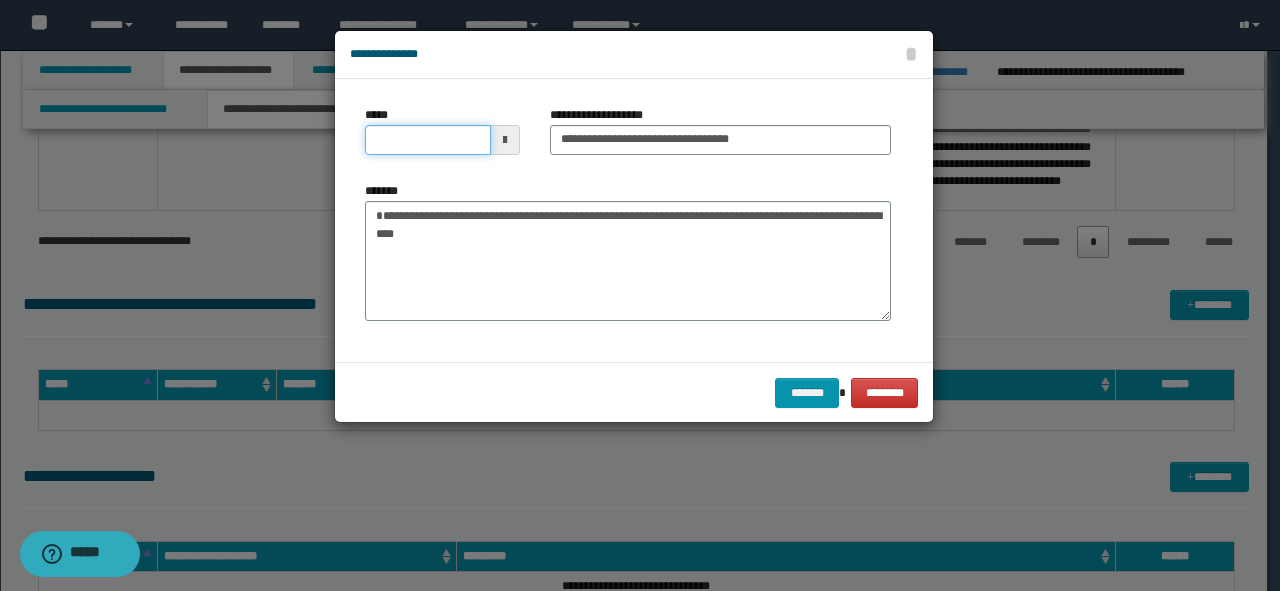 click on "*****" at bounding box center [428, 140] 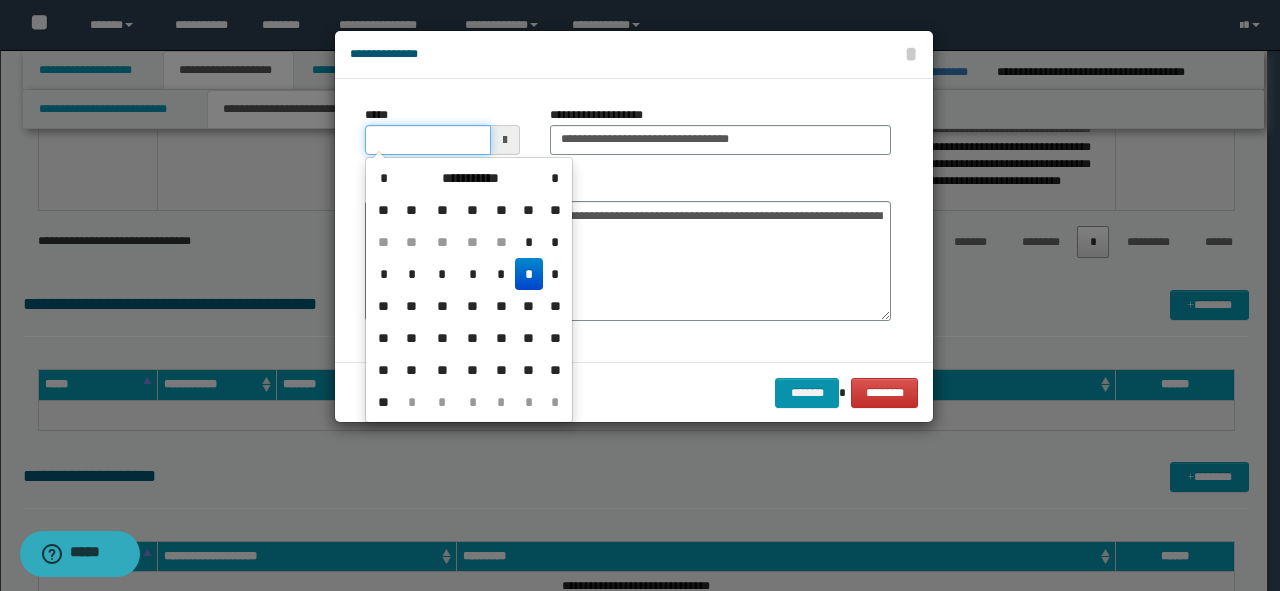 type on "**********" 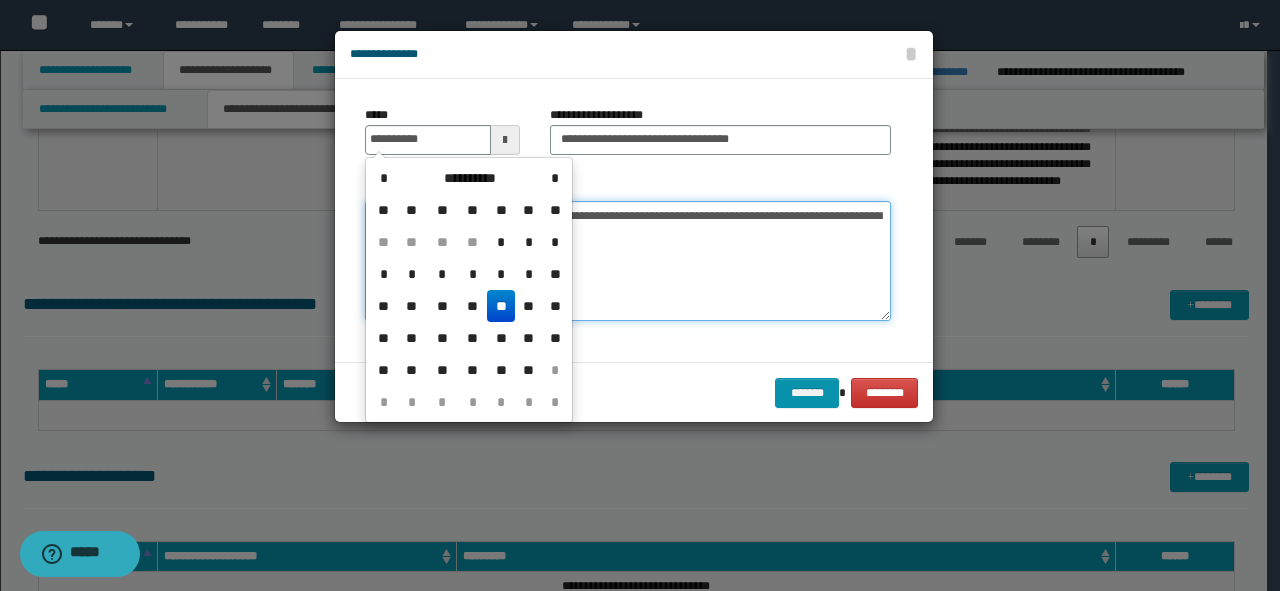 drag, startPoint x: 629, startPoint y: 246, endPoint x: 716, endPoint y: 269, distance: 89.98889 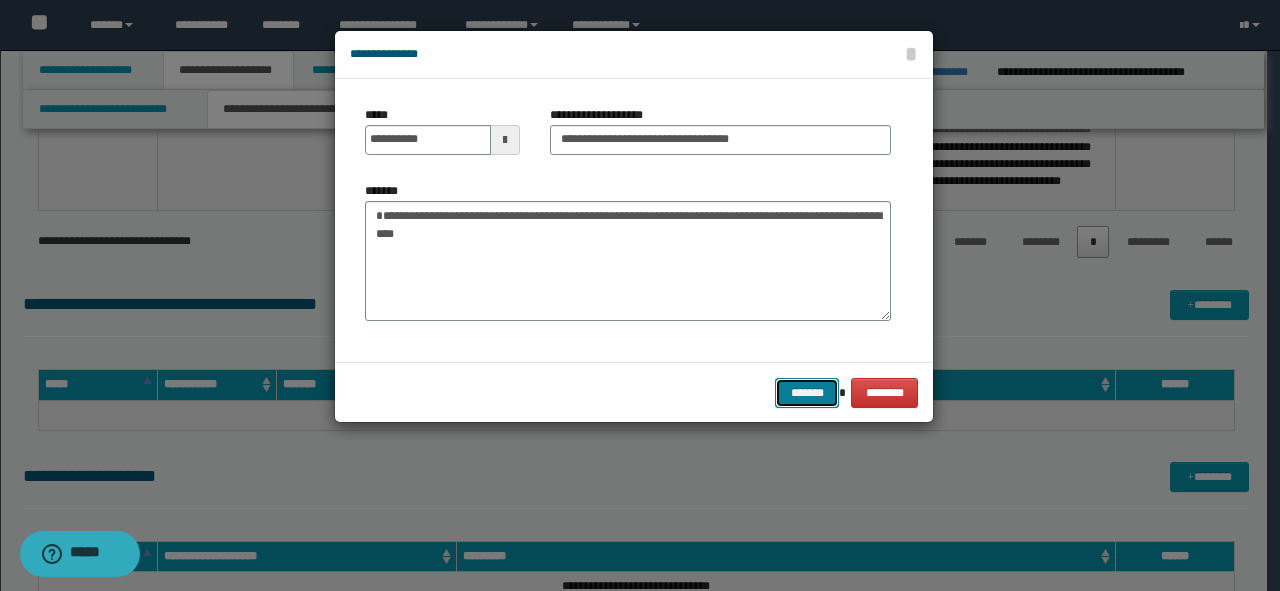 click on "*******" at bounding box center (807, 393) 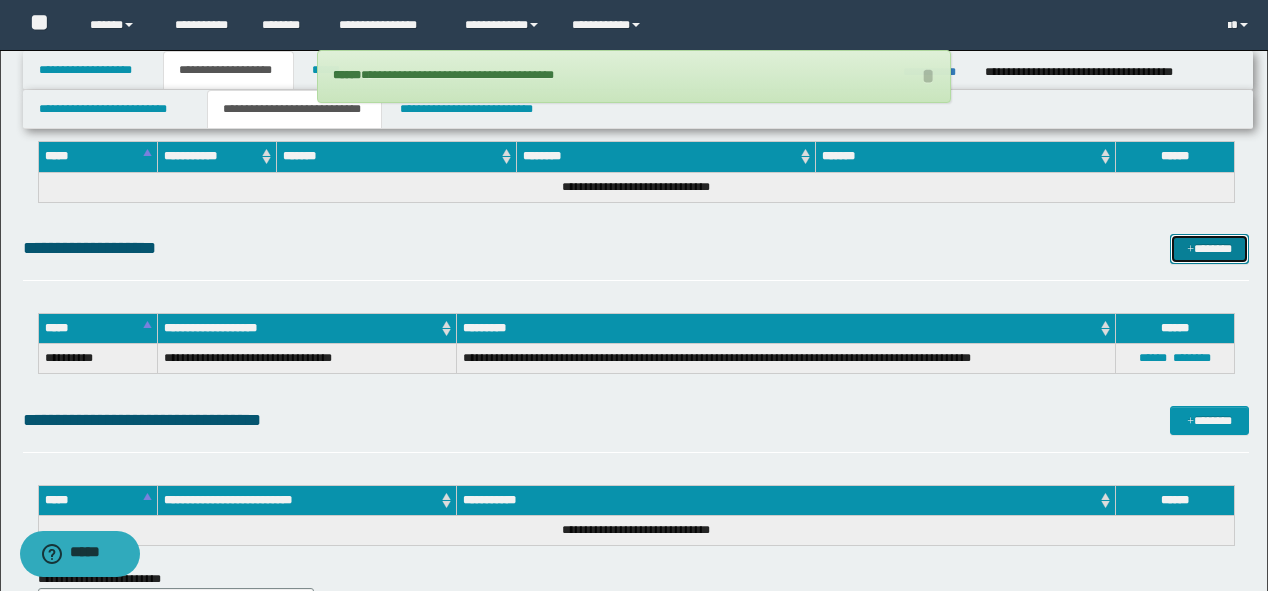 scroll, scrollTop: 2160, scrollLeft: 0, axis: vertical 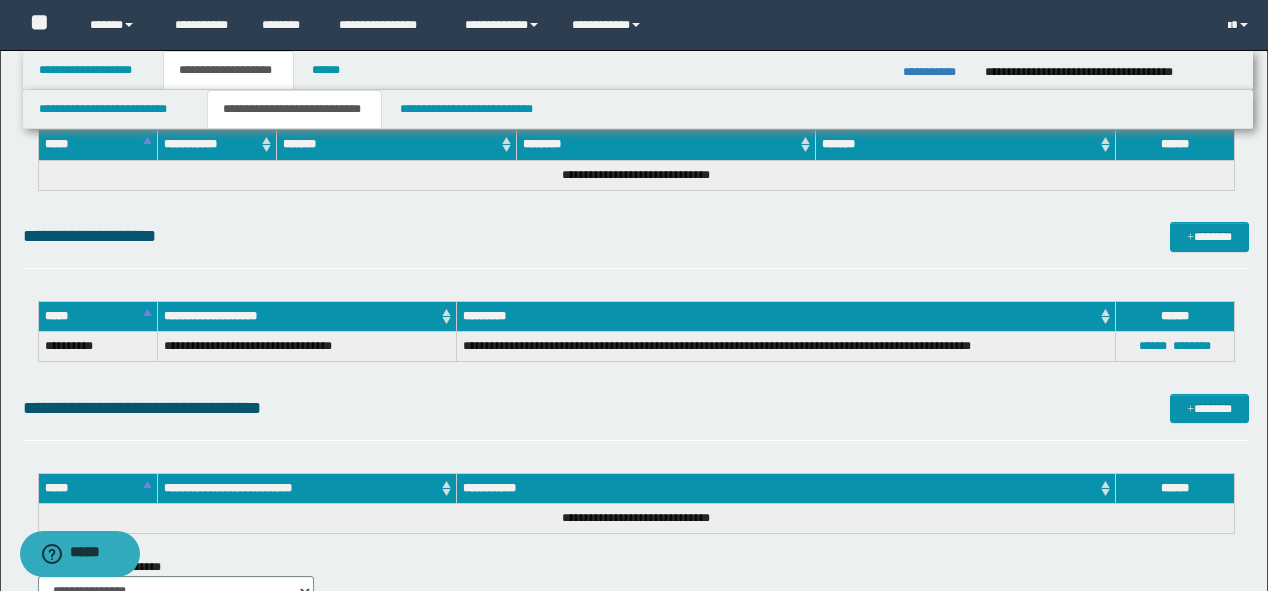 click on "**********" at bounding box center (636, 245) 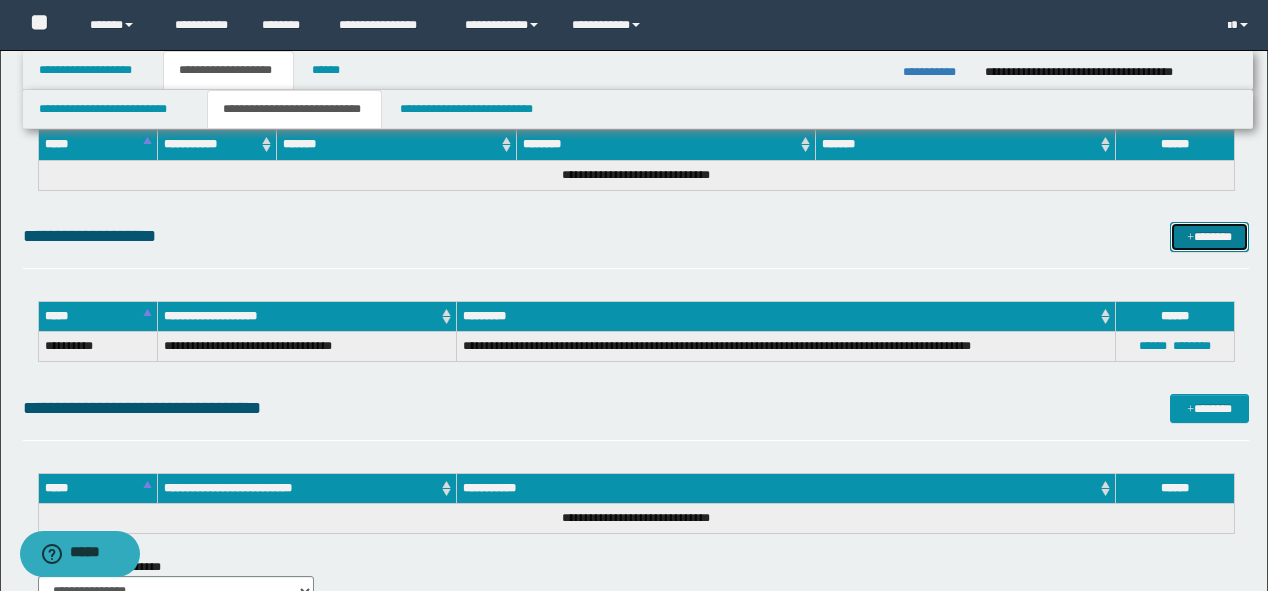 click on "*******" at bounding box center (1209, 237) 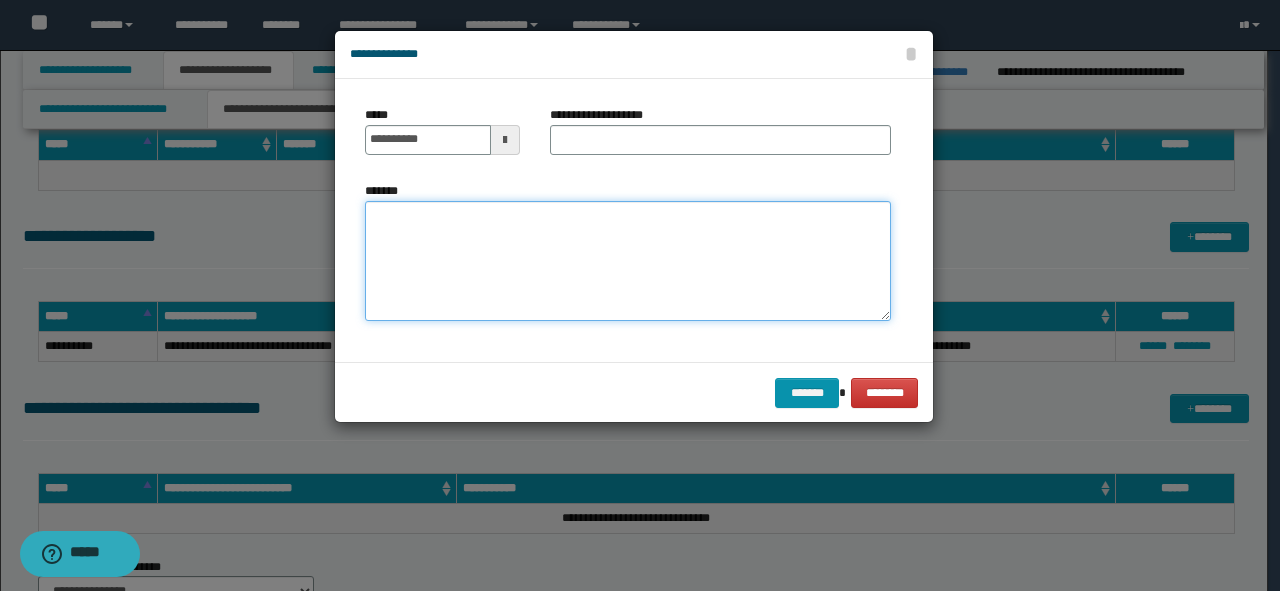click on "*******" at bounding box center [628, 261] 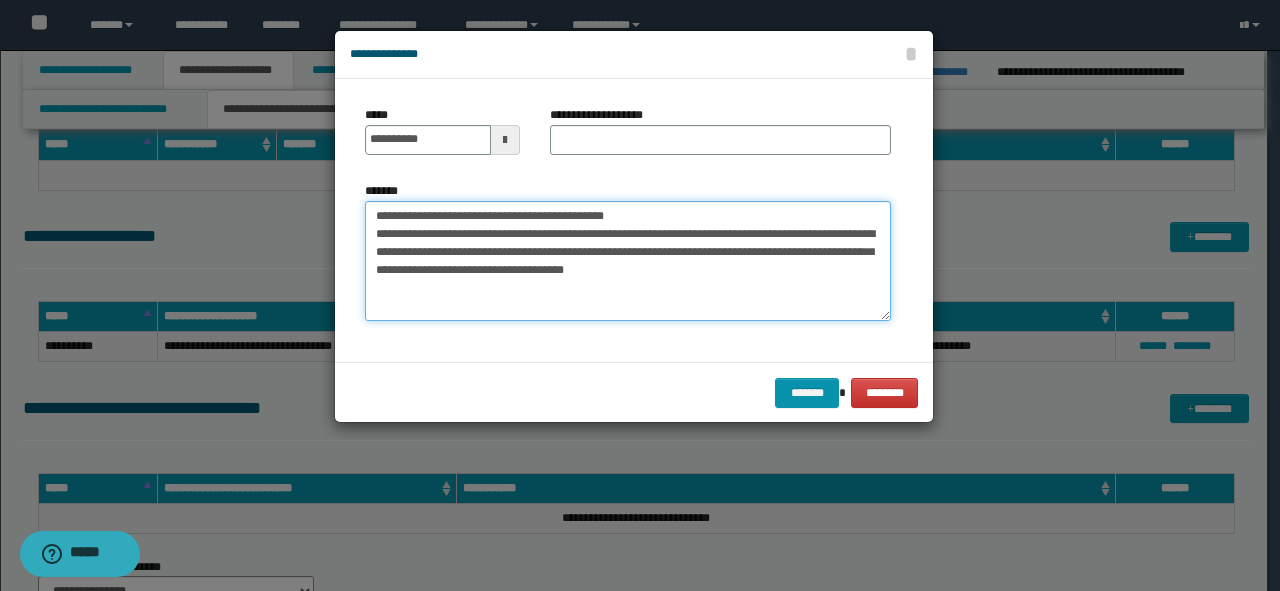 drag, startPoint x: 639, startPoint y: 217, endPoint x: 72, endPoint y: 176, distance: 568.4804 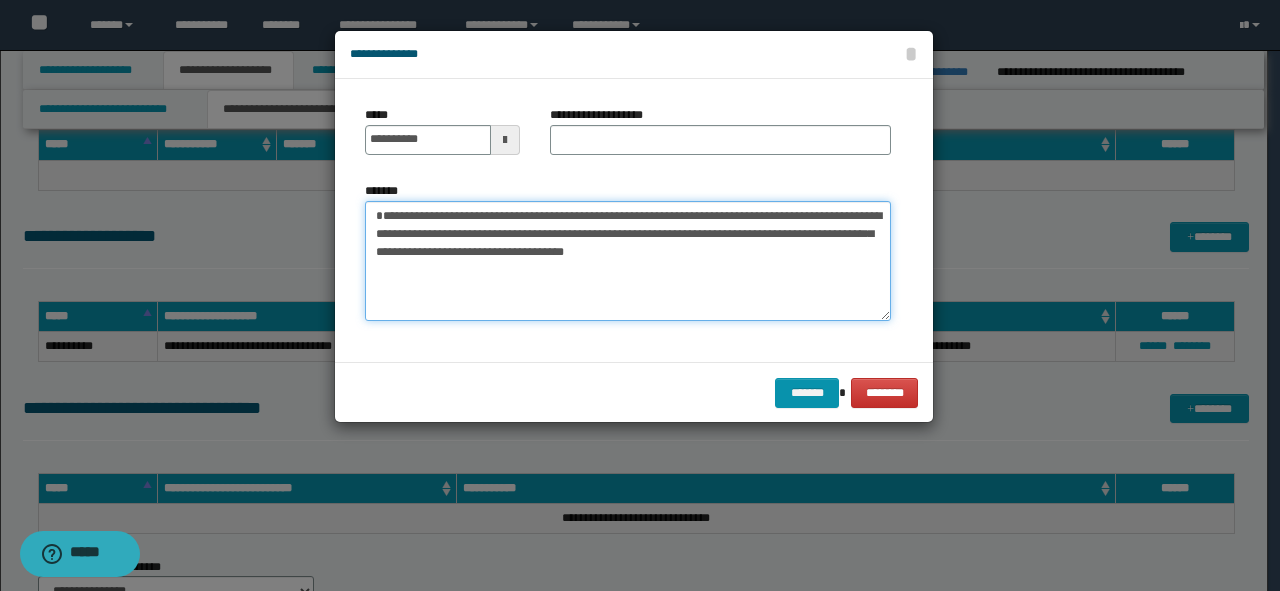 type on "**********" 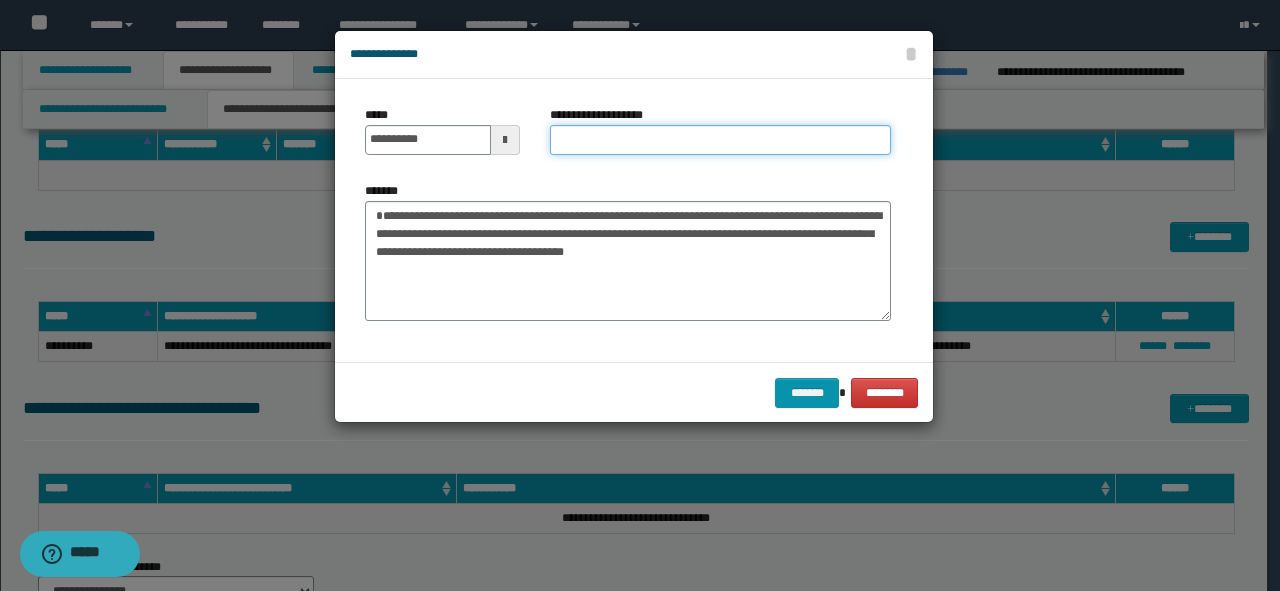click on "**********" at bounding box center [720, 140] 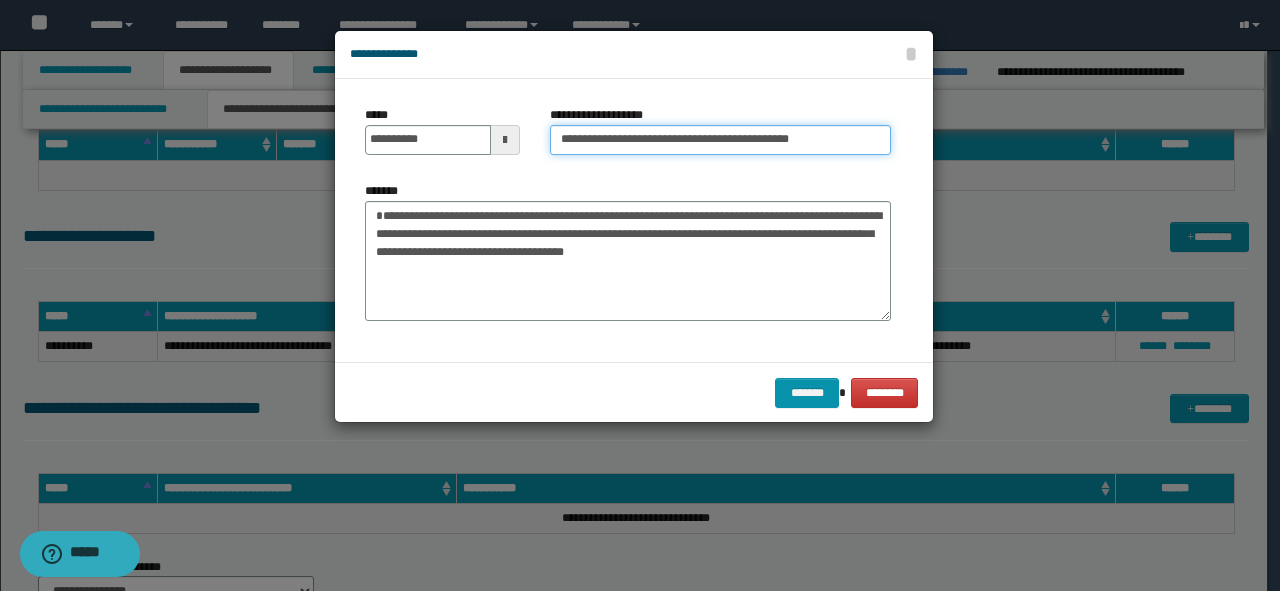 drag, startPoint x: 820, startPoint y: 132, endPoint x: 731, endPoint y: 136, distance: 89.08984 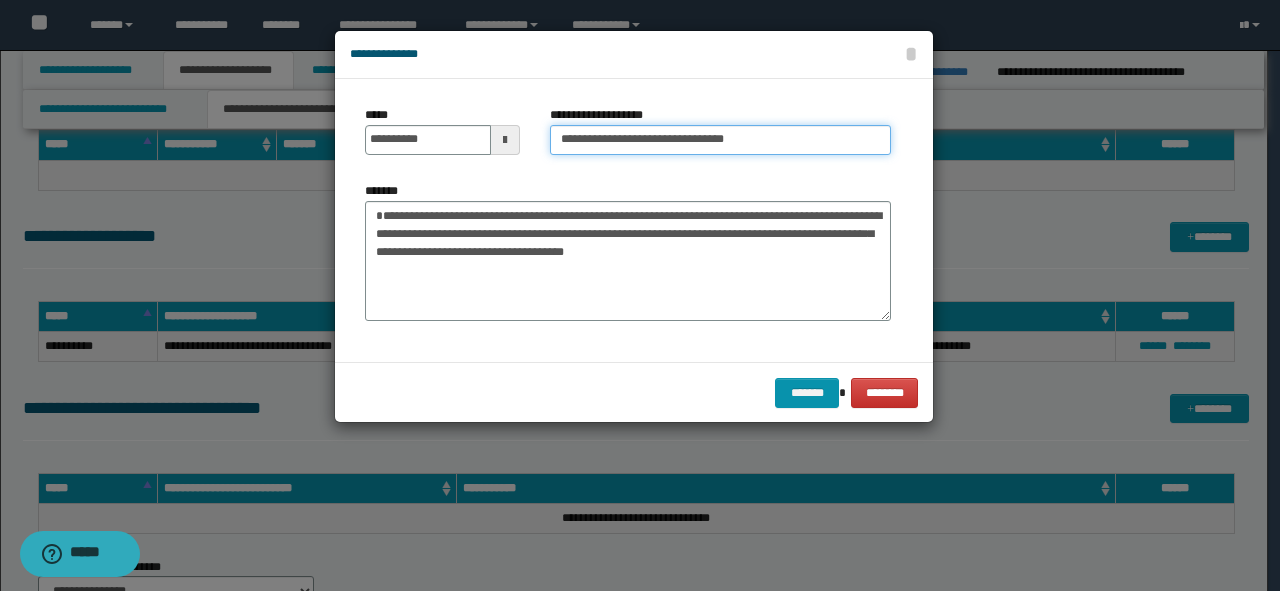 type on "**********" 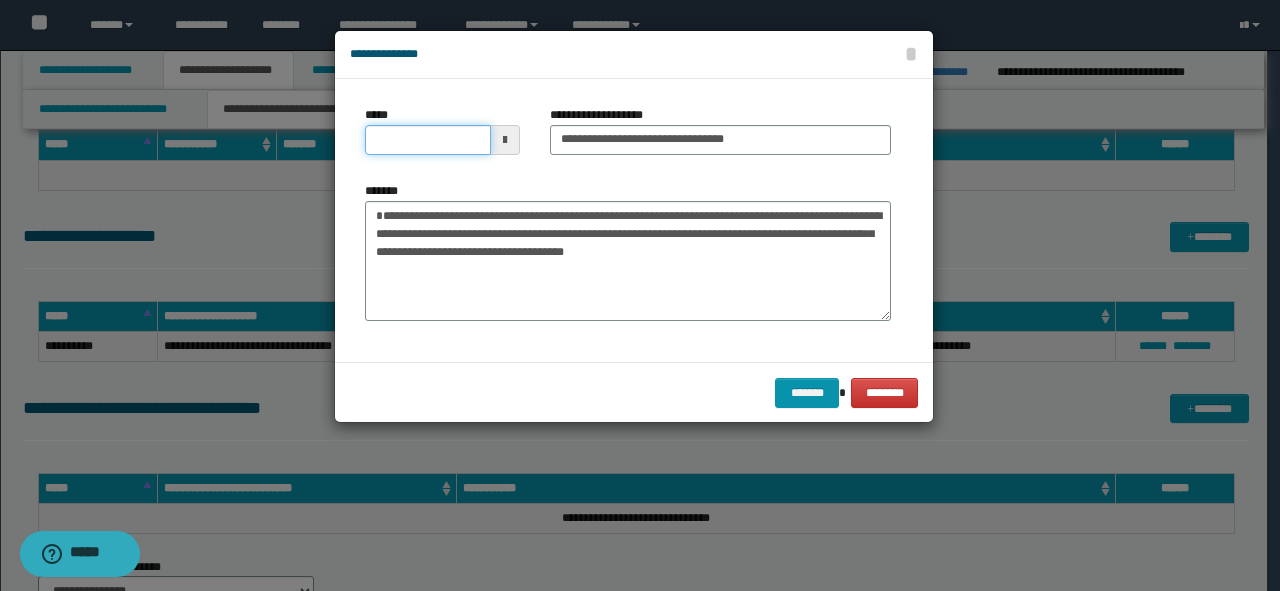 click on "*****" at bounding box center (428, 140) 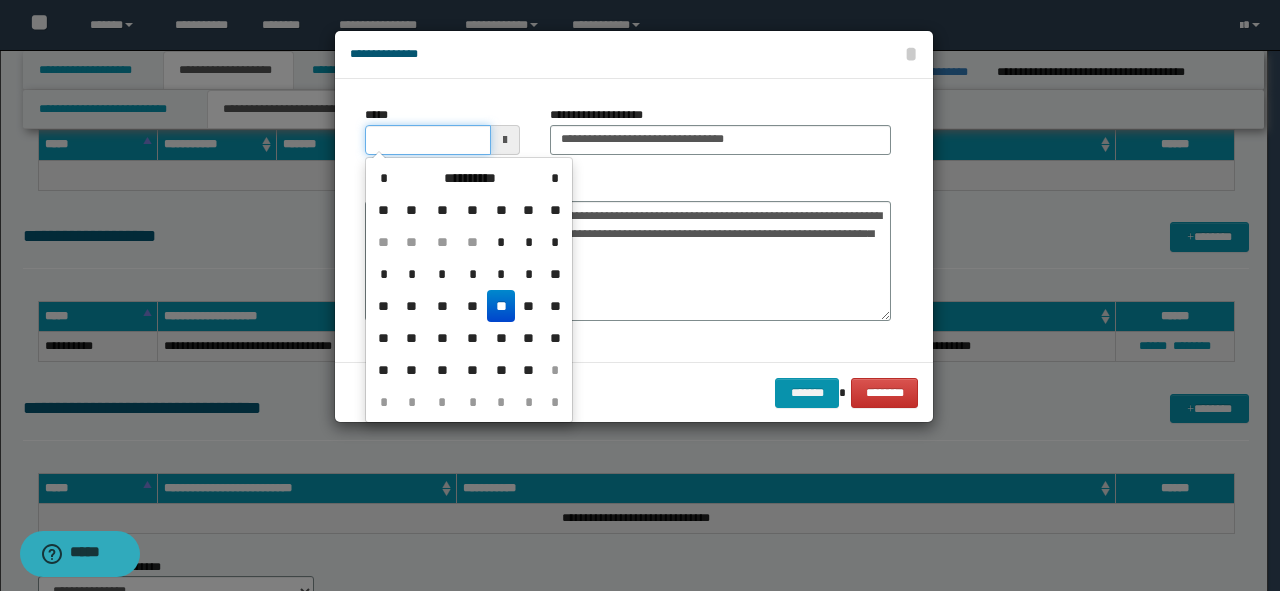 type on "**********" 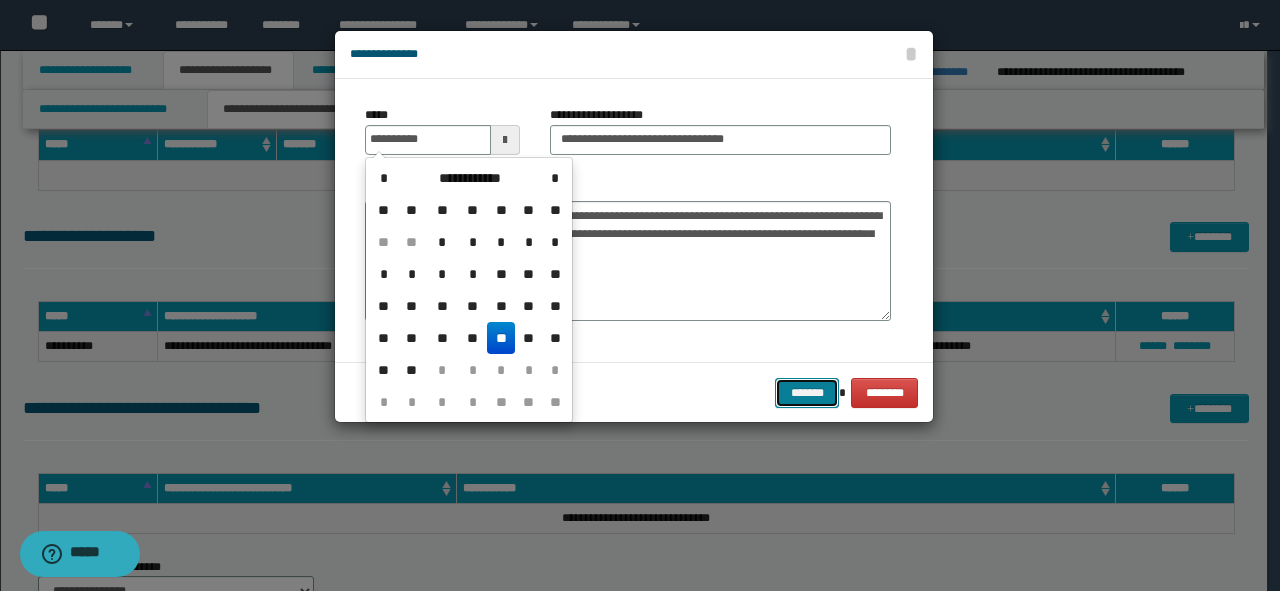 click on "*******" at bounding box center (807, 393) 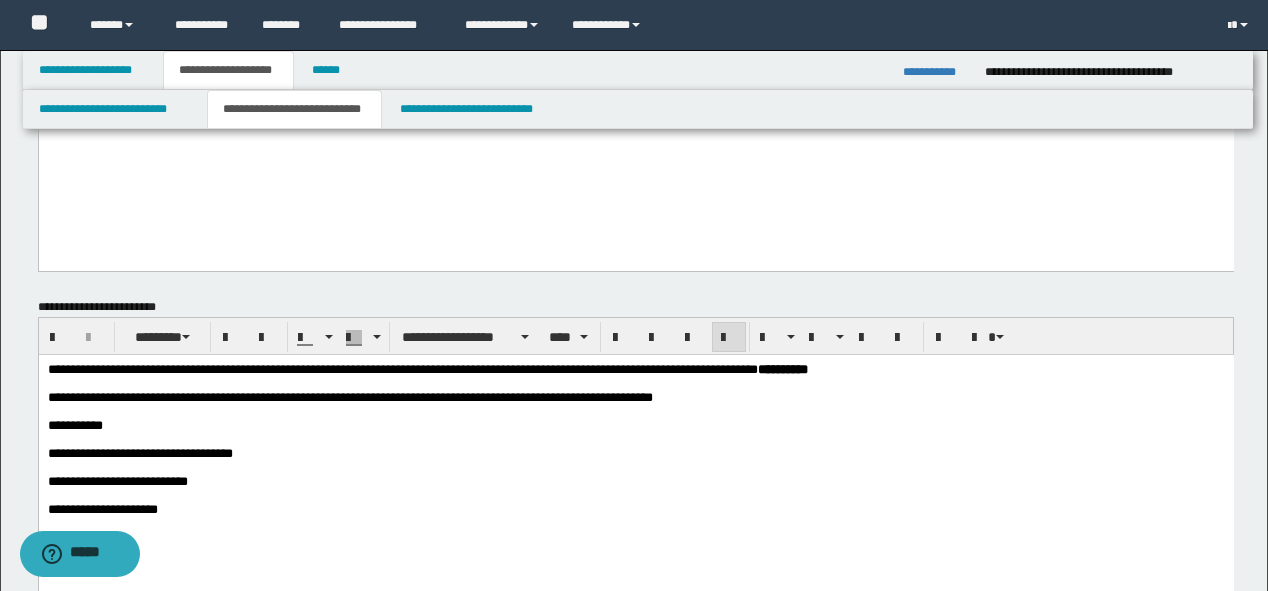 scroll, scrollTop: 800, scrollLeft: 0, axis: vertical 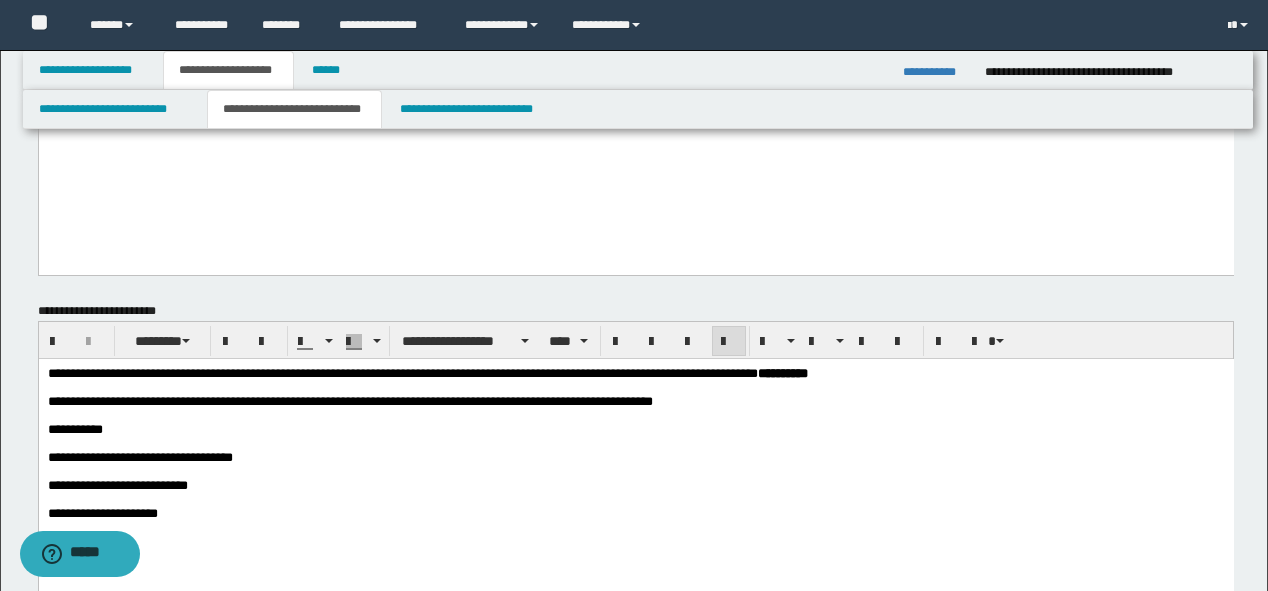 click on "**********" at bounding box center (635, 401) 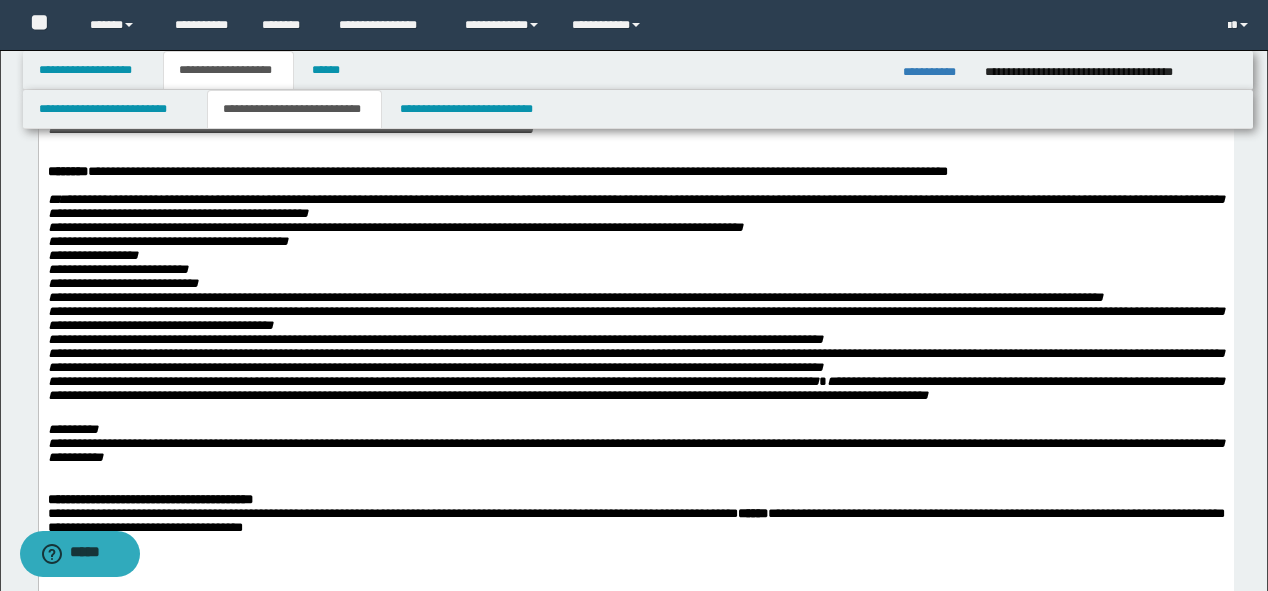 scroll, scrollTop: 0, scrollLeft: 0, axis: both 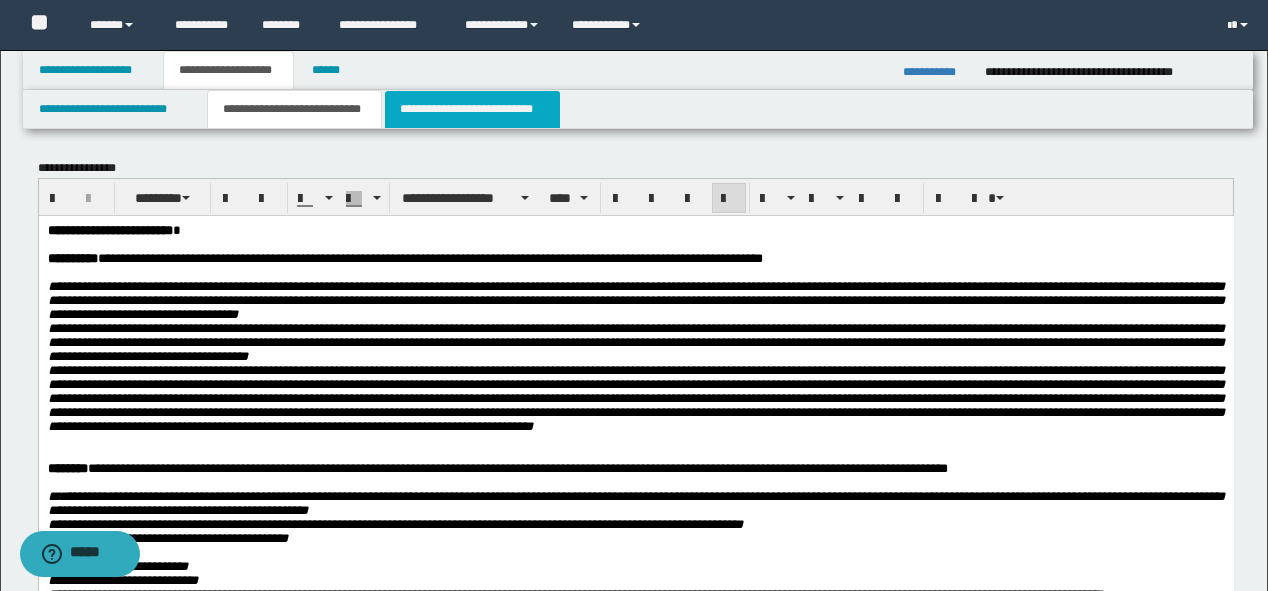 click on "**********" at bounding box center [472, 109] 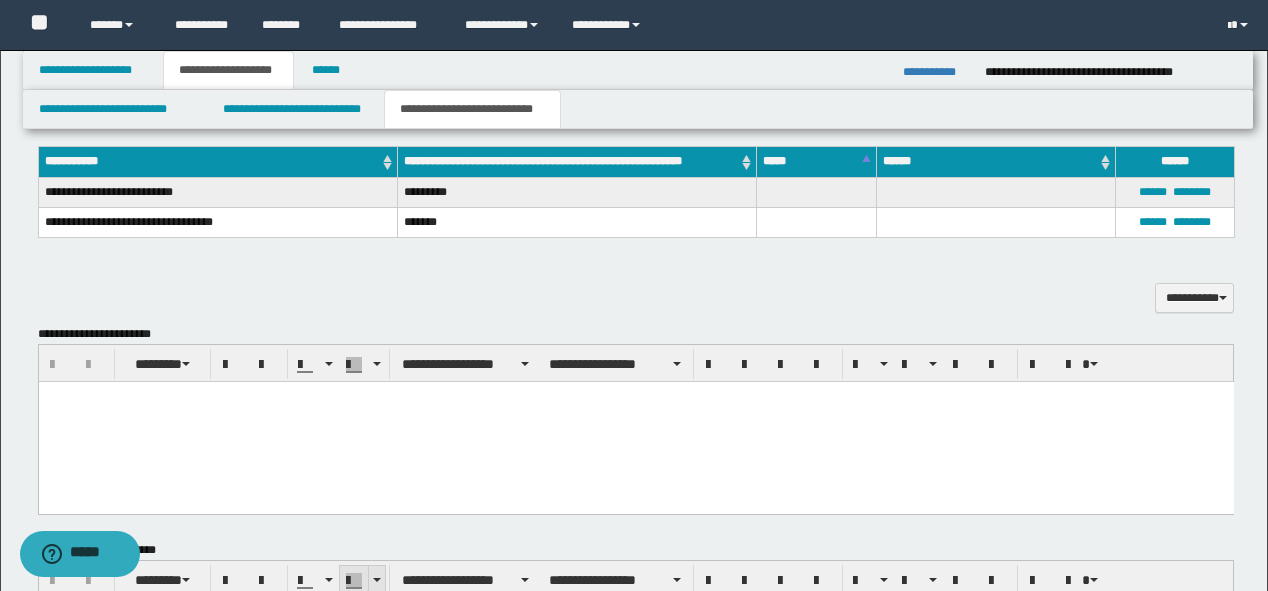 scroll, scrollTop: 640, scrollLeft: 0, axis: vertical 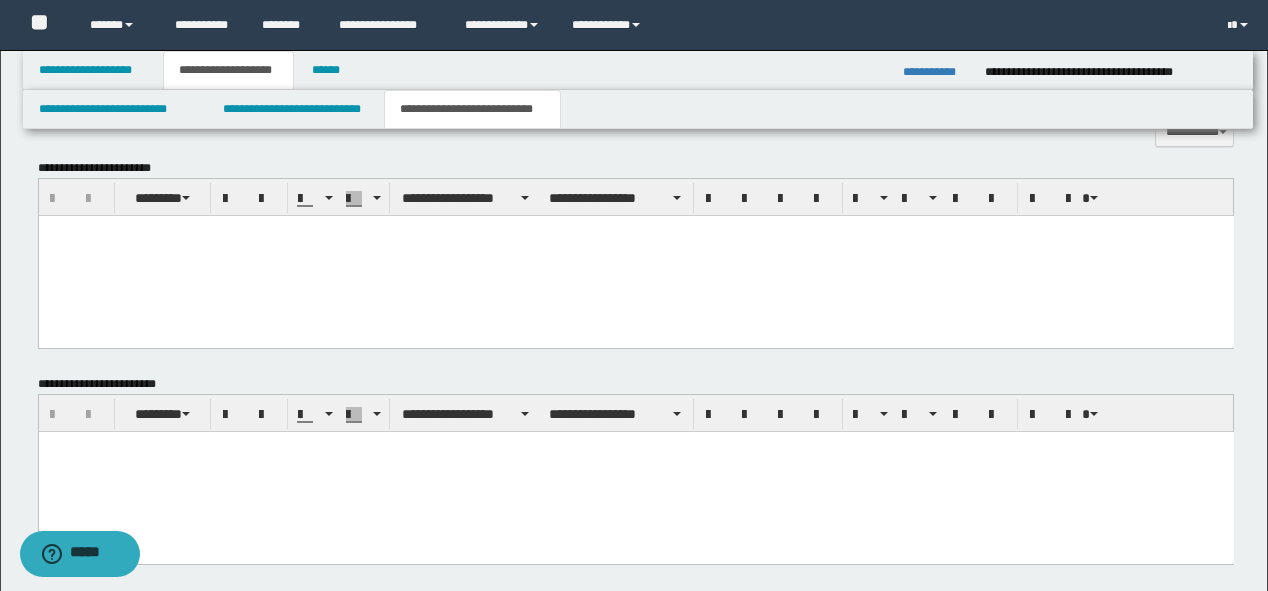 click at bounding box center (635, 255) 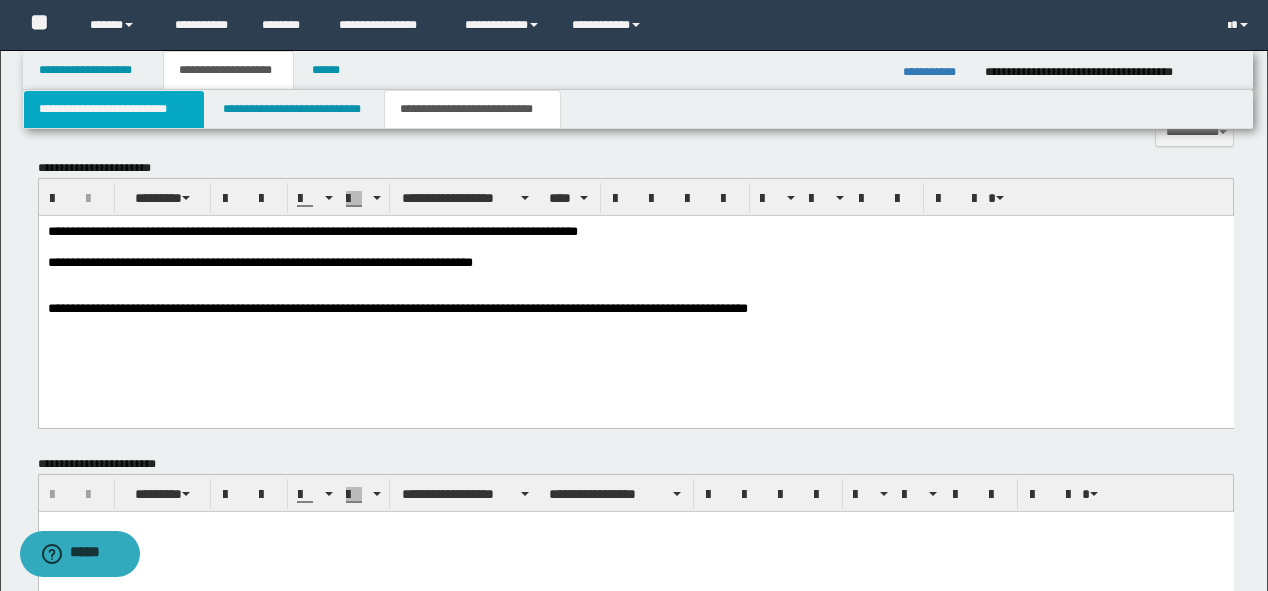 click on "**********" at bounding box center [114, 109] 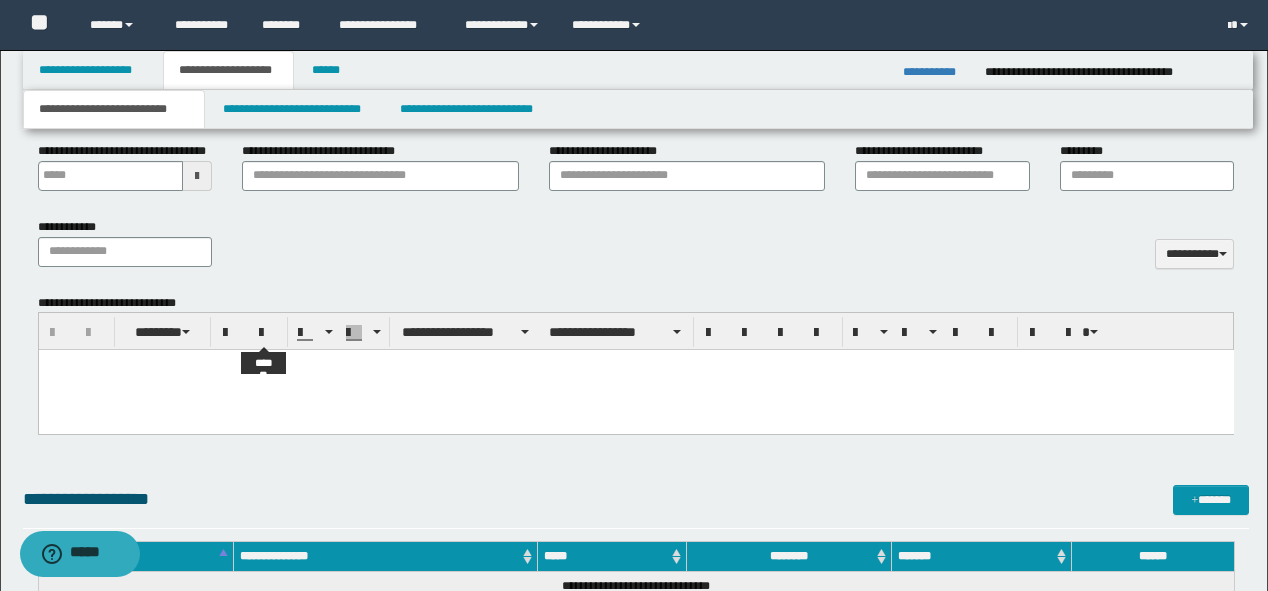 scroll, scrollTop: 800, scrollLeft: 0, axis: vertical 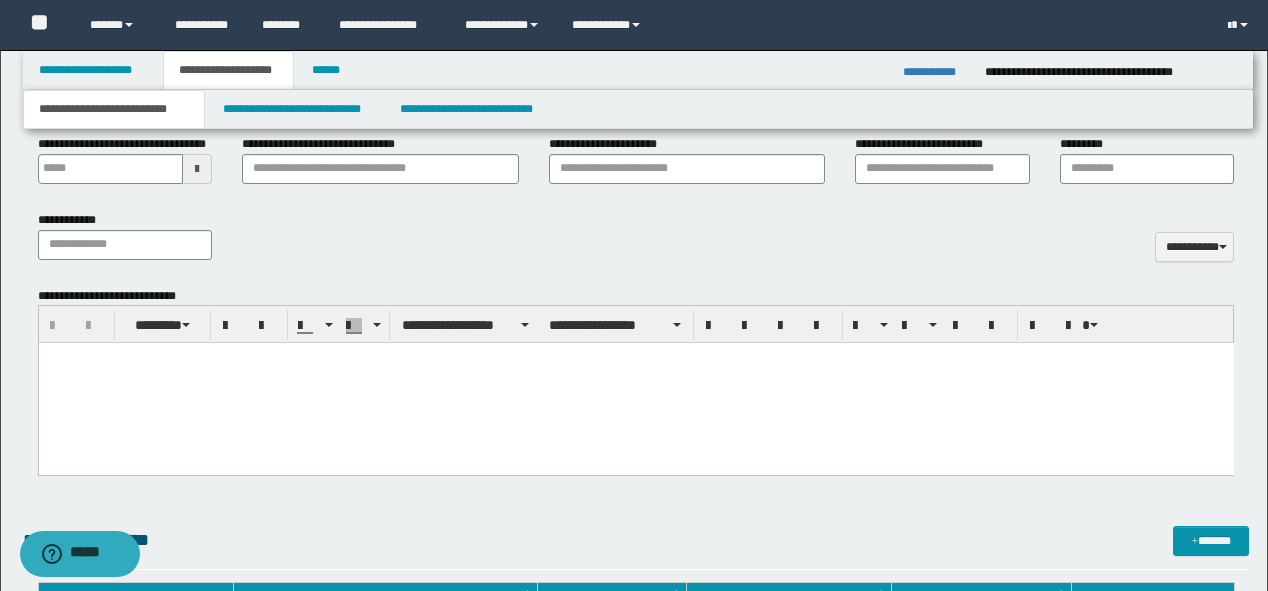 click at bounding box center (635, 358) 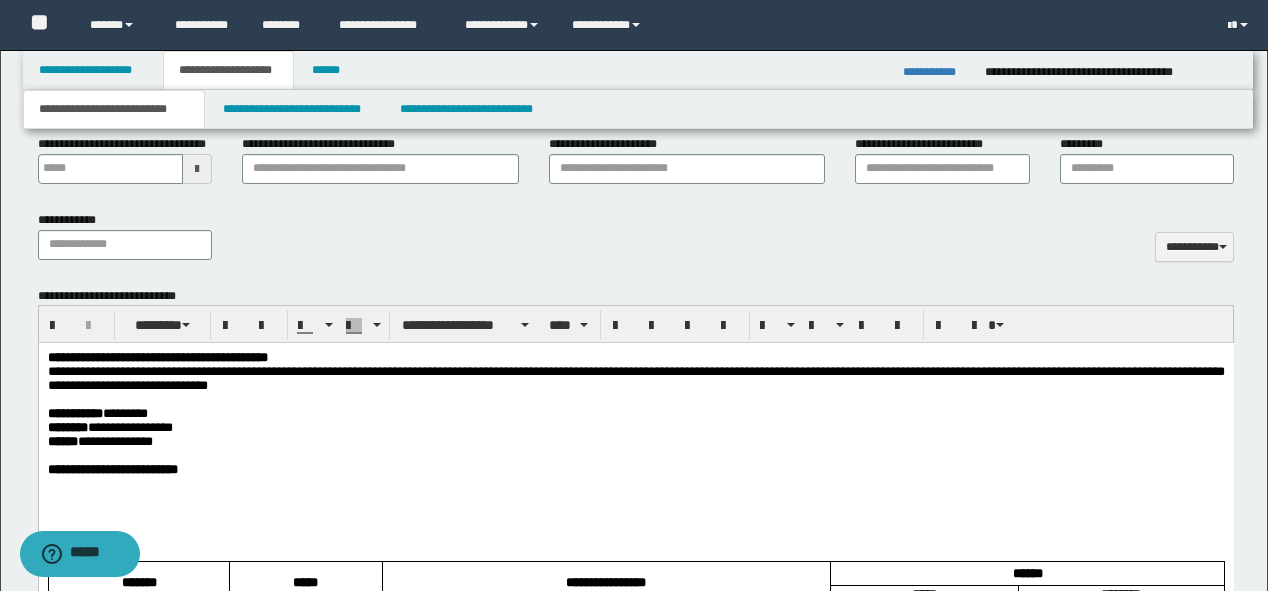 click on "**********" at bounding box center [635, 948] 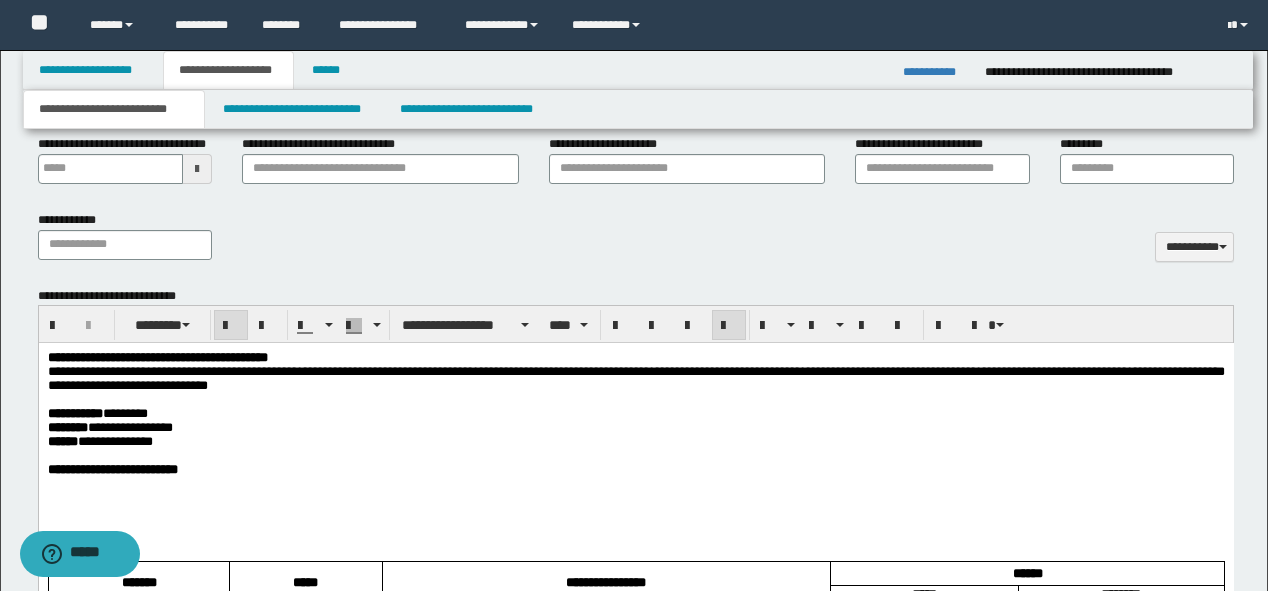 click on "**********" at bounding box center (635, 358) 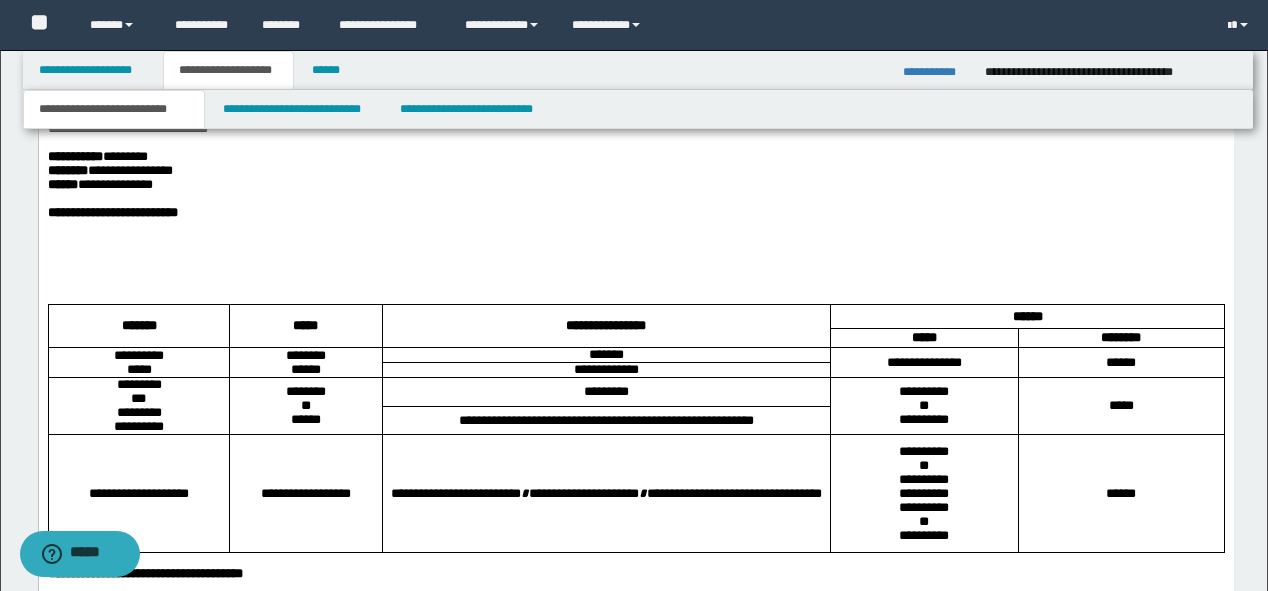 scroll, scrollTop: 960, scrollLeft: 0, axis: vertical 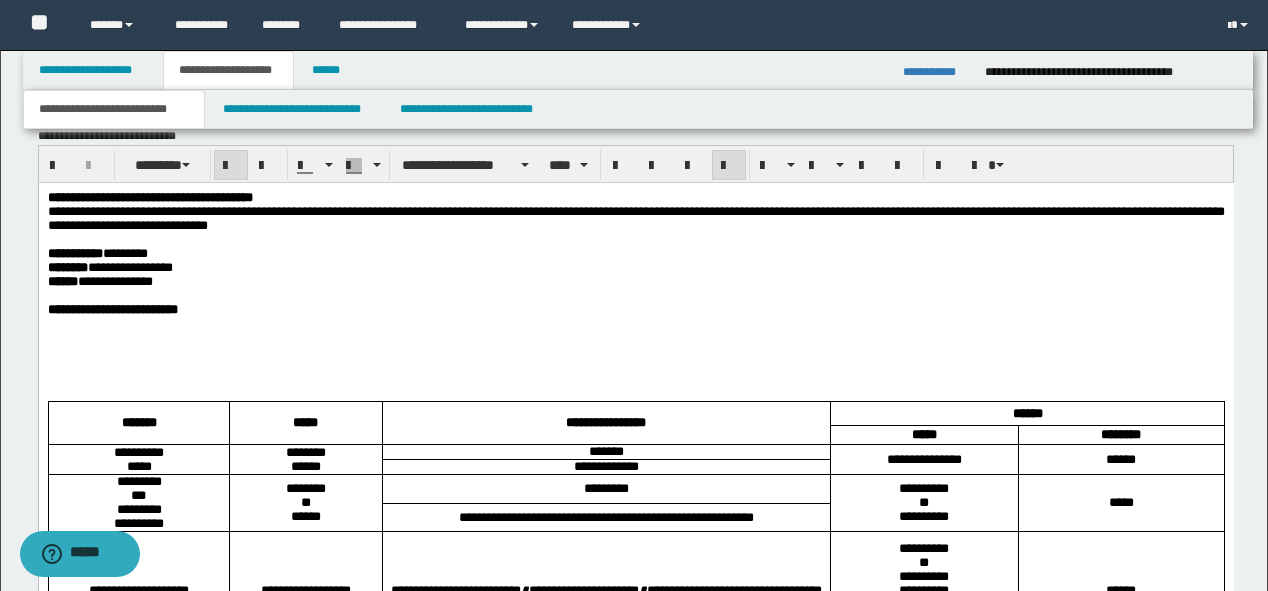 click at bounding box center (635, 366) 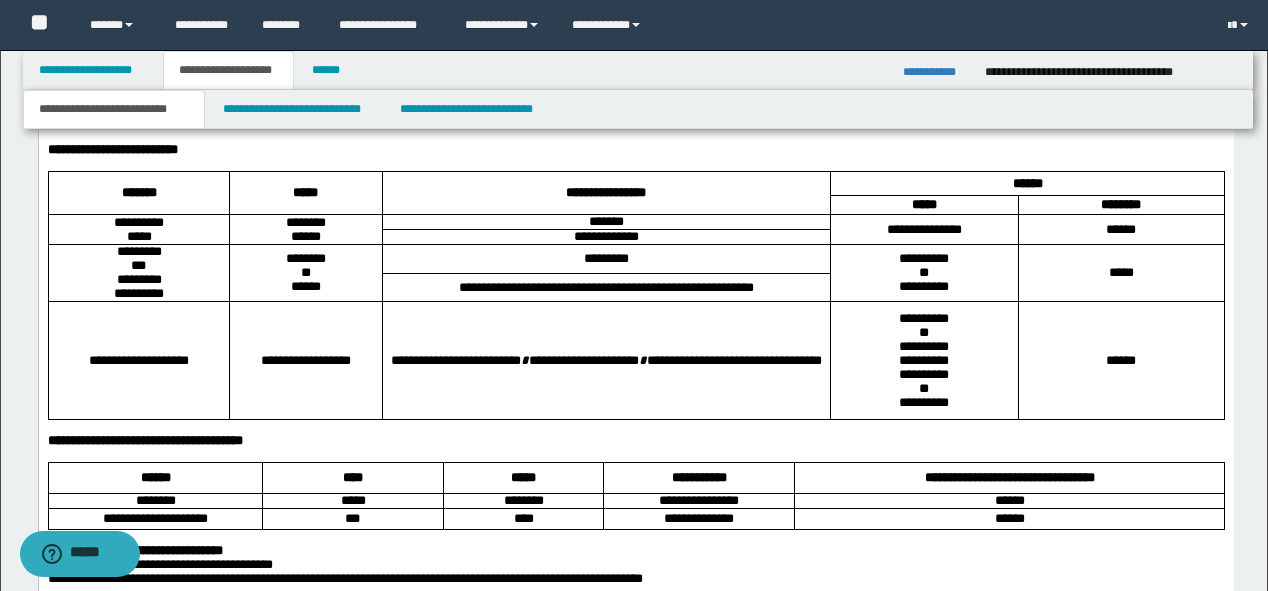 scroll, scrollTop: 1360, scrollLeft: 0, axis: vertical 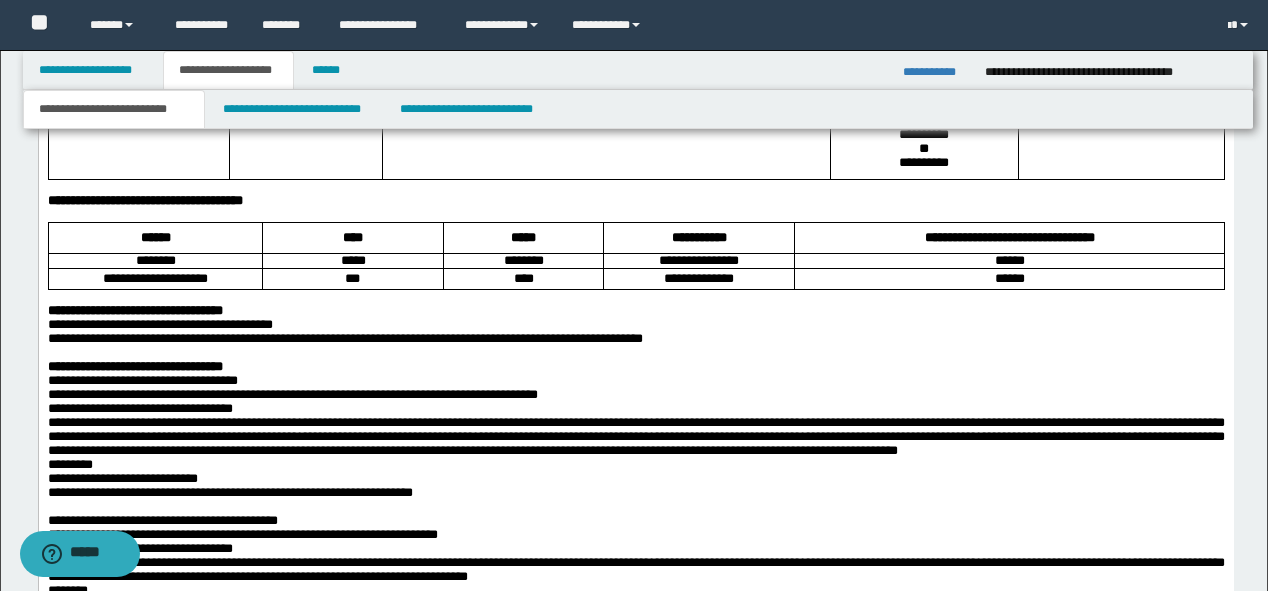click on "**********" at bounding box center [635, 368] 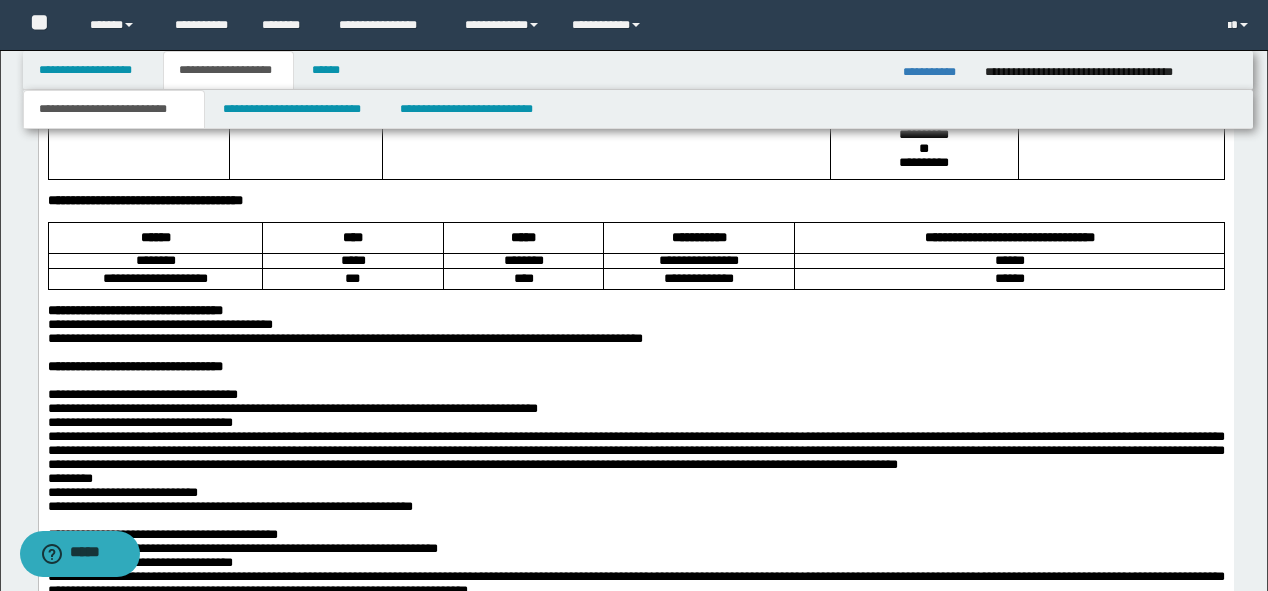 click on "**********" at bounding box center (344, 339) 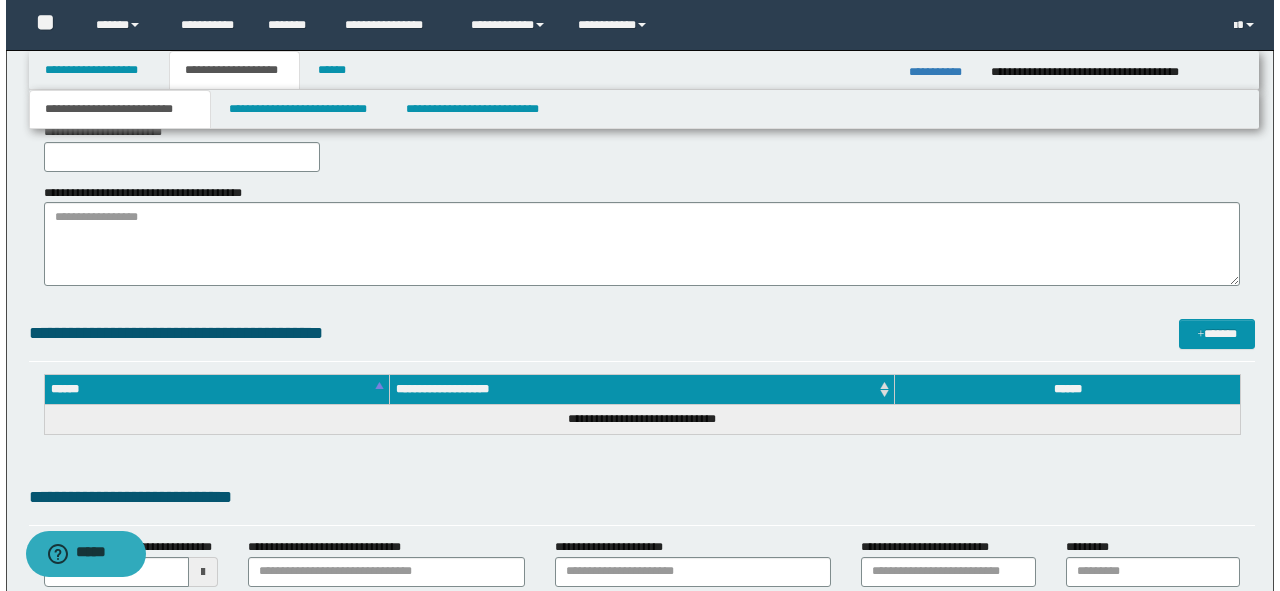 scroll, scrollTop: 320, scrollLeft: 0, axis: vertical 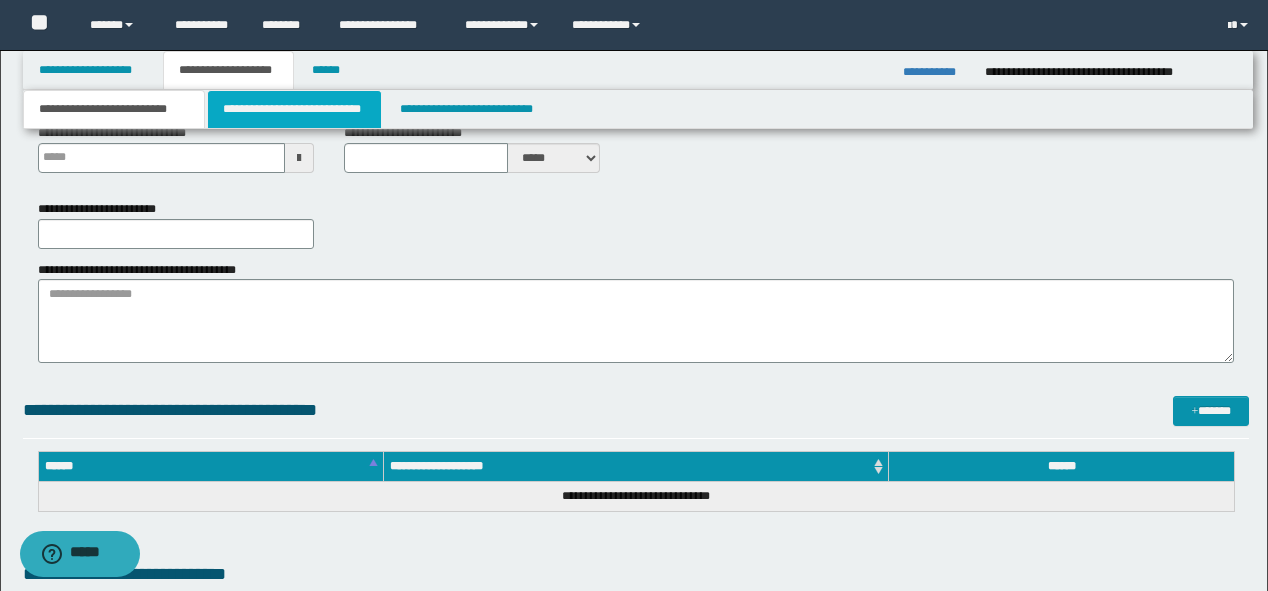 click on "**********" at bounding box center [294, 109] 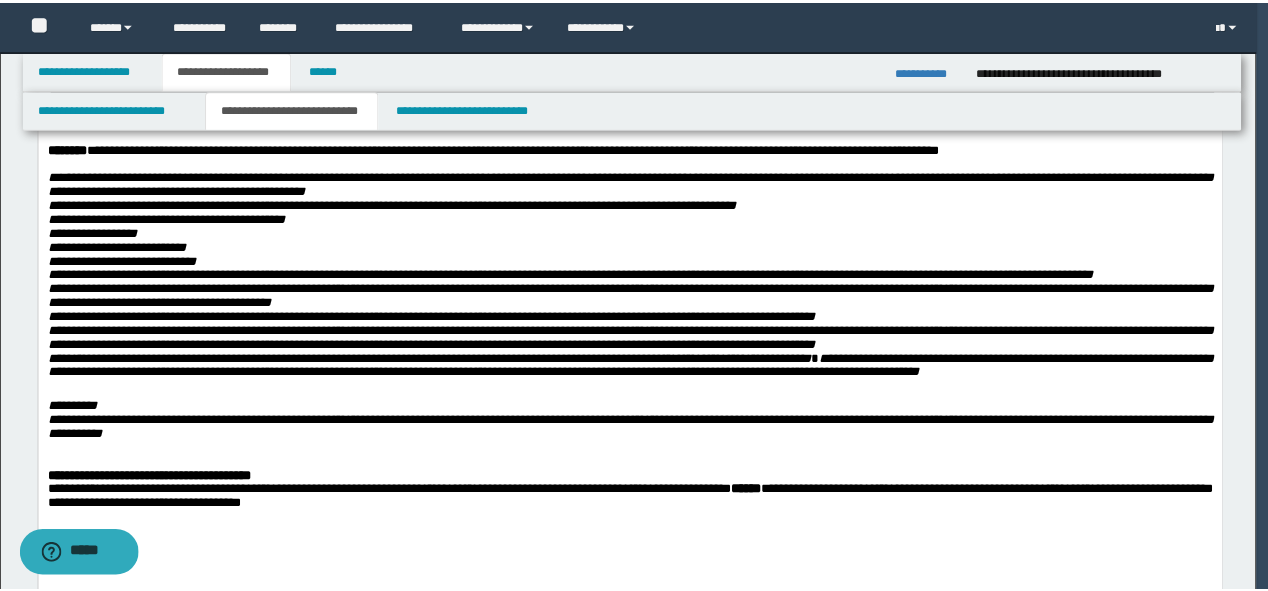 scroll, scrollTop: 0, scrollLeft: 0, axis: both 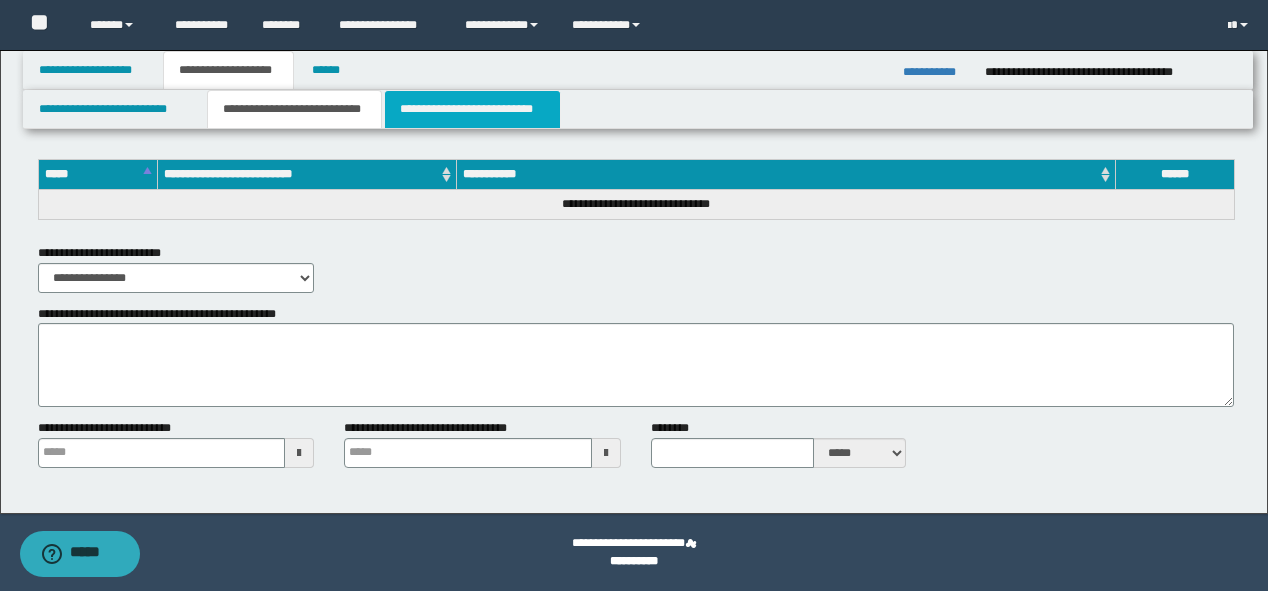 click on "**********" at bounding box center [472, 109] 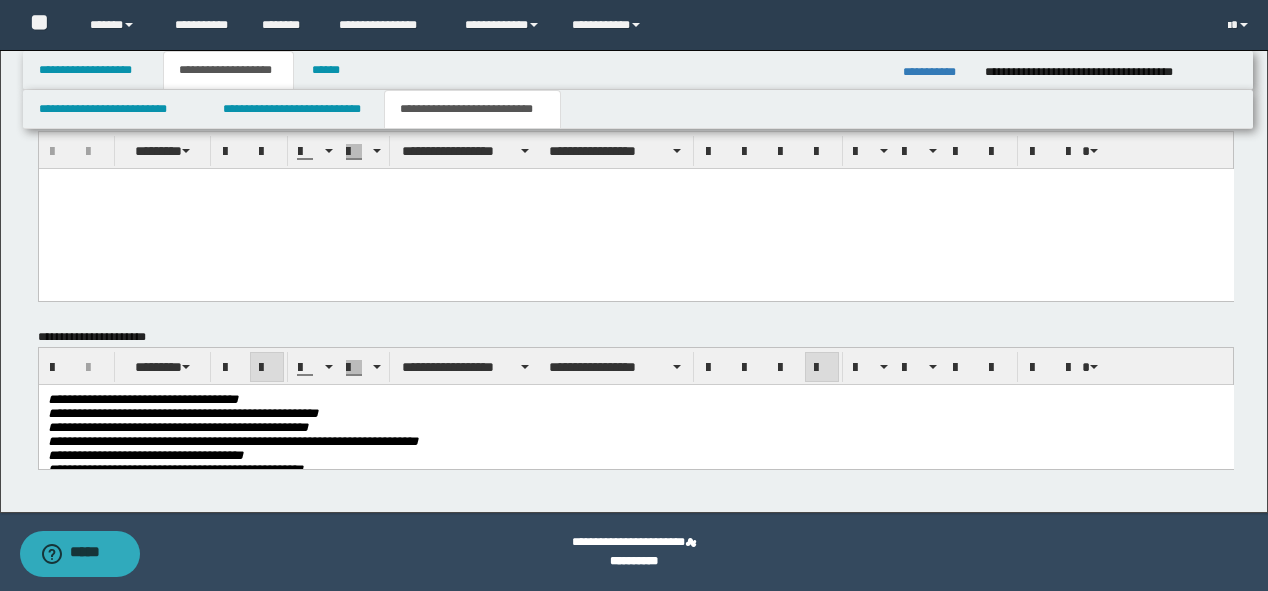 click on "**********" at bounding box center (232, 440) 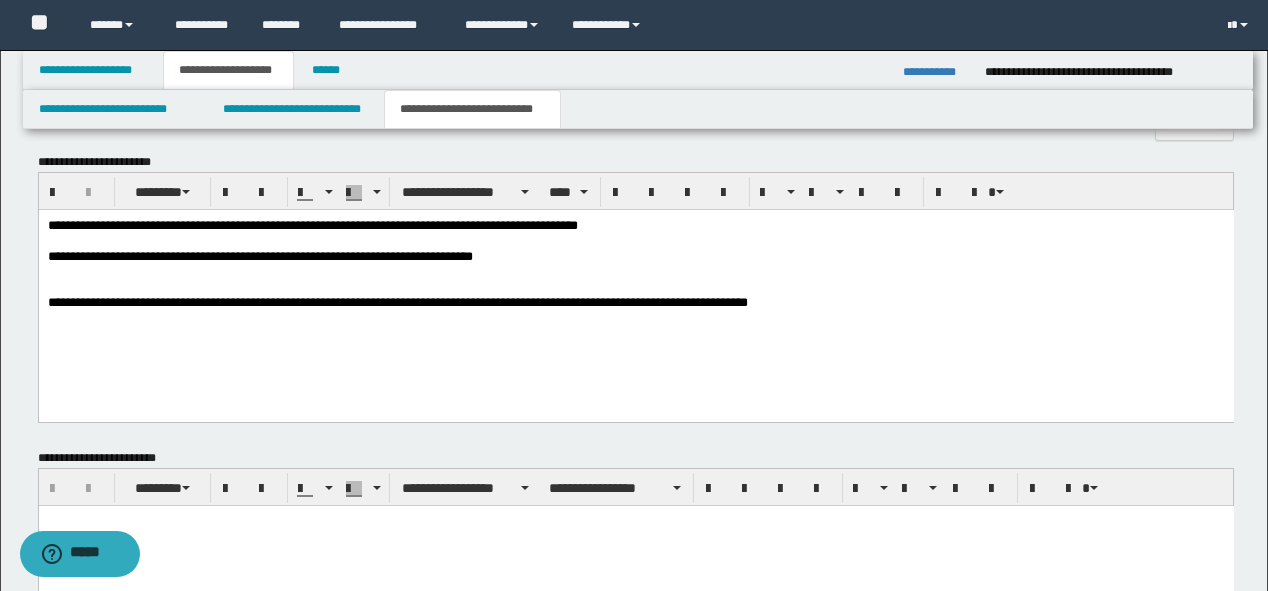 scroll, scrollTop: 583, scrollLeft: 0, axis: vertical 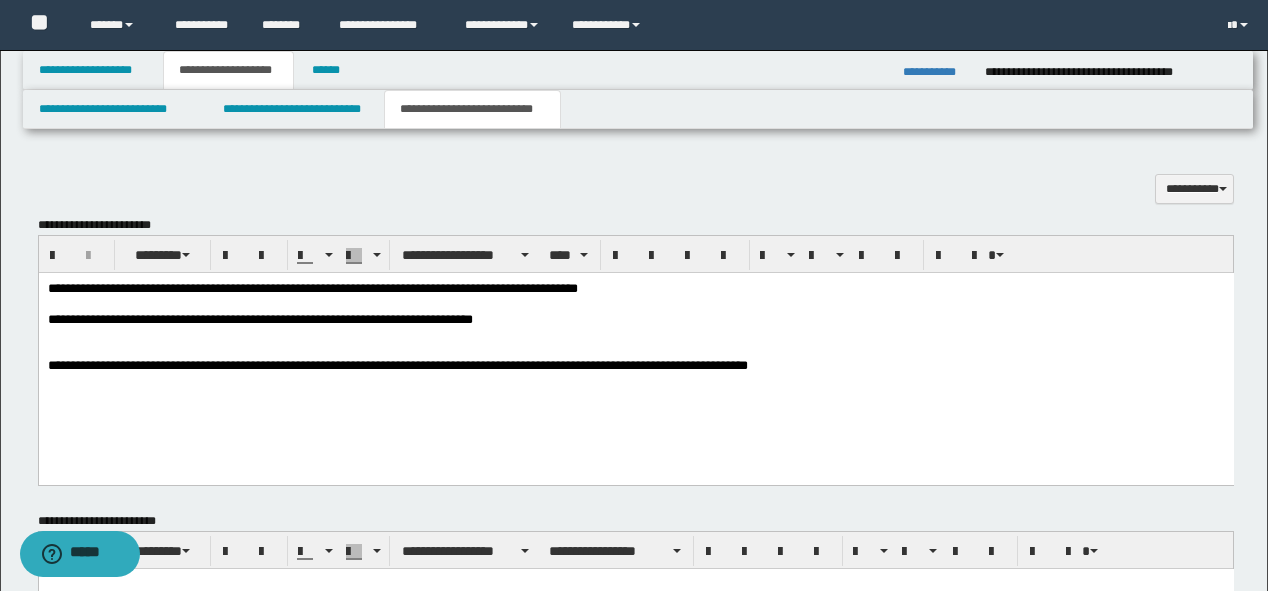 click on "**********" at bounding box center [387, 364] 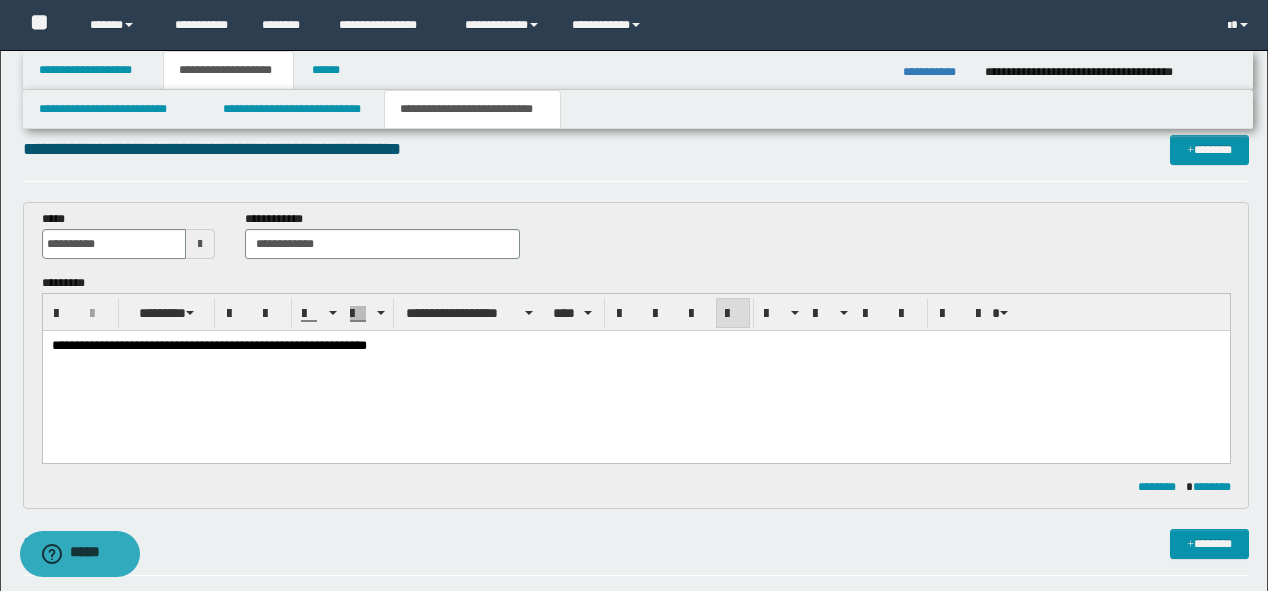 scroll, scrollTop: 0, scrollLeft: 0, axis: both 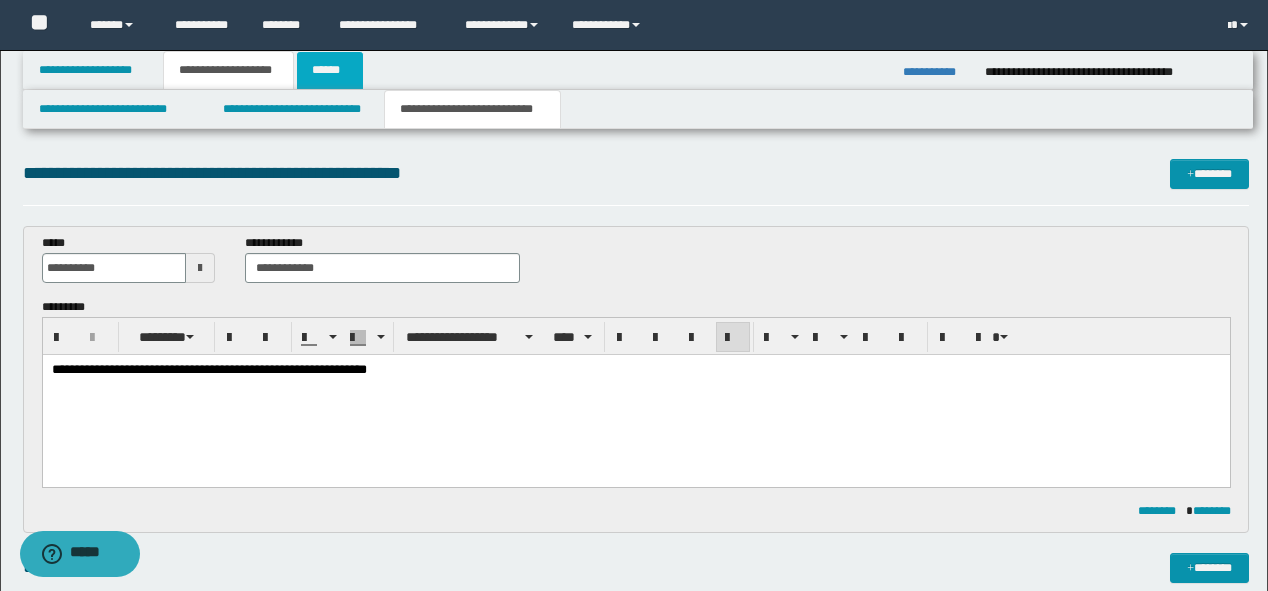 click on "******" at bounding box center [330, 70] 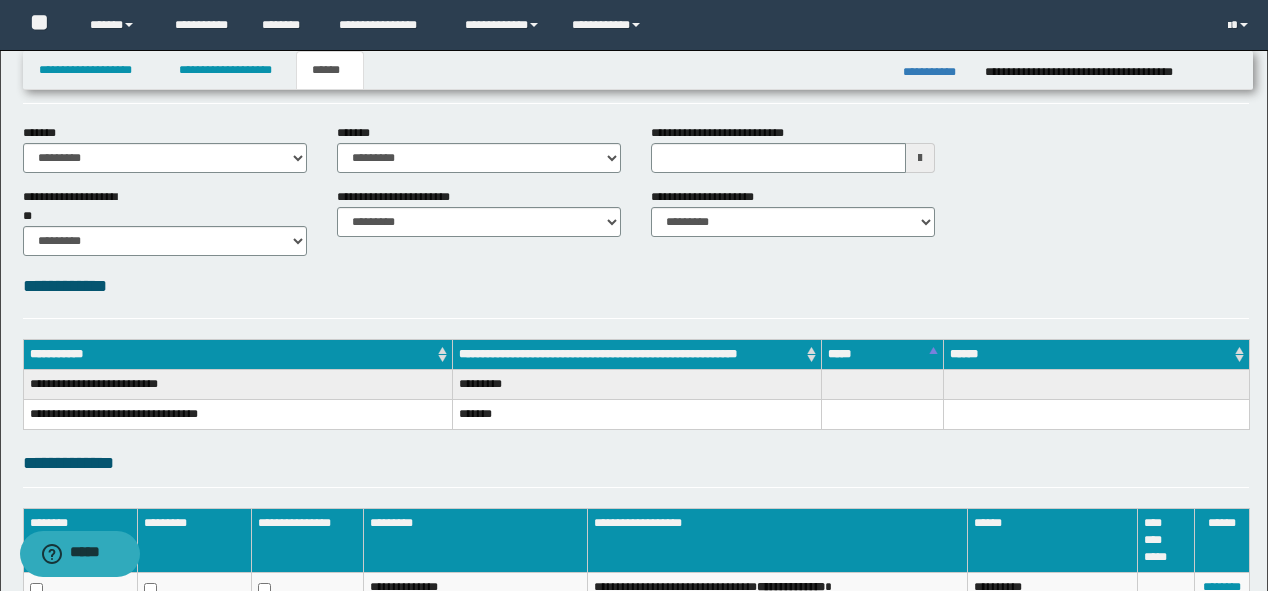 scroll, scrollTop: 0, scrollLeft: 0, axis: both 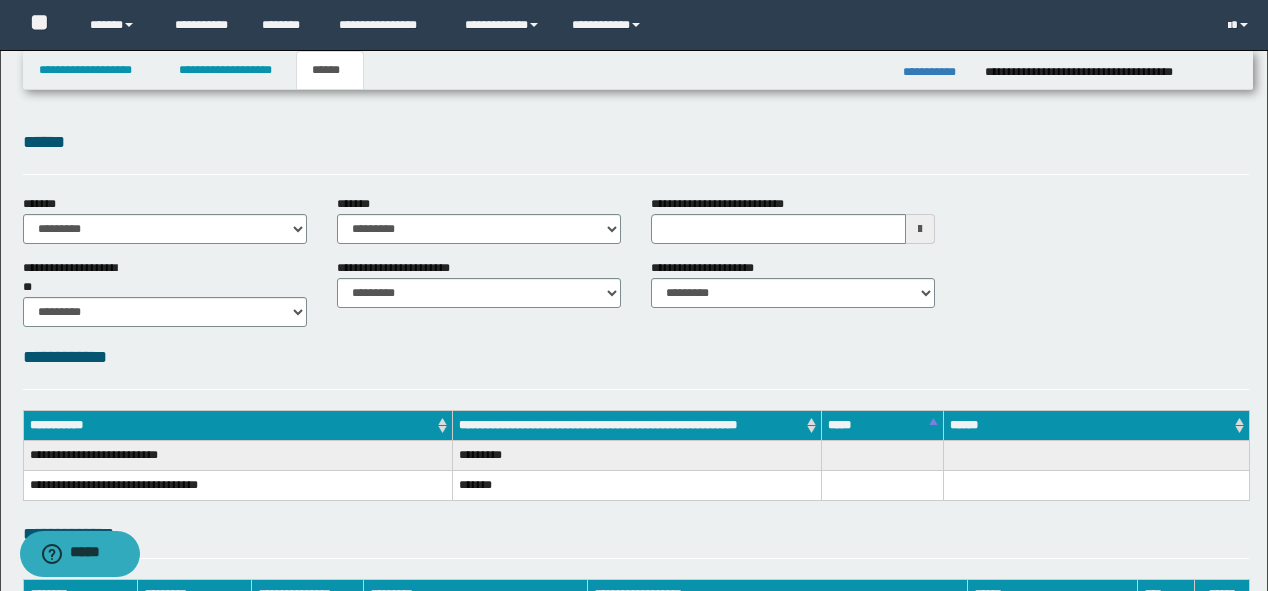 click on "**********" at bounding box center [936, 72] 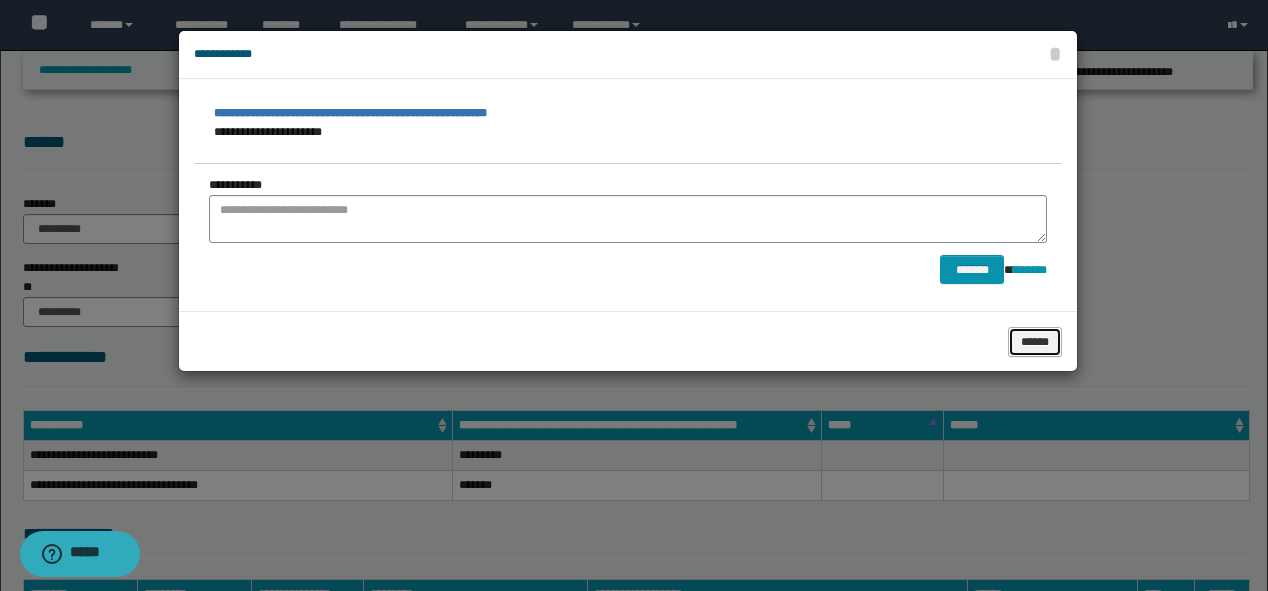 drag, startPoint x: 1028, startPoint y: 353, endPoint x: 900, endPoint y: 344, distance: 128.31601 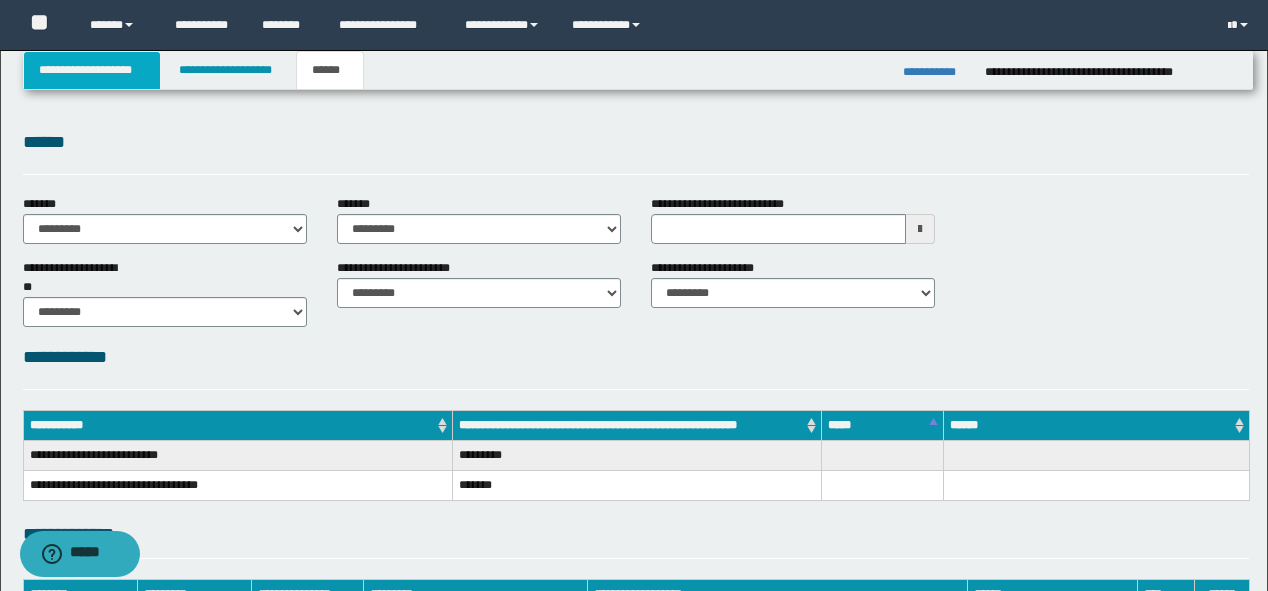 click on "**********" at bounding box center (92, 70) 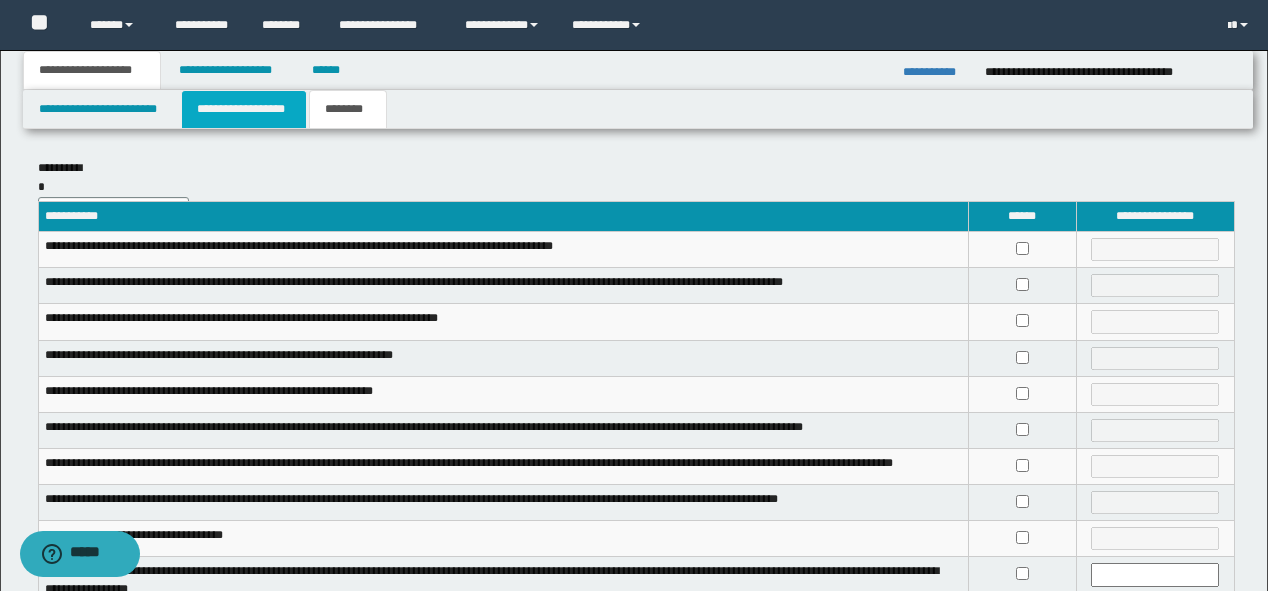 click on "**********" at bounding box center [244, 109] 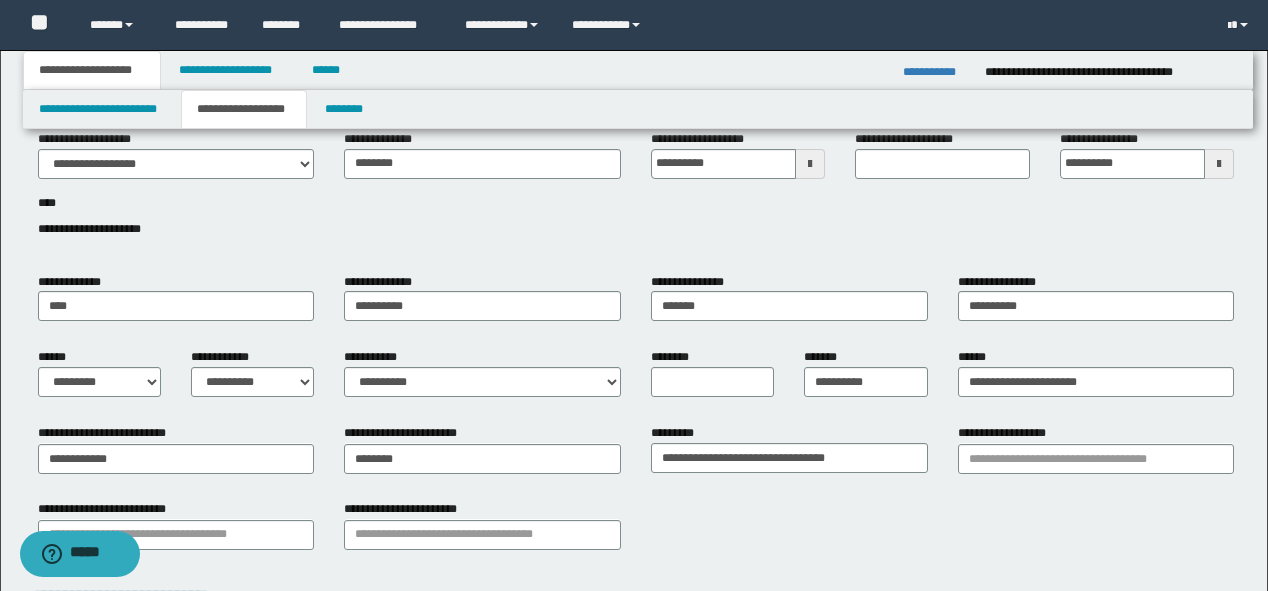 scroll, scrollTop: 160, scrollLeft: 0, axis: vertical 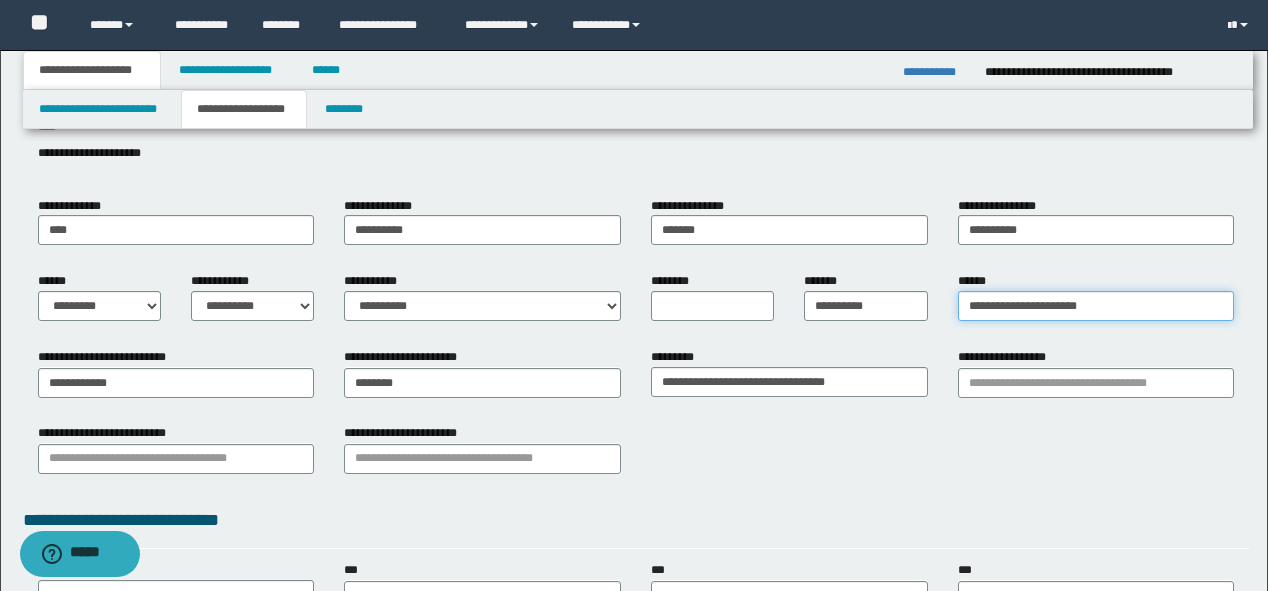 drag, startPoint x: 1140, startPoint y: 301, endPoint x: 573, endPoint y: 360, distance: 570.0614 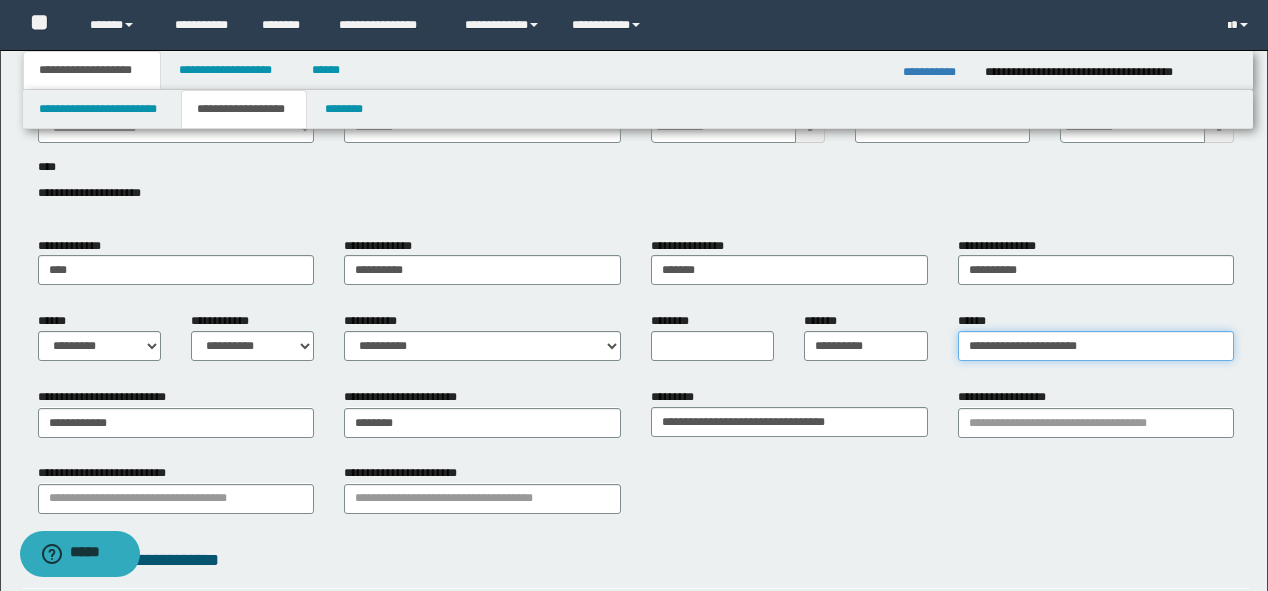 scroll, scrollTop: 115, scrollLeft: 0, axis: vertical 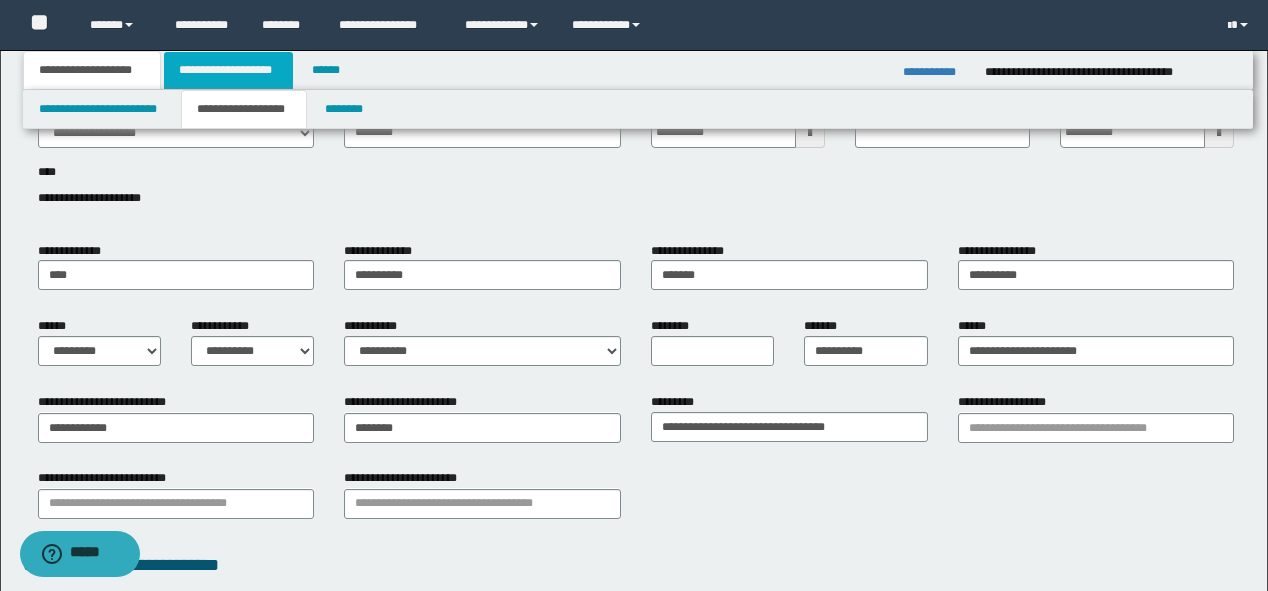 click on "**********" at bounding box center [228, 70] 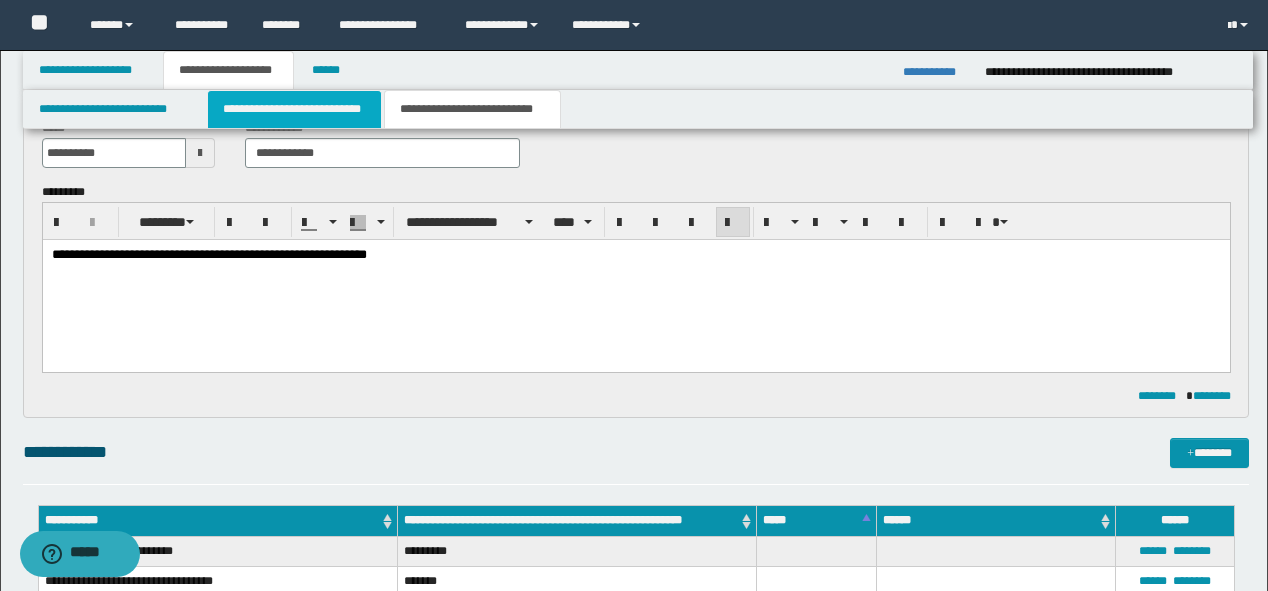 click on "**********" at bounding box center (294, 109) 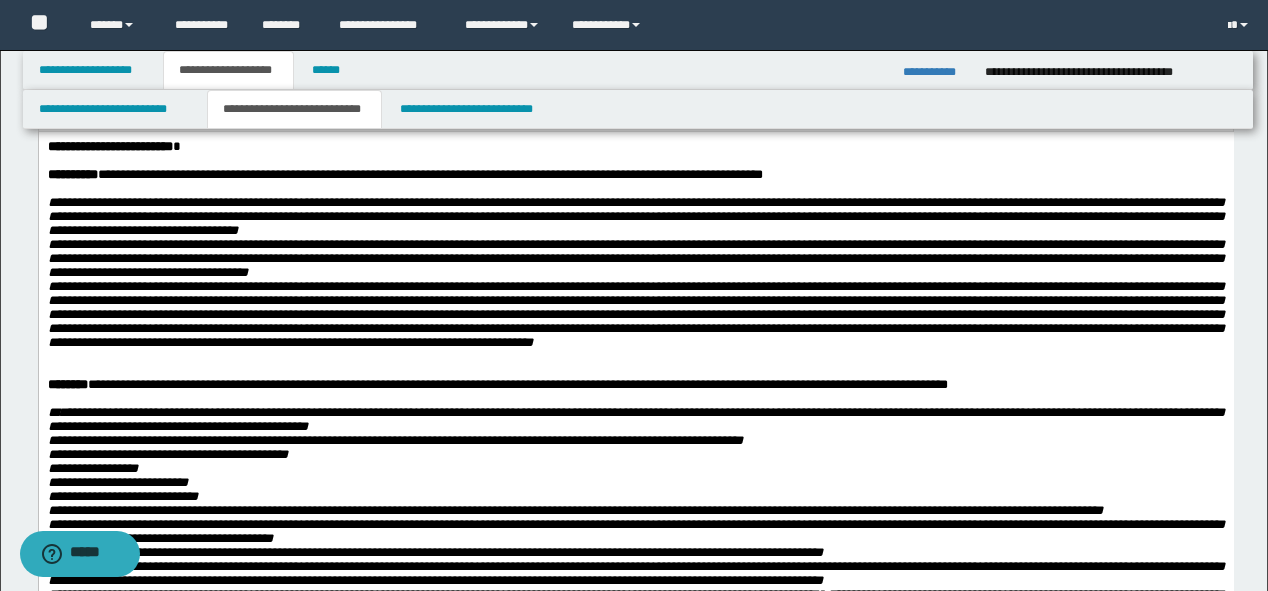 scroll, scrollTop: 0, scrollLeft: 0, axis: both 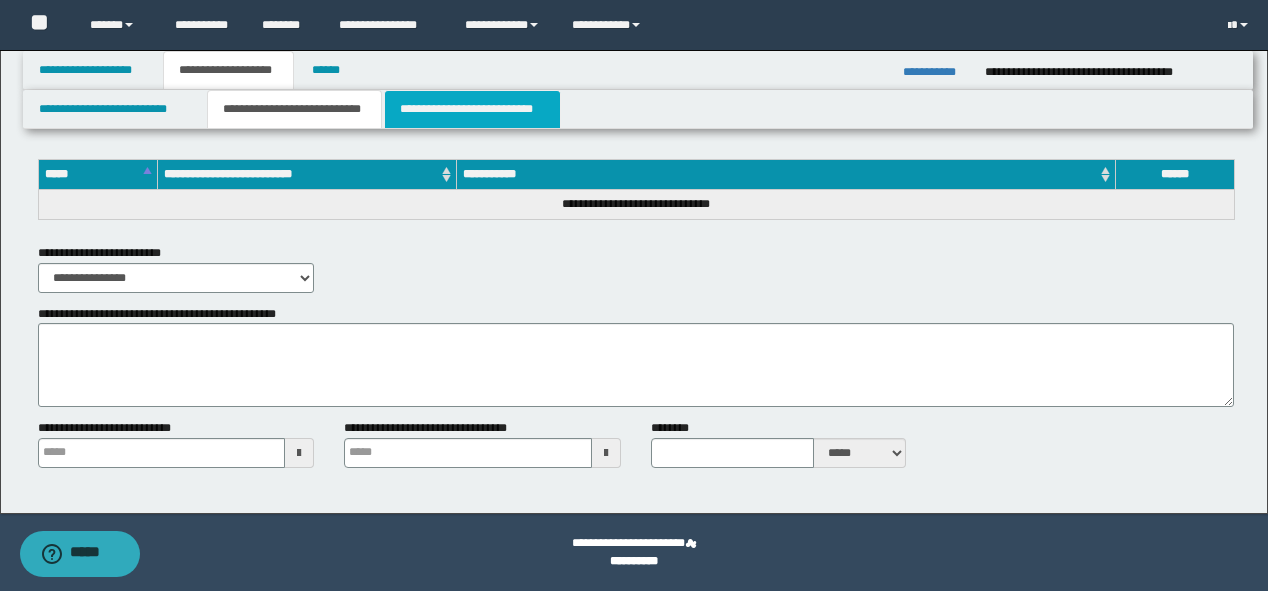click on "**********" at bounding box center [472, 109] 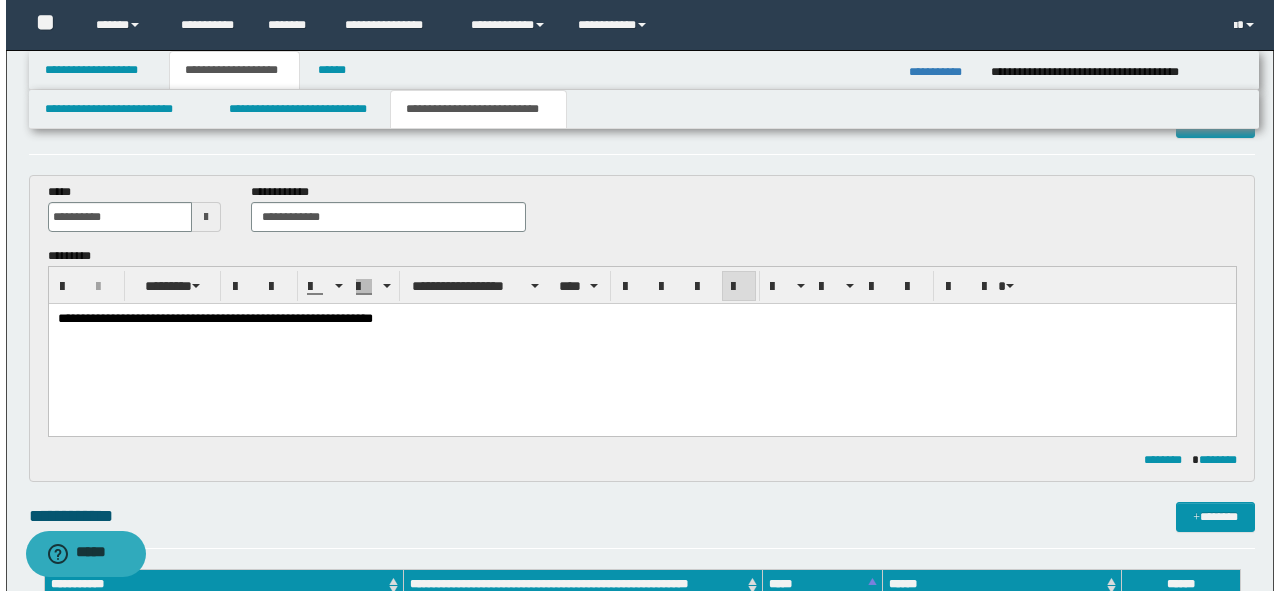 scroll, scrollTop: 0, scrollLeft: 0, axis: both 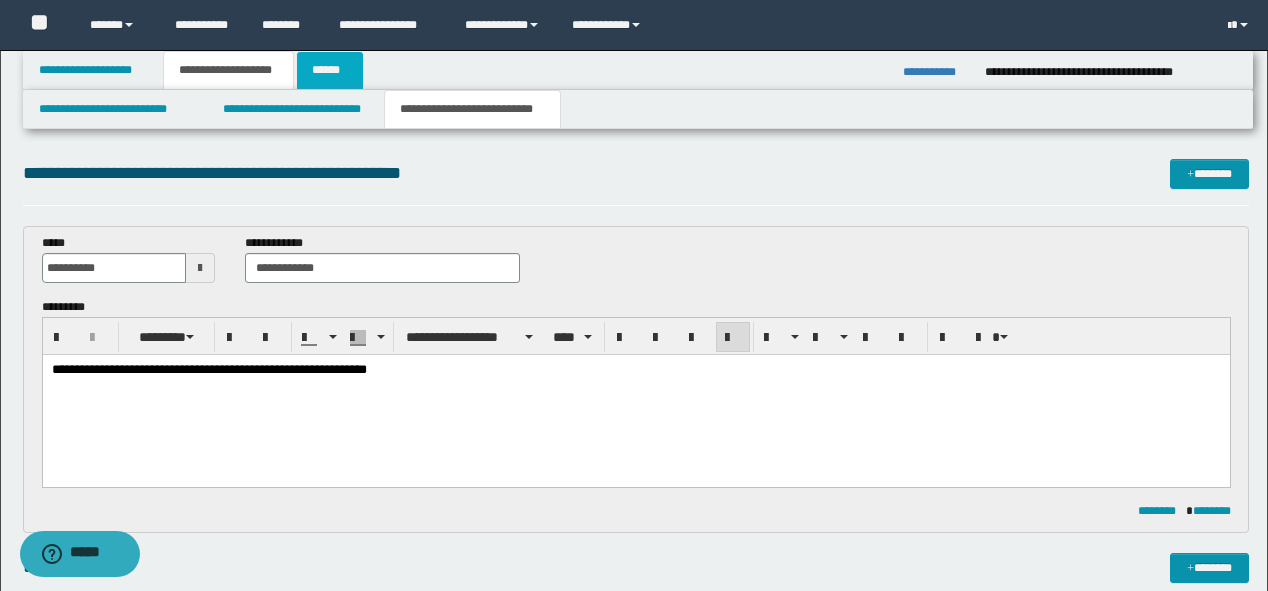 click on "******" at bounding box center (330, 70) 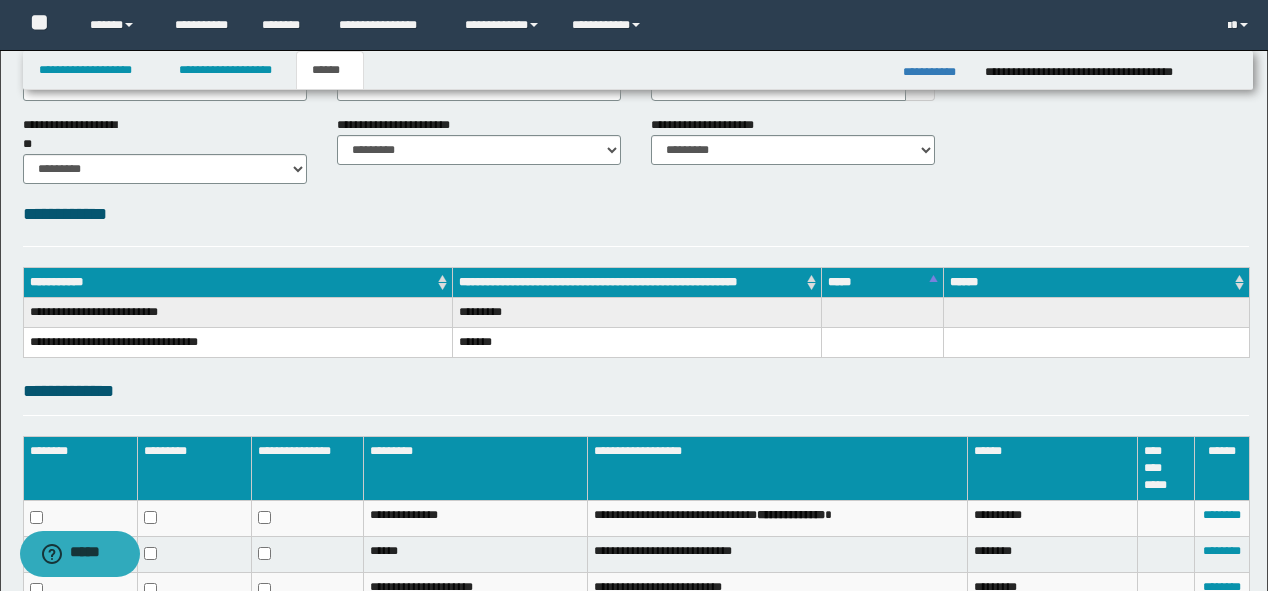 scroll, scrollTop: 0, scrollLeft: 0, axis: both 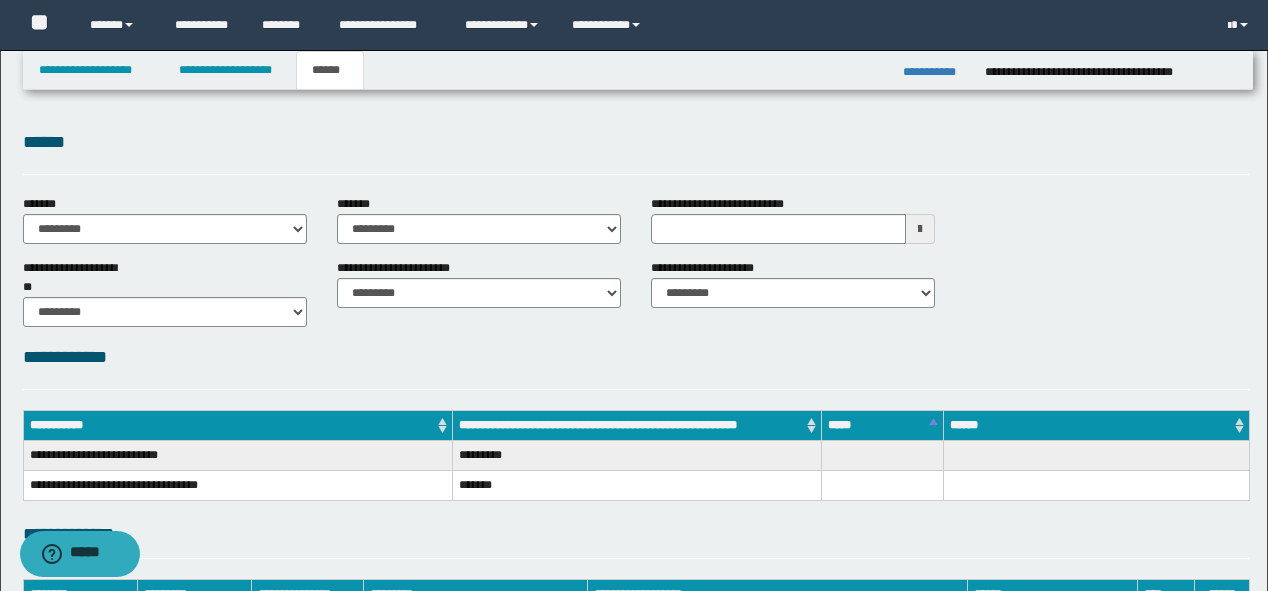 click on "**********" at bounding box center (634, 433) 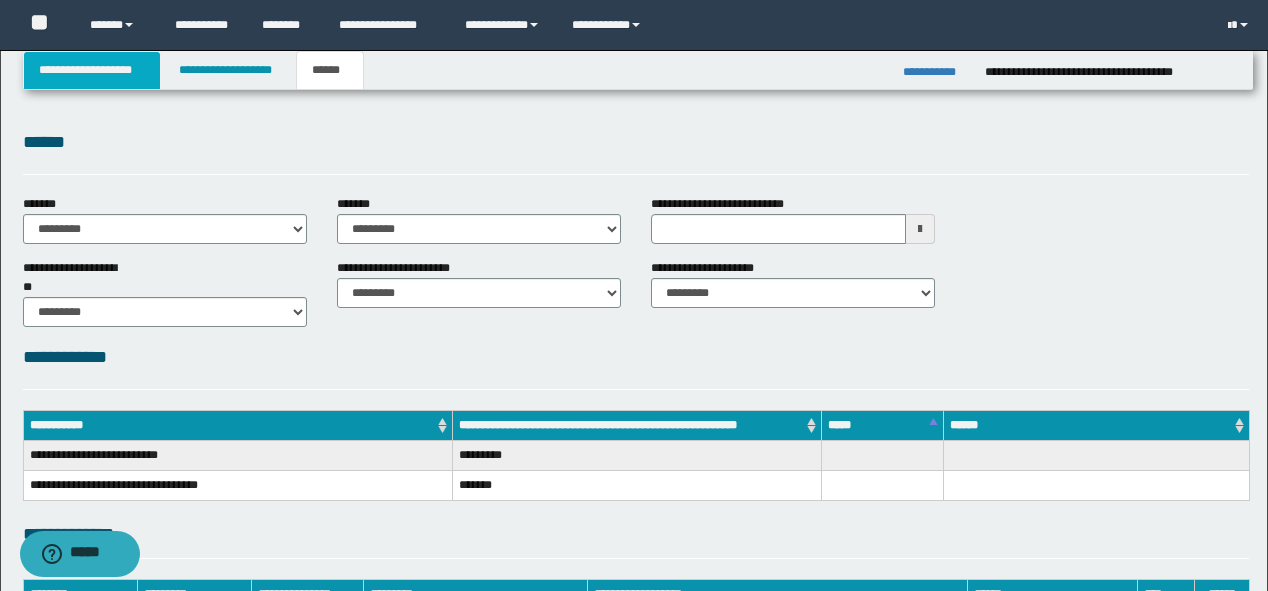 click on "**********" at bounding box center [92, 70] 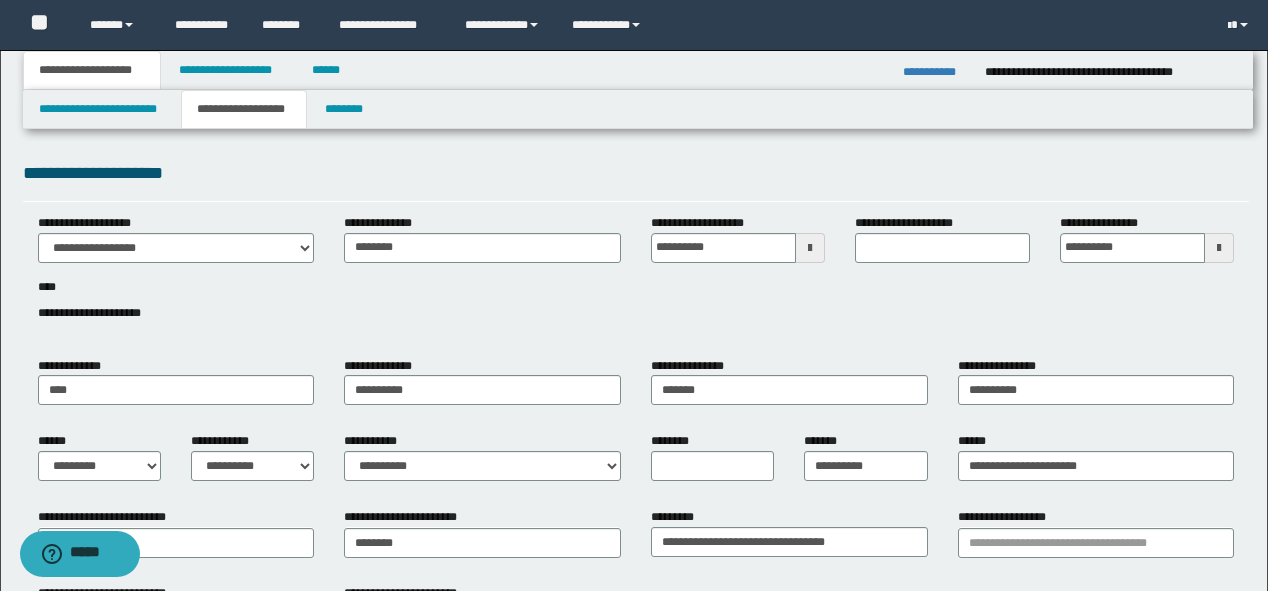 click on "**********" at bounding box center [244, 109] 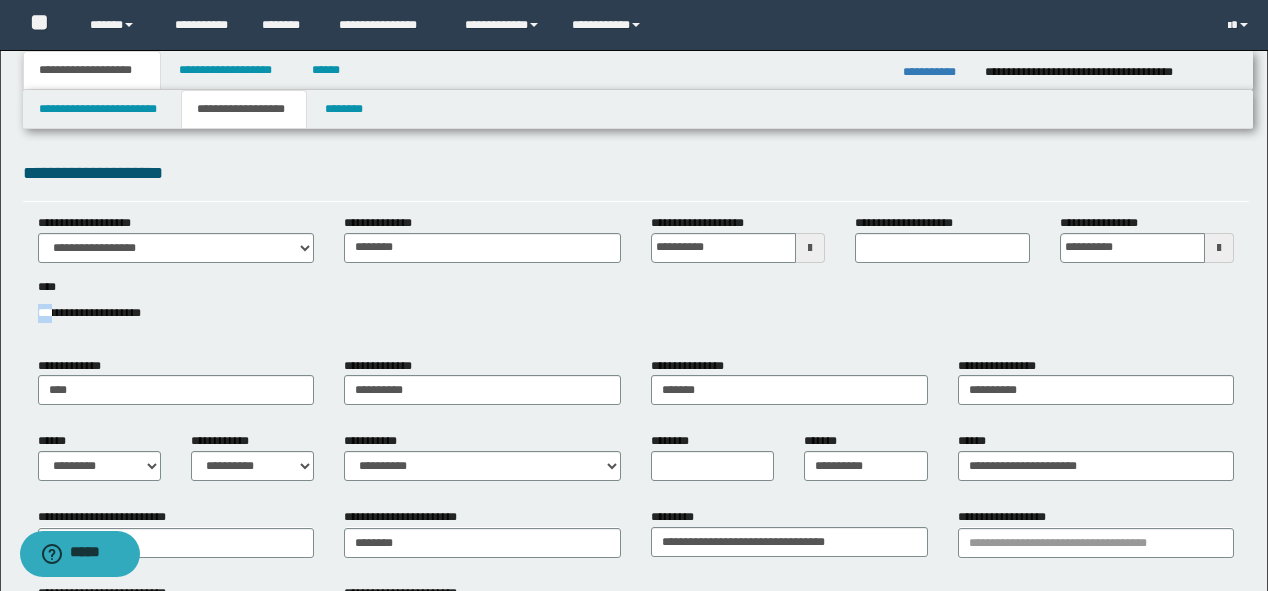 drag, startPoint x: 54, startPoint y: 310, endPoint x: 31, endPoint y: 308, distance: 23.086792 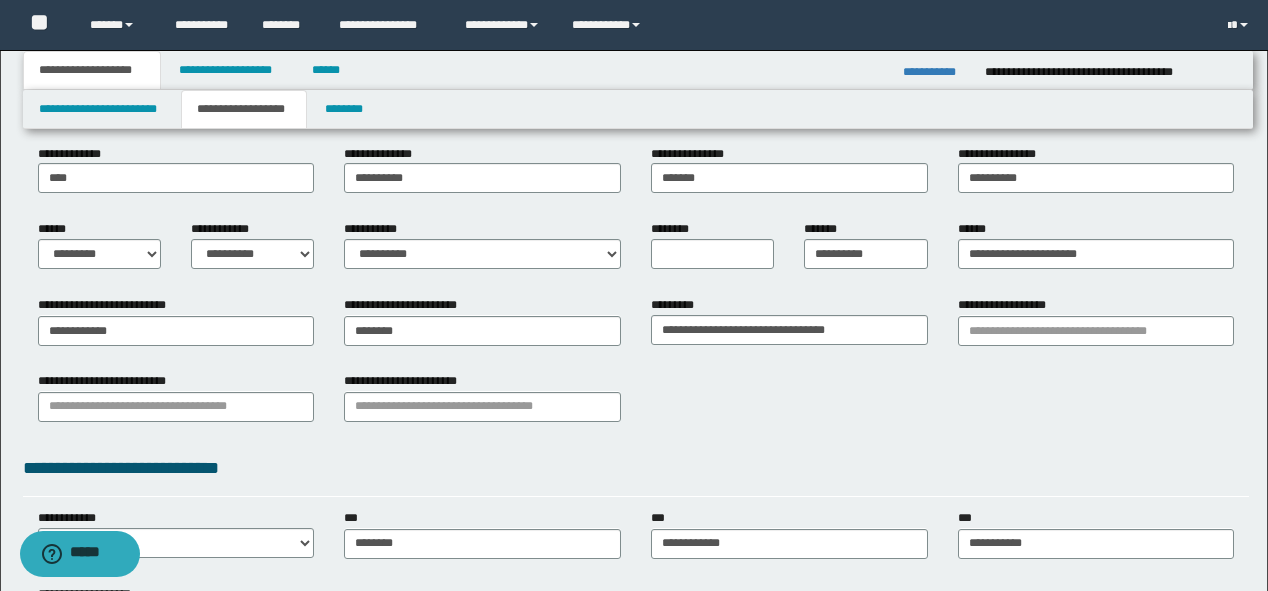 scroll, scrollTop: 240, scrollLeft: 0, axis: vertical 